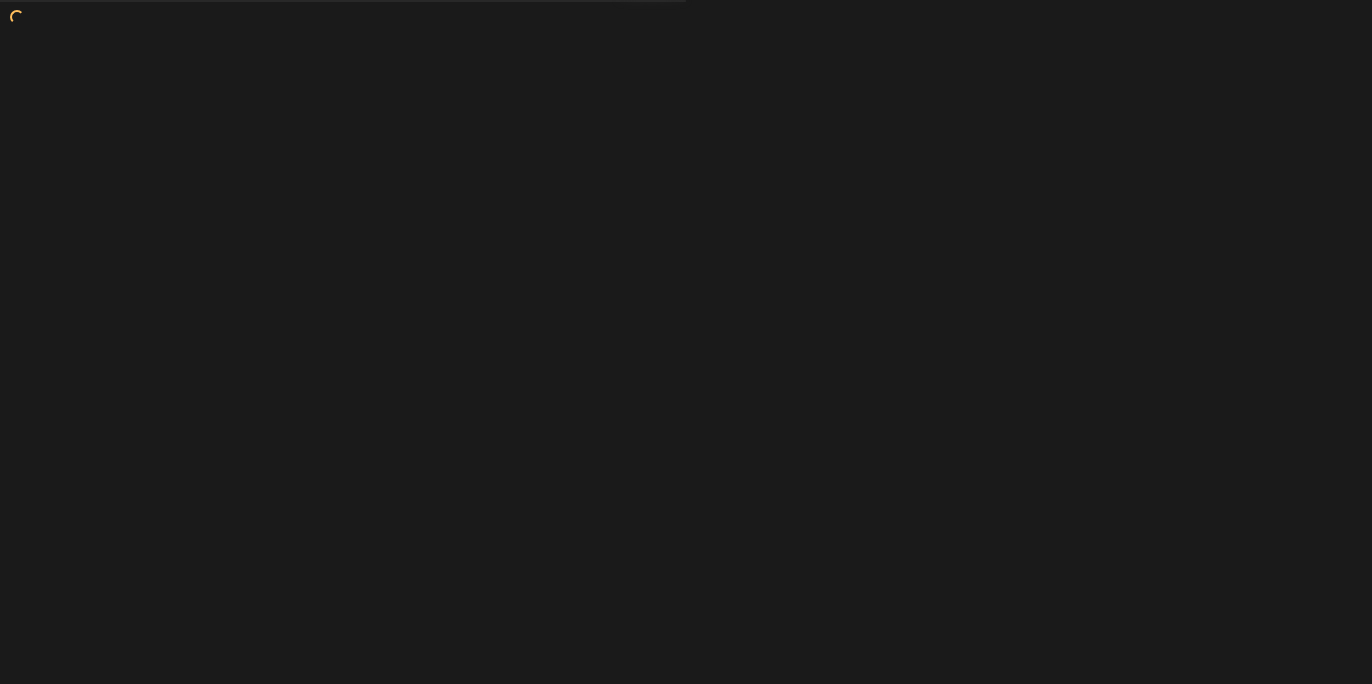 scroll, scrollTop: 0, scrollLeft: 0, axis: both 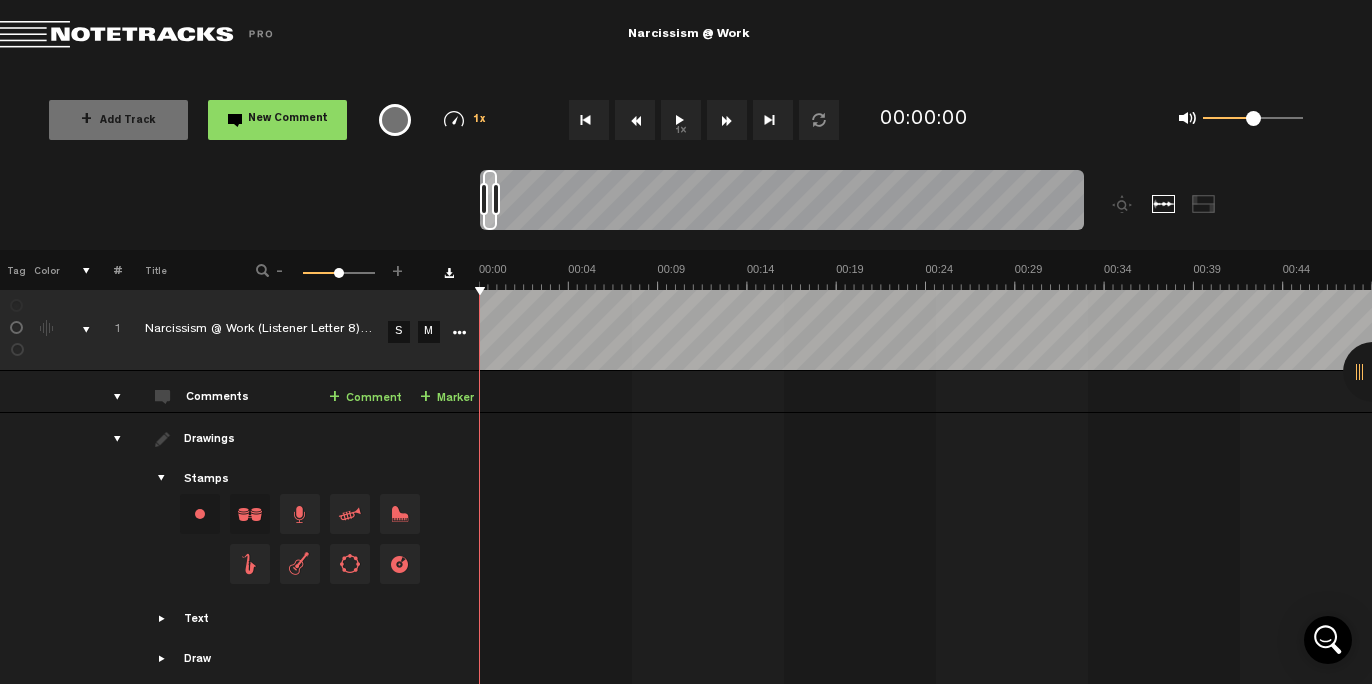 click on "1x" at bounding box center (681, 120) 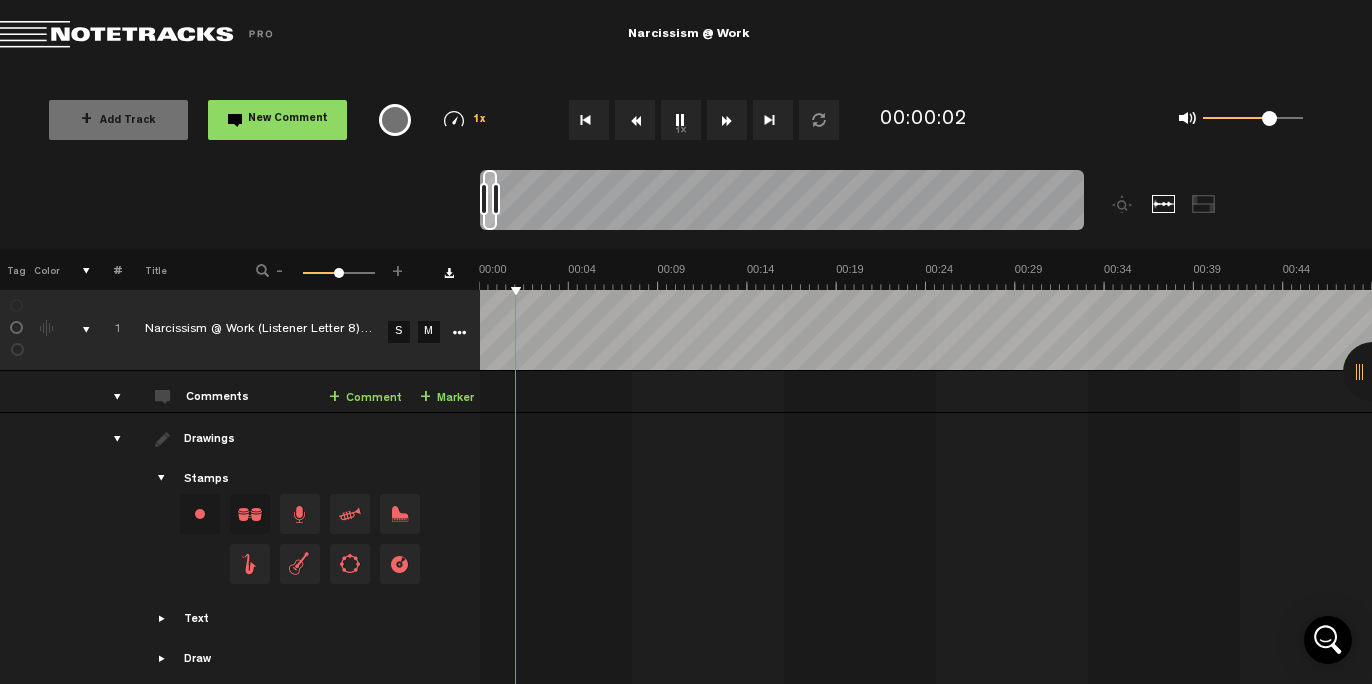 drag, startPoint x: 1251, startPoint y: 117, endPoint x: 1270, endPoint y: 117, distance: 19 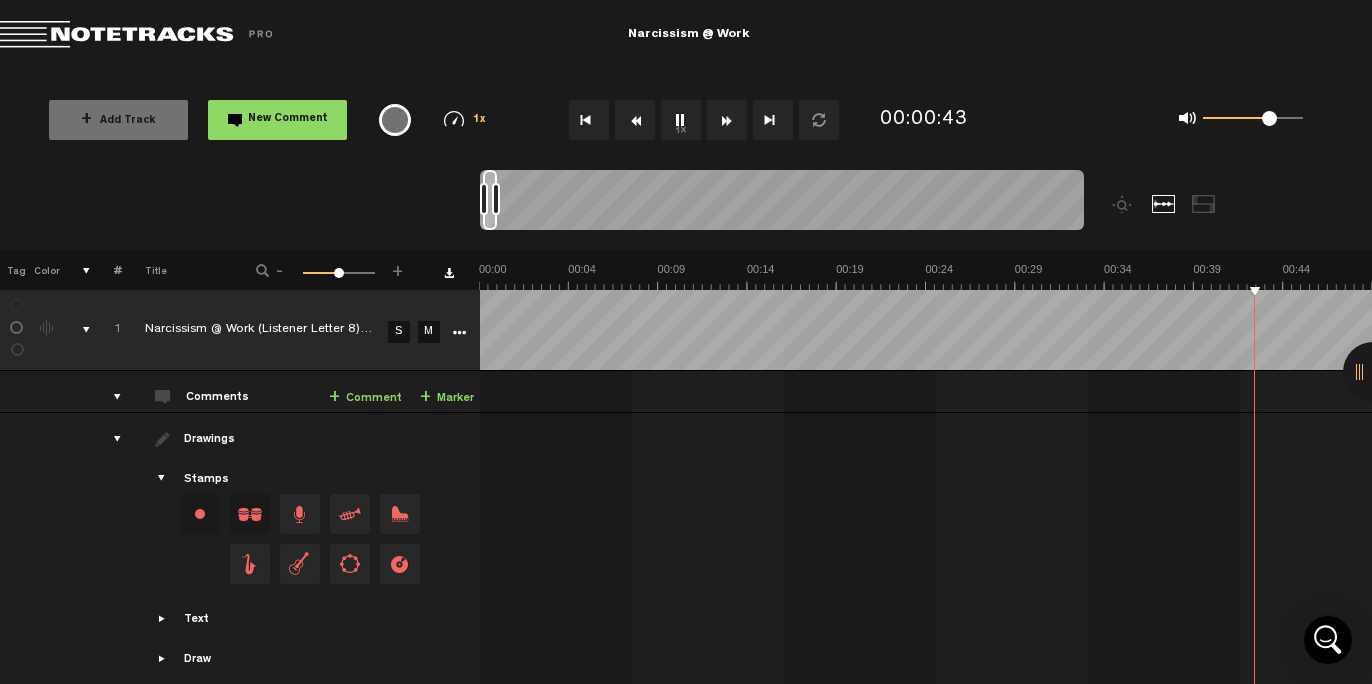 click on "1x" at bounding box center (681, 120) 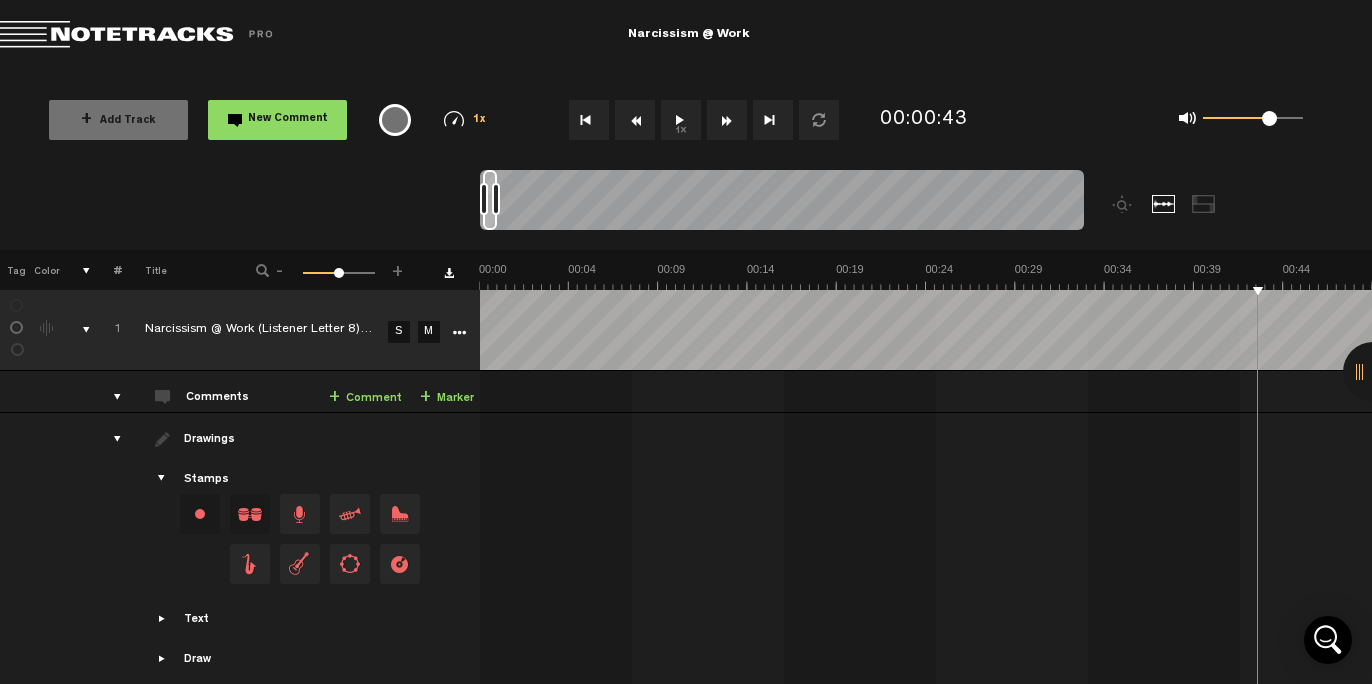 click at bounding box center [78, 330] 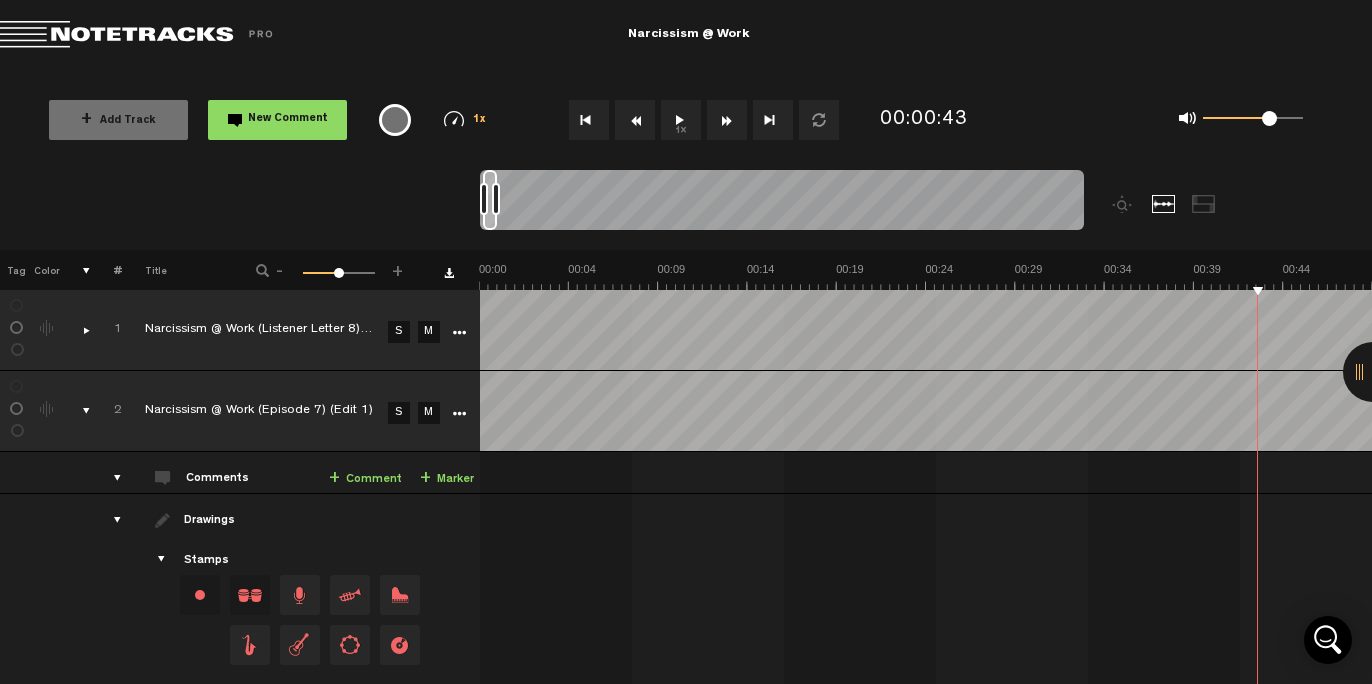 click at bounding box center (78, 411) 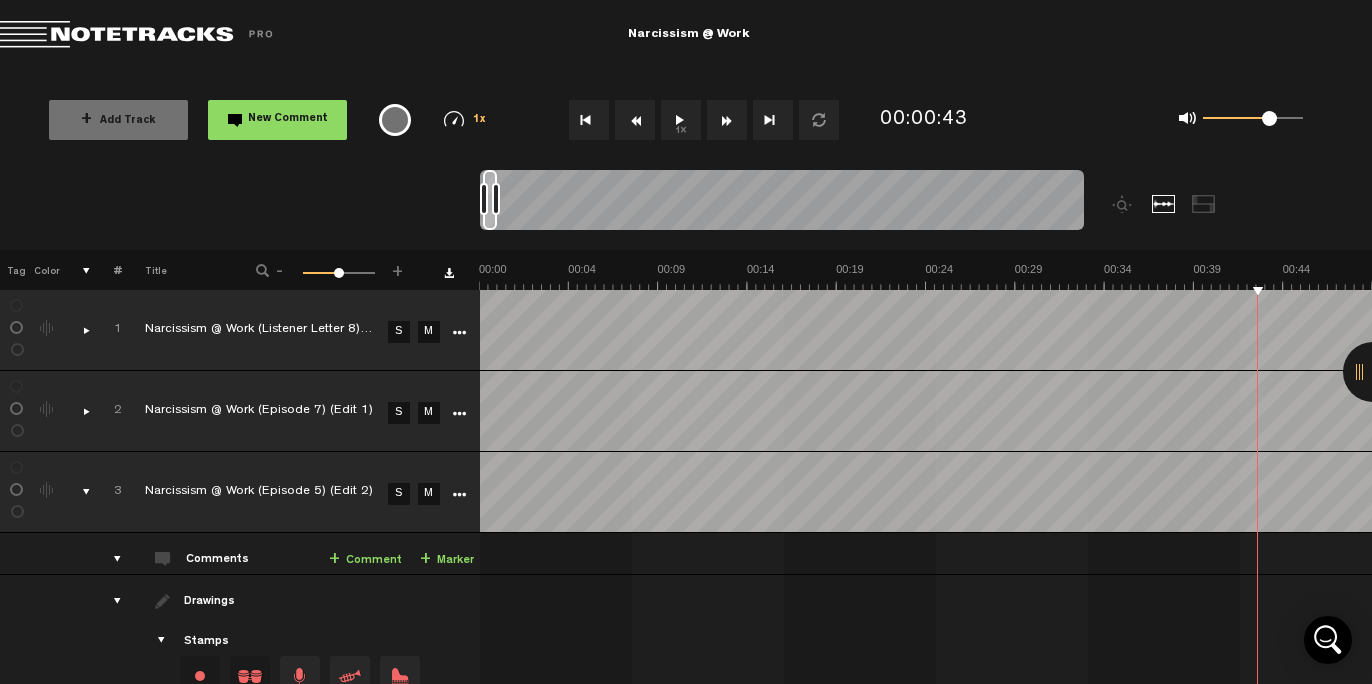 click at bounding box center (78, 492) 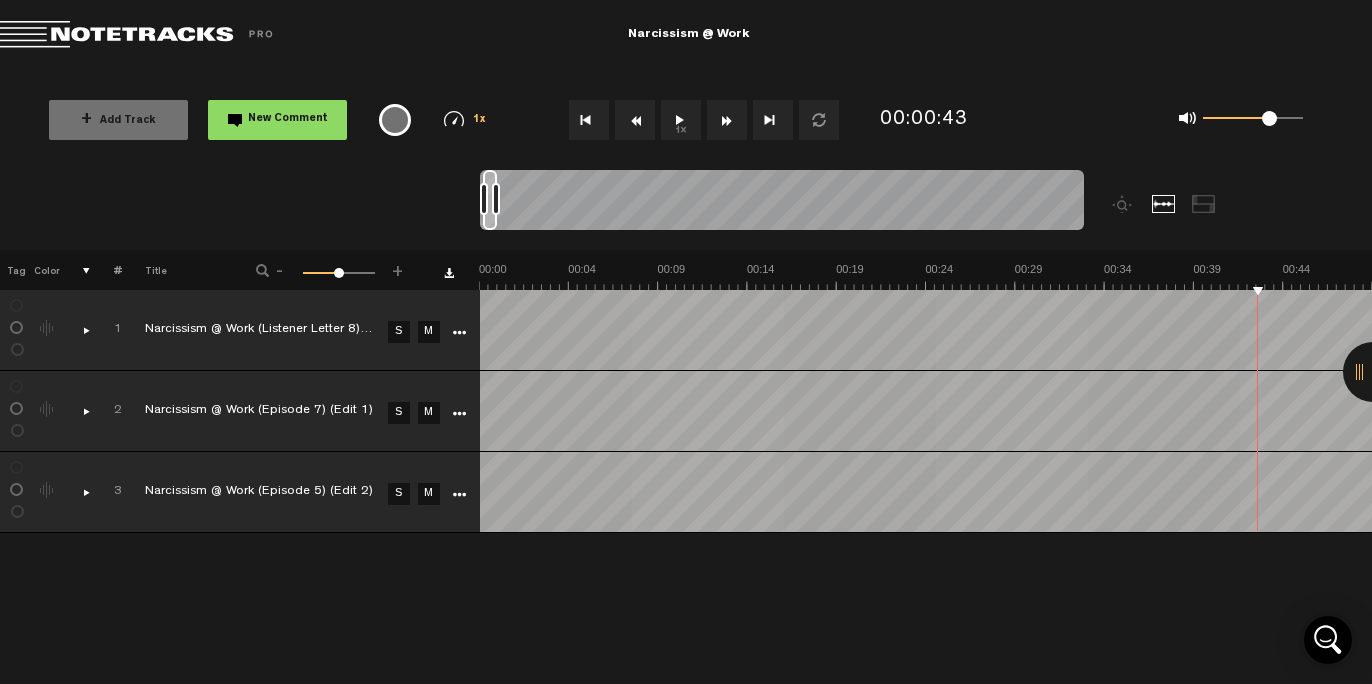 click on "S" at bounding box center [399, 332] 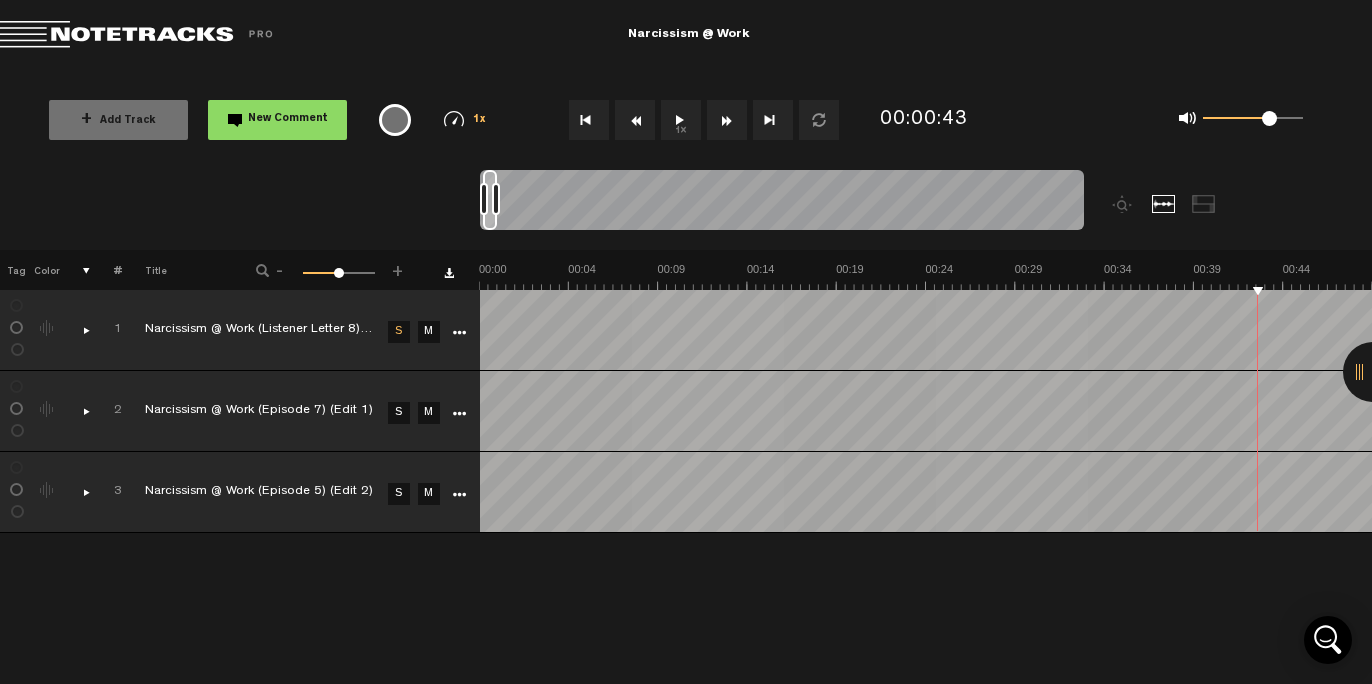 scroll, scrollTop: 0, scrollLeft: 1, axis: horizontal 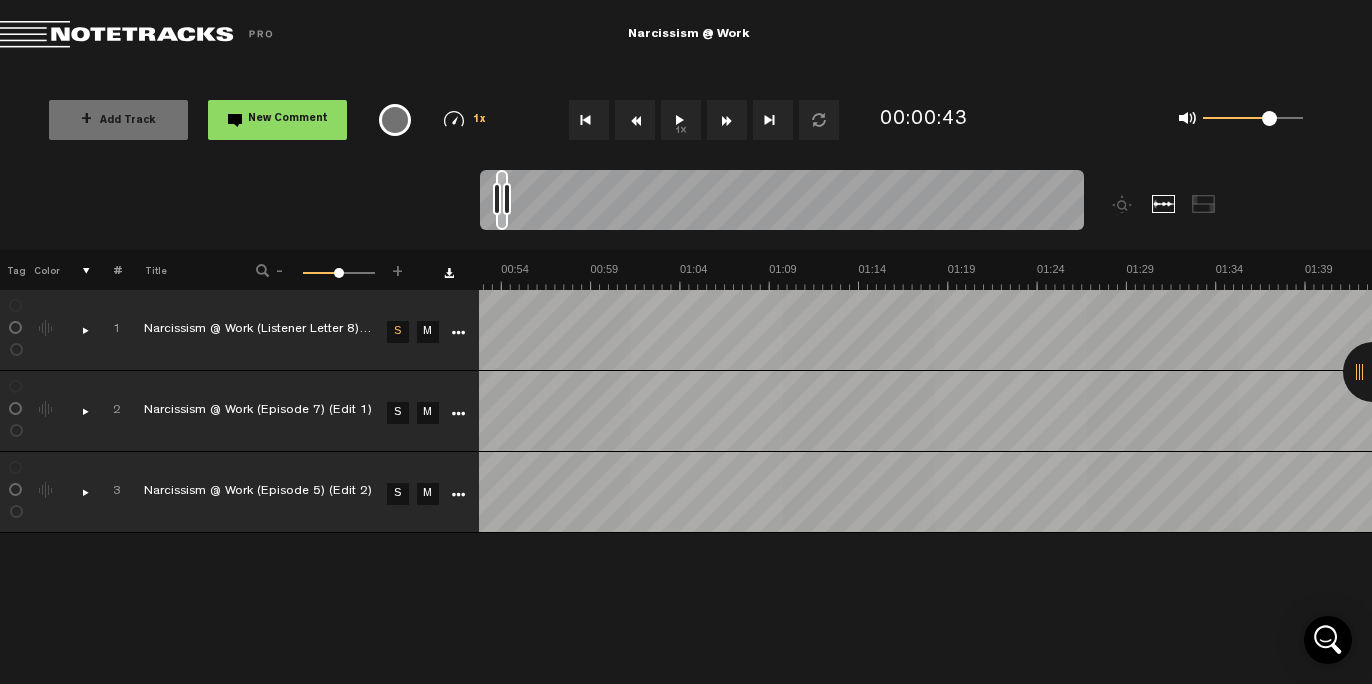 click on "S" at bounding box center (398, 413) 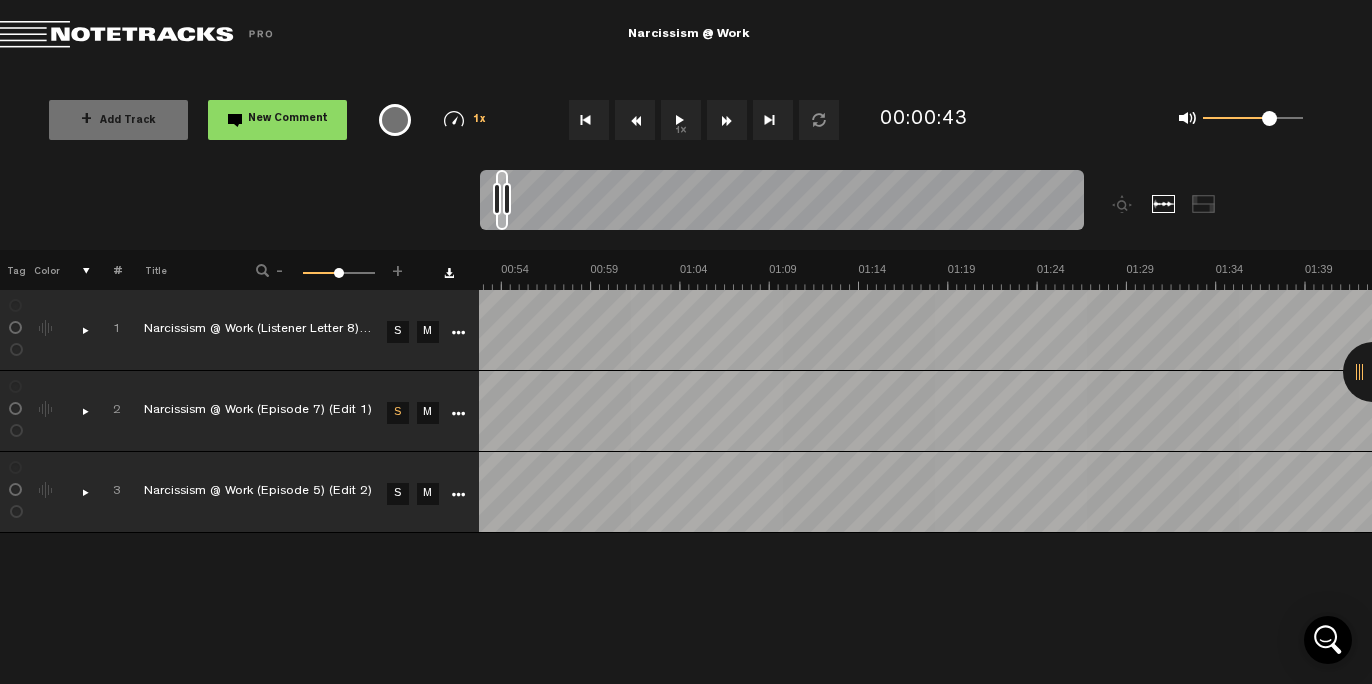 click on "1x" at bounding box center [681, 120] 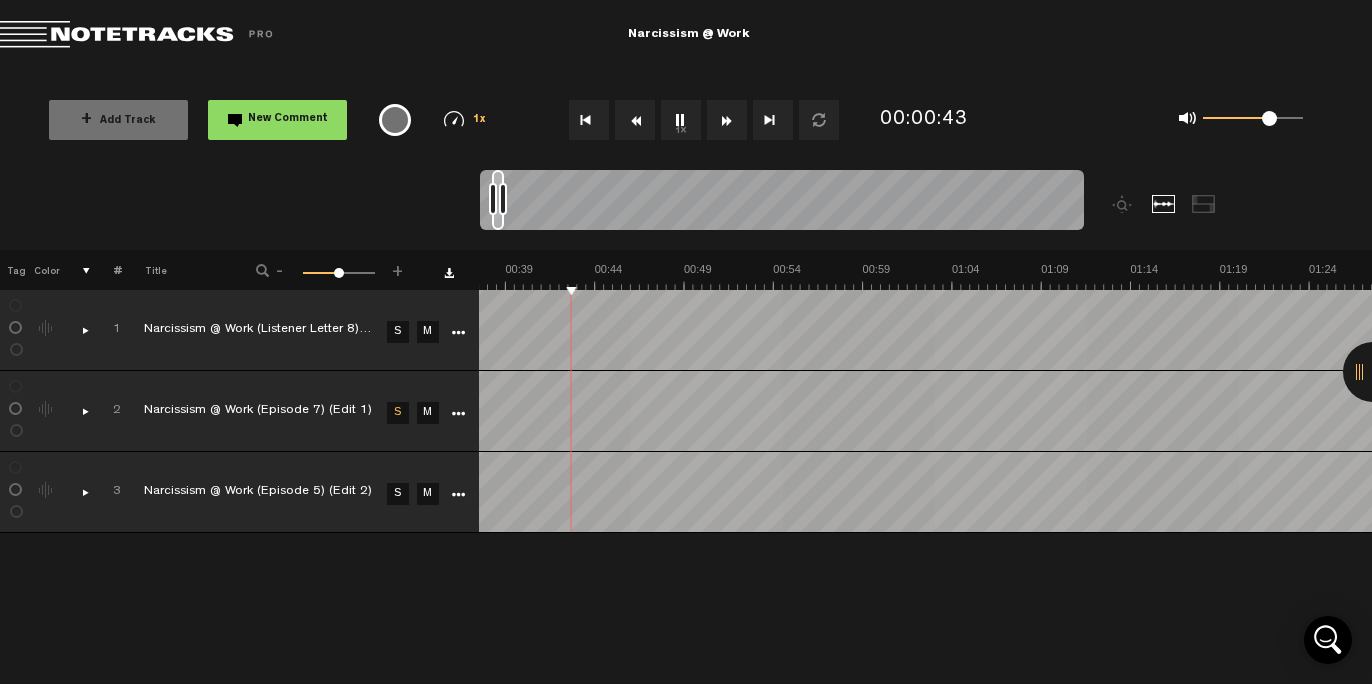 scroll, scrollTop: 0, scrollLeft: 688, axis: horizontal 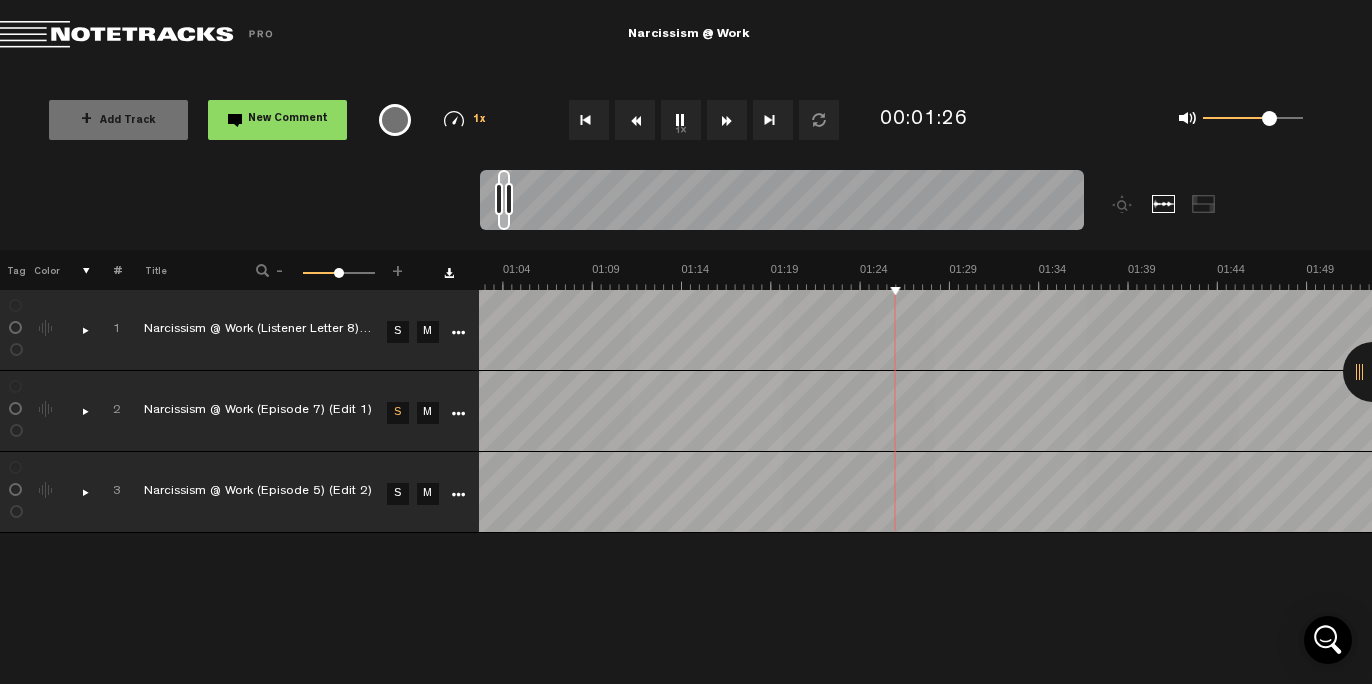 click on "1x" at bounding box center [681, 120] 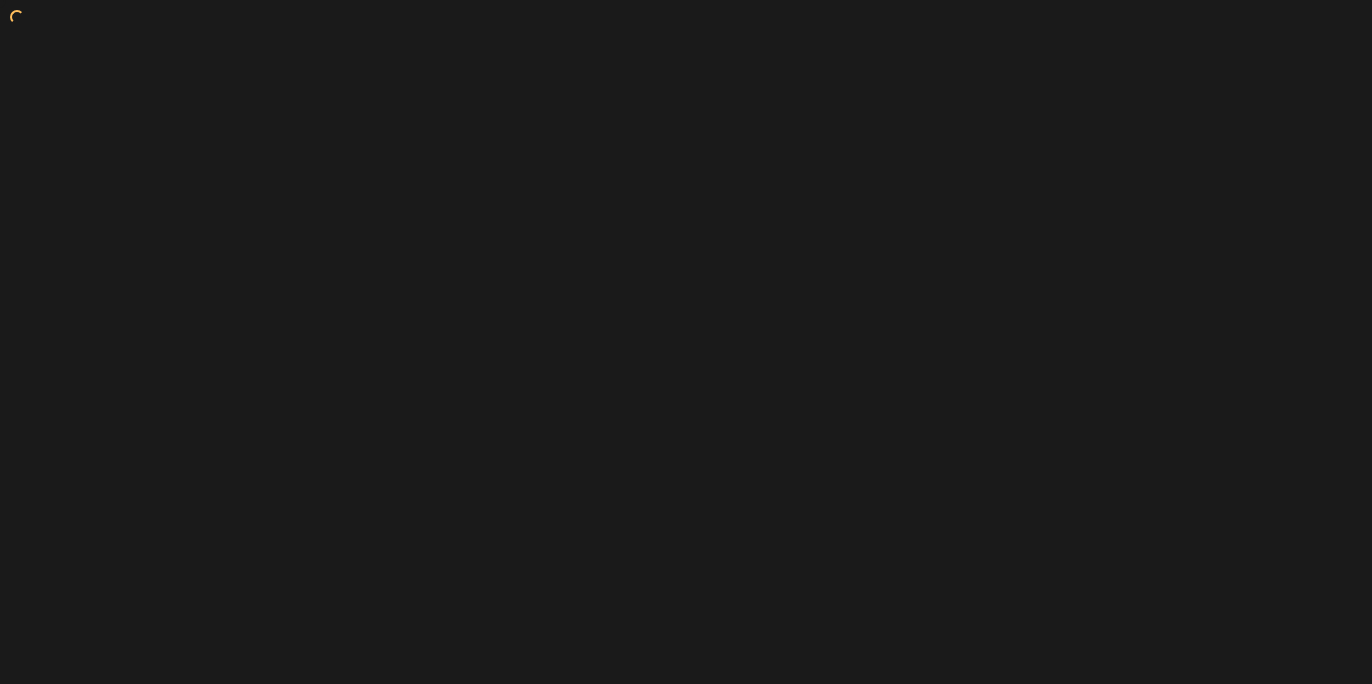 scroll, scrollTop: 0, scrollLeft: 0, axis: both 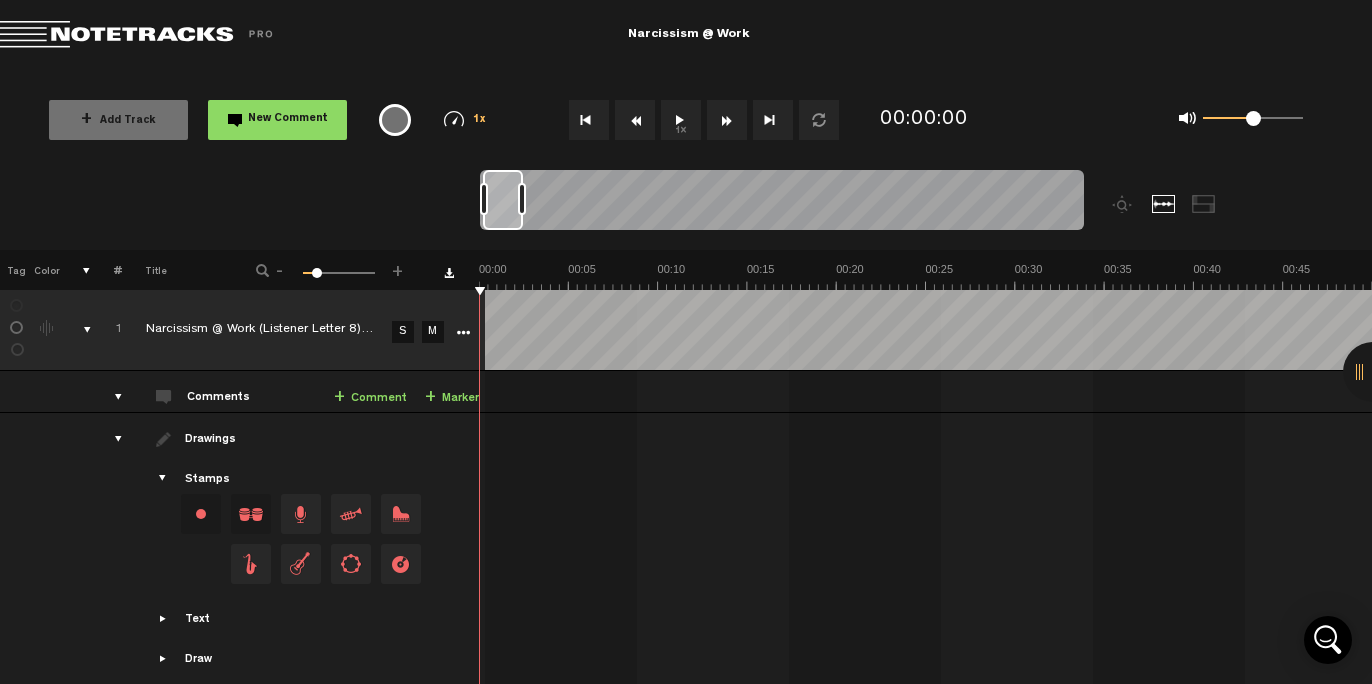 click at bounding box center (76, 737) 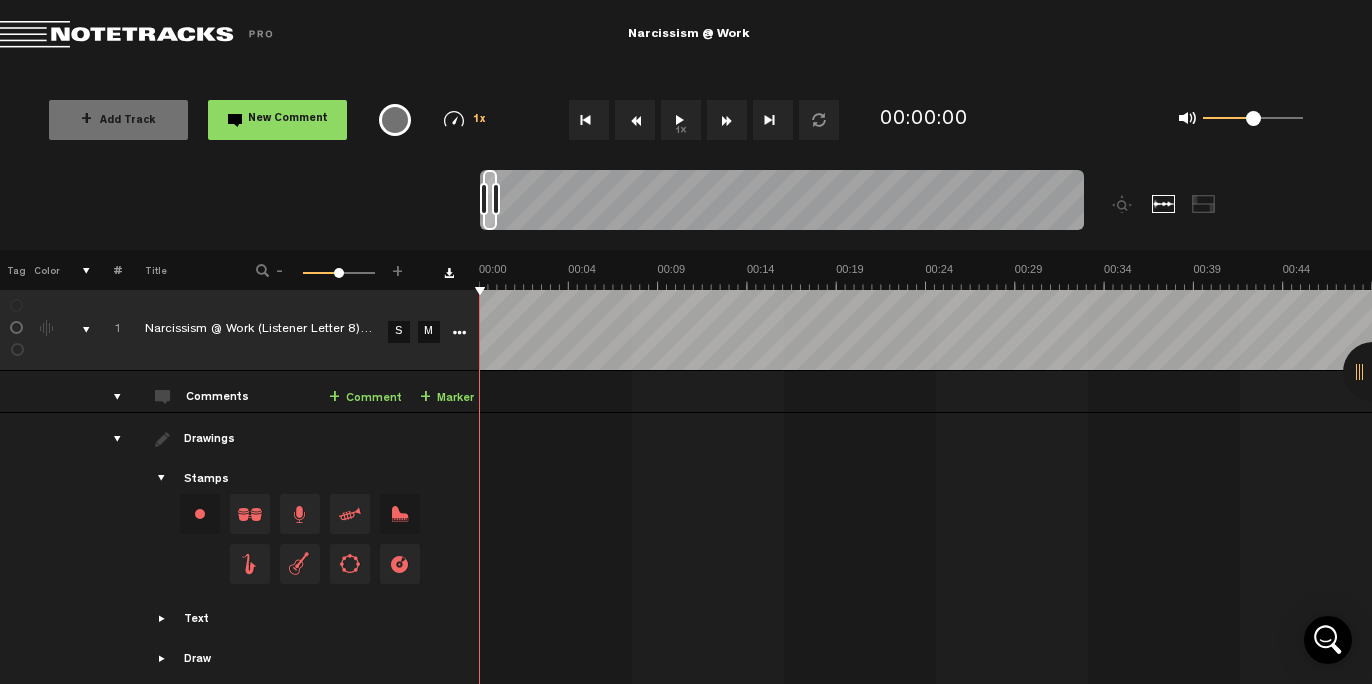 scroll, scrollTop: 0, scrollLeft: 0, axis: both 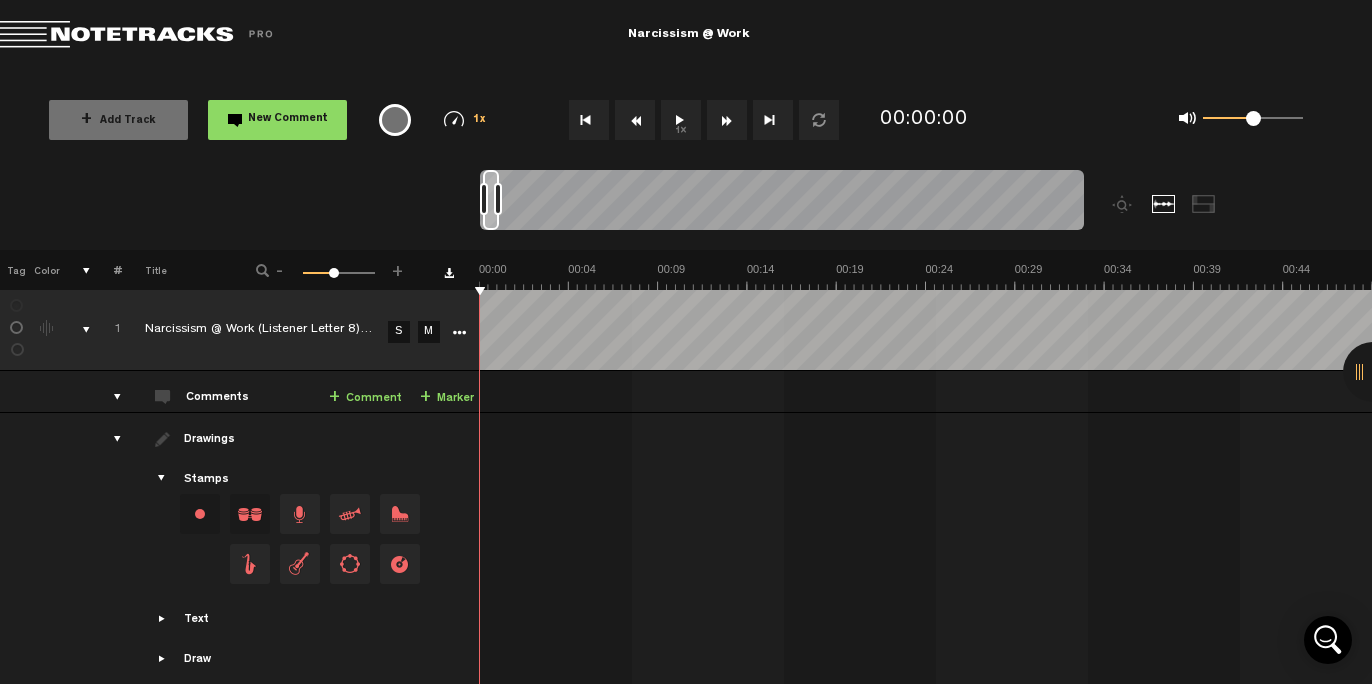 click at bounding box center [78, 330] 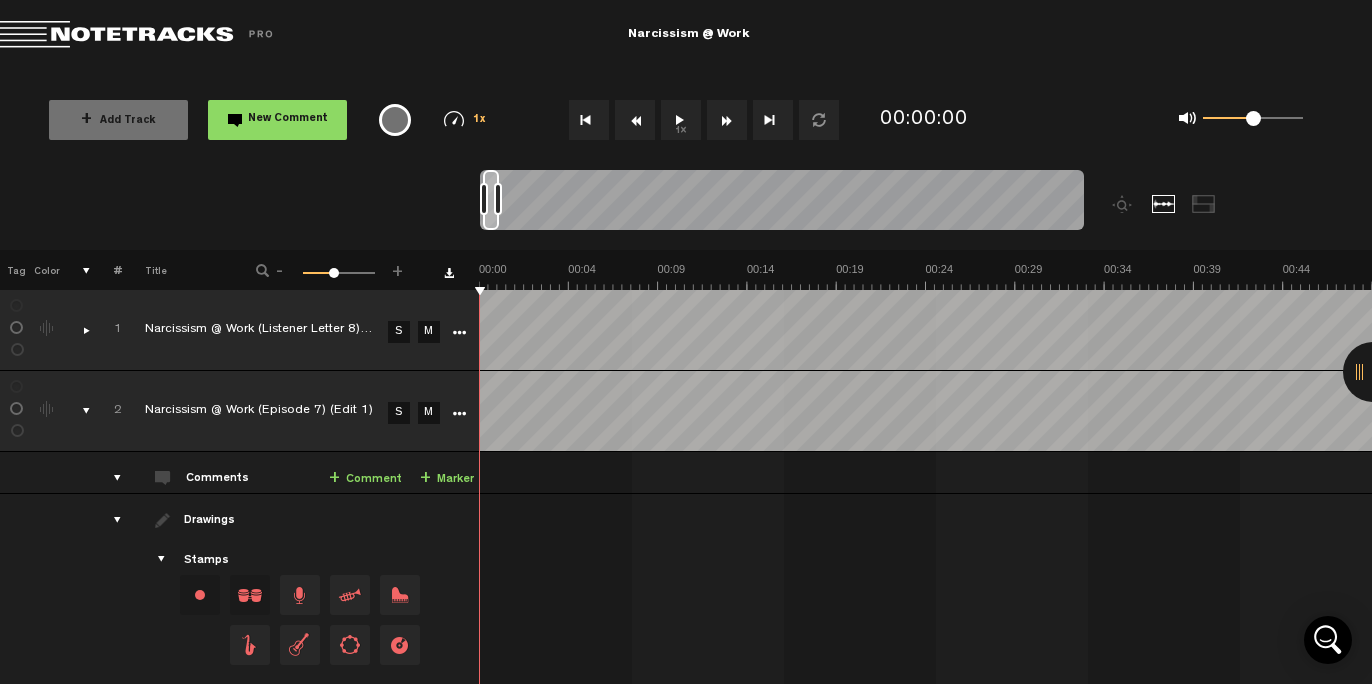 click at bounding box center (78, 411) 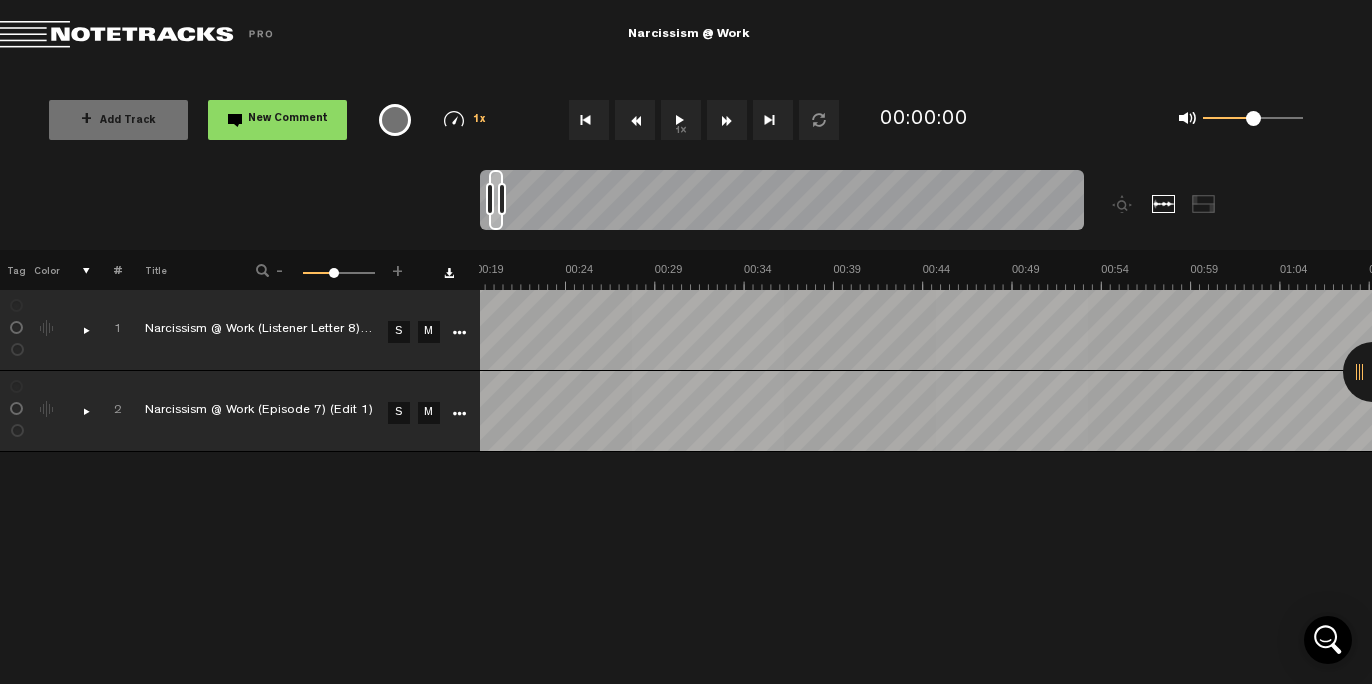 scroll, scrollTop: 0, scrollLeft: 1, axis: horizontal 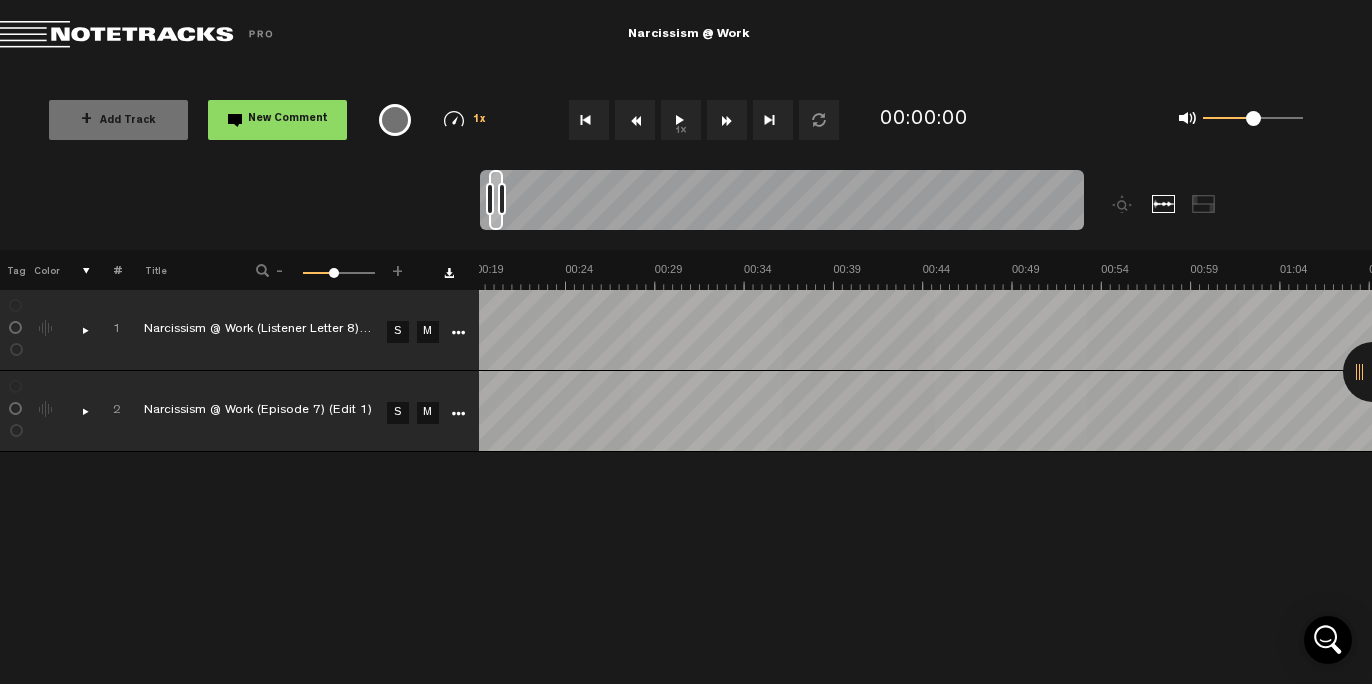 click on "S" at bounding box center [398, 413] 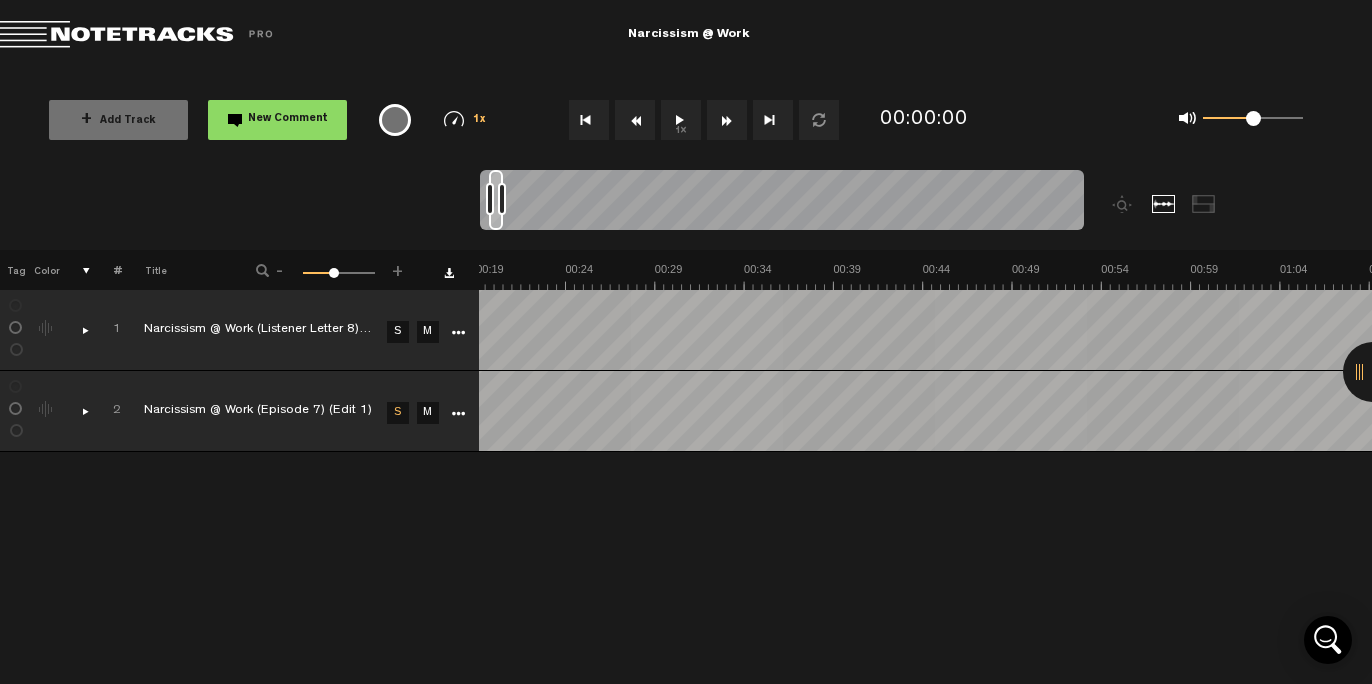 click on "1x" at bounding box center [681, 120] 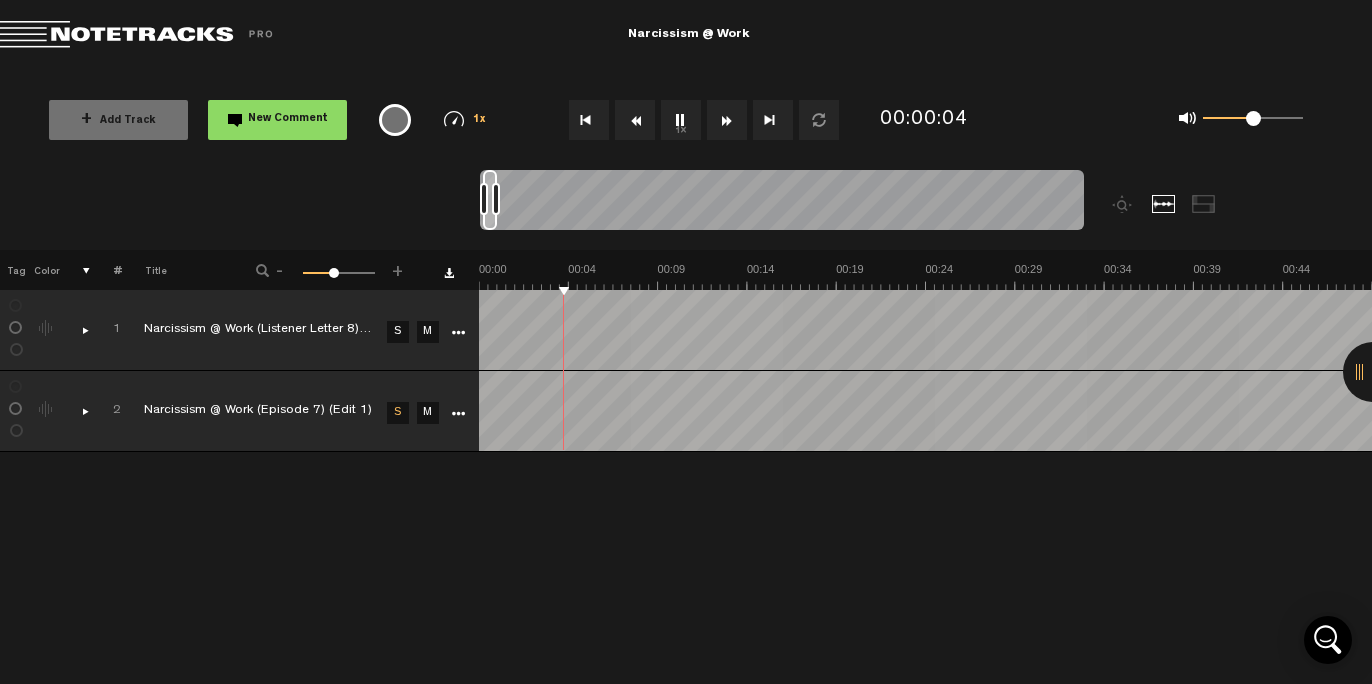 scroll, scrollTop: 0, scrollLeft: 0, axis: both 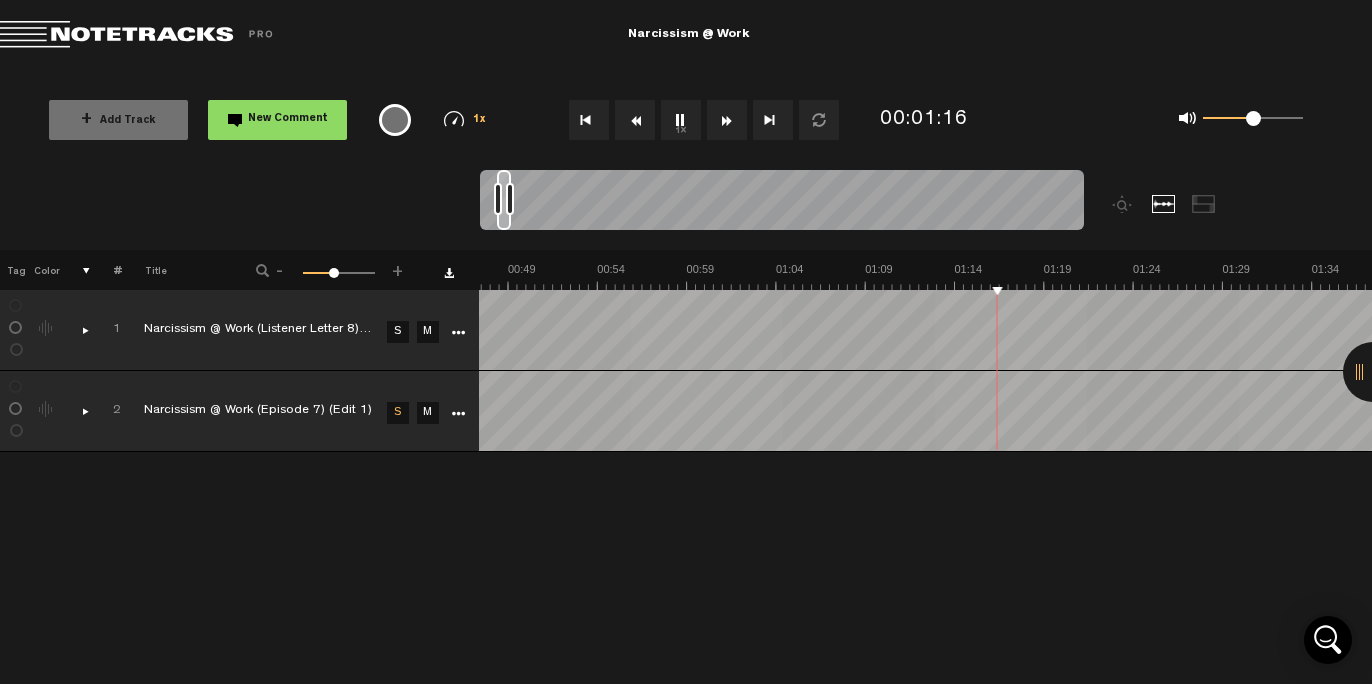click on "1x" at bounding box center [681, 120] 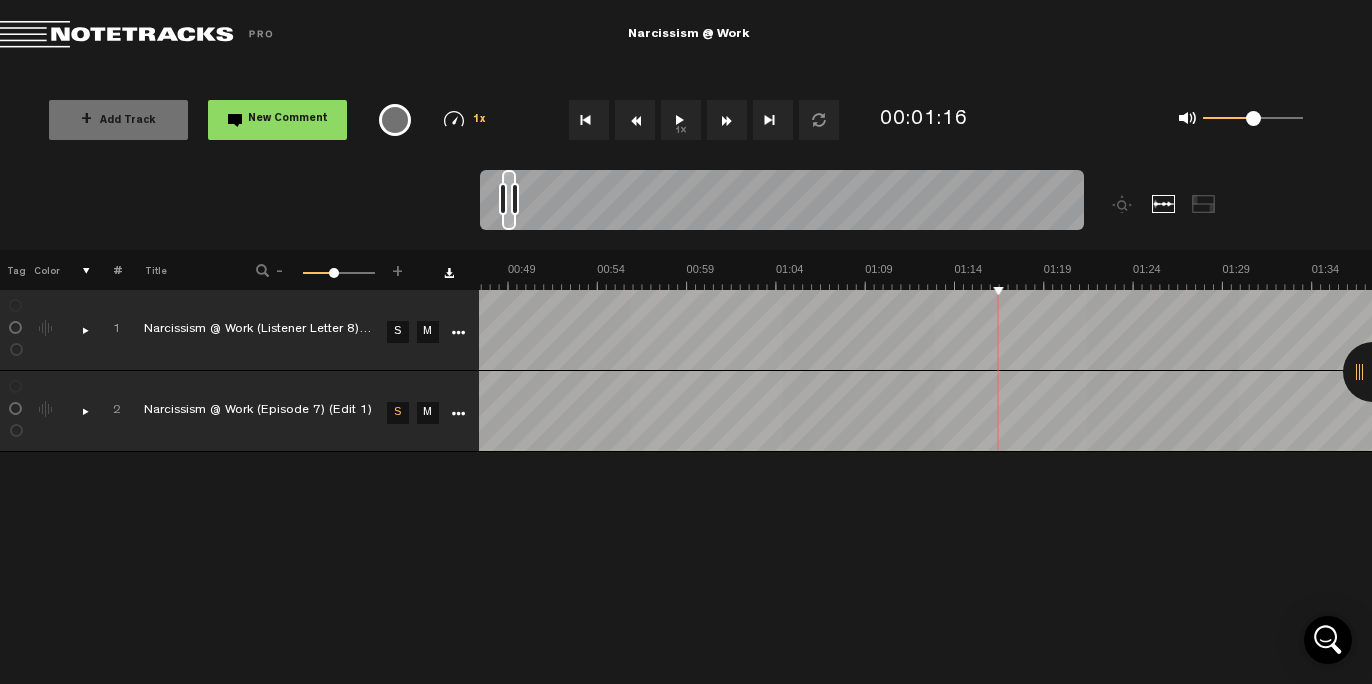 scroll, scrollTop: 0, scrollLeft: 1224, axis: horizontal 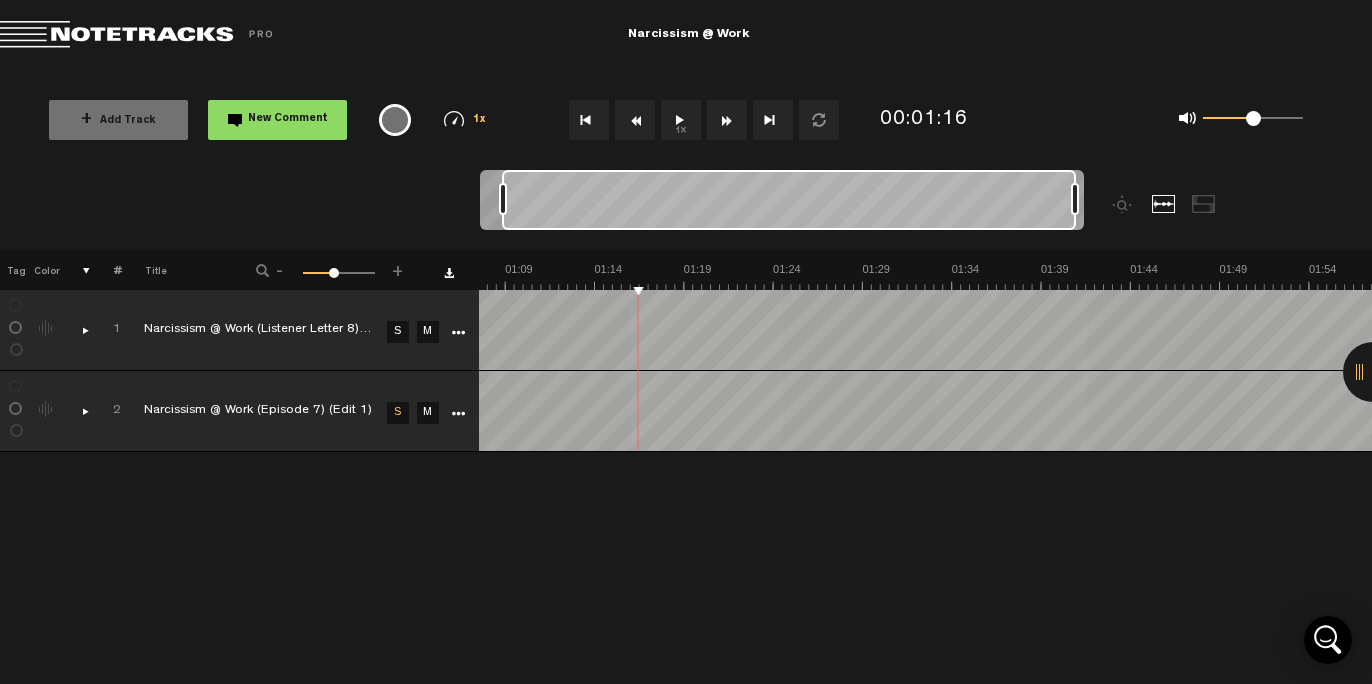 drag, startPoint x: 515, startPoint y: 192, endPoint x: 1136, endPoint y: 208, distance: 621.20605 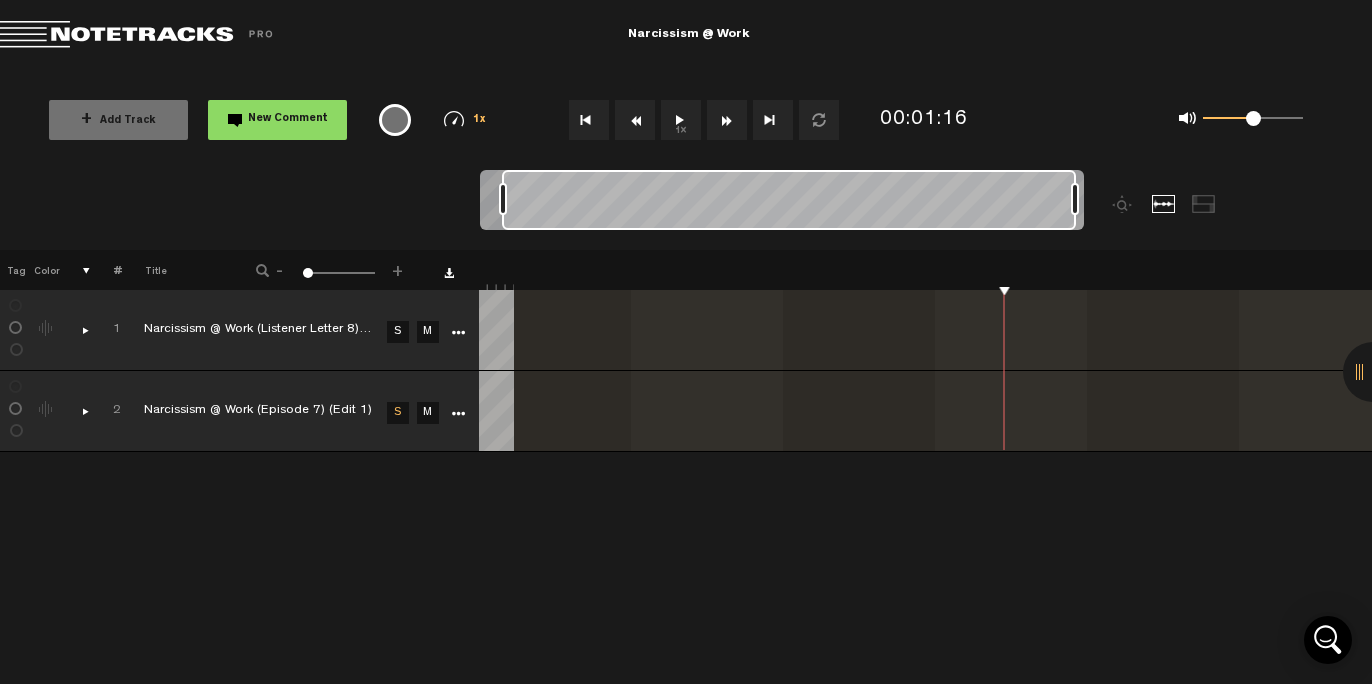 scroll, scrollTop: 0, scrollLeft: 618, axis: horizontal 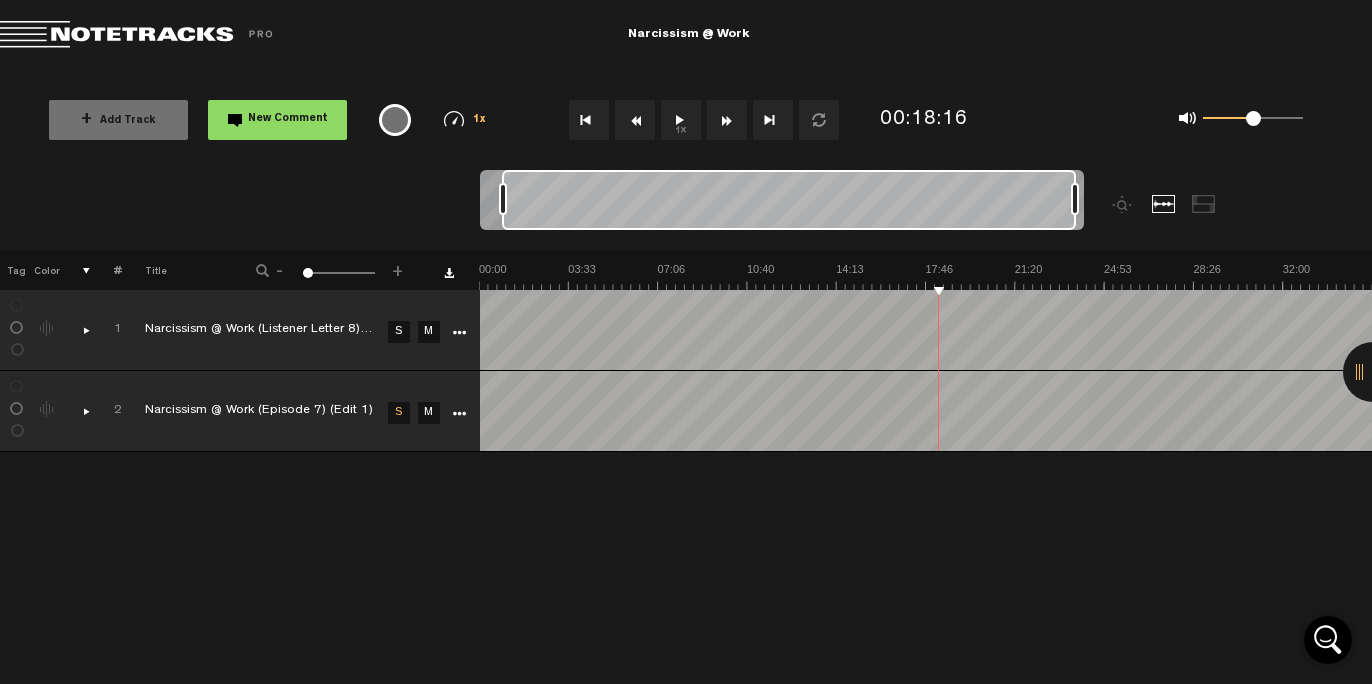 click on "S" at bounding box center (399, 332) 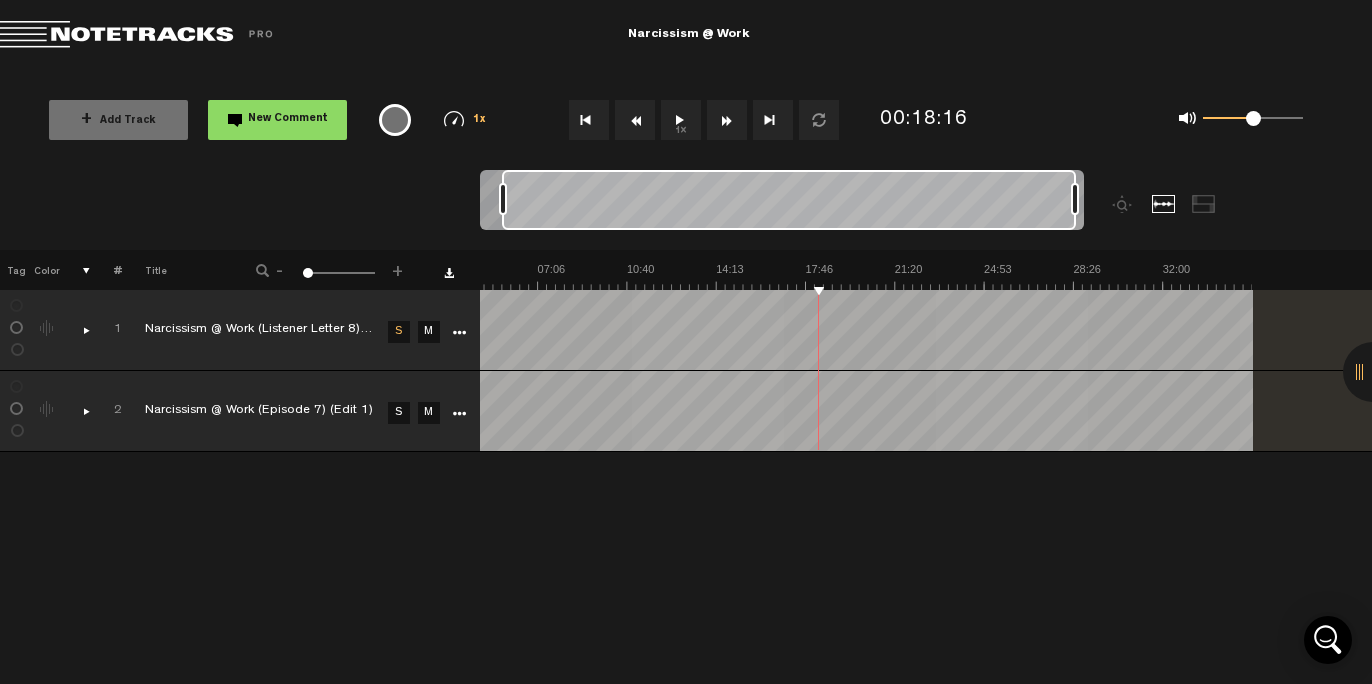 scroll, scrollTop: 0, scrollLeft: 120, axis: horizontal 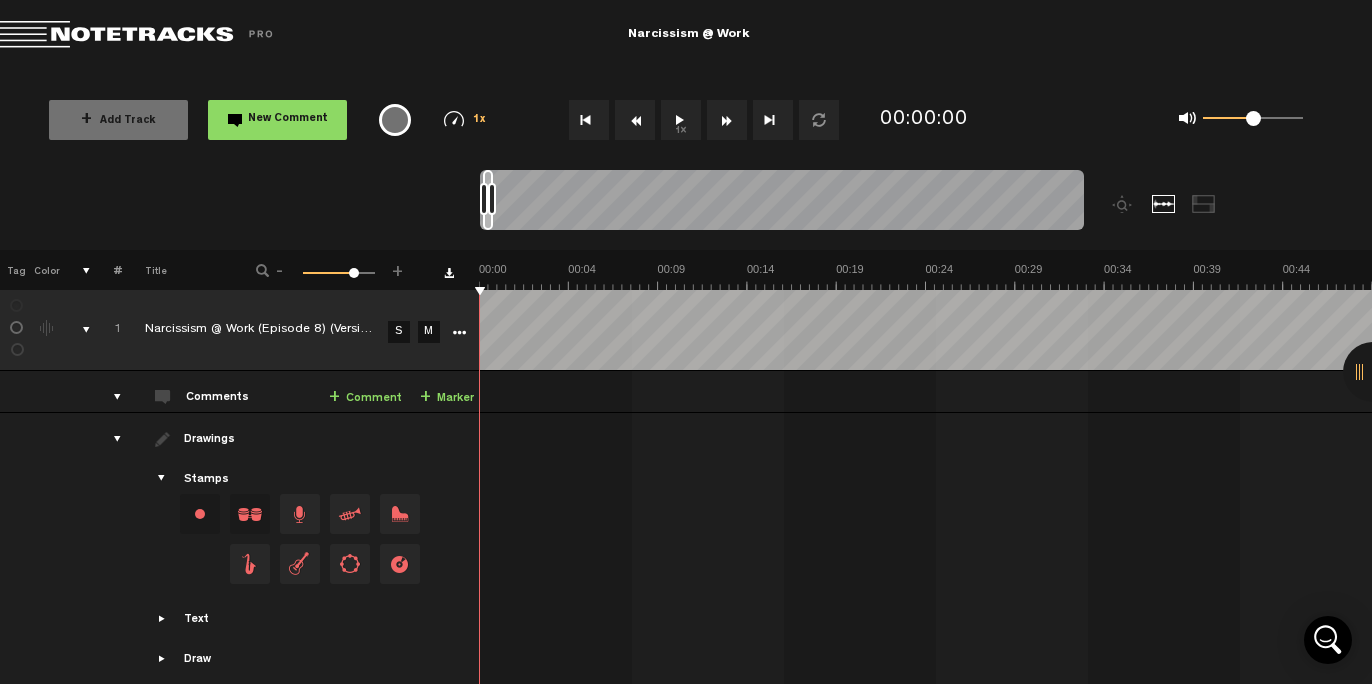 click on "S" at bounding box center [399, 332] 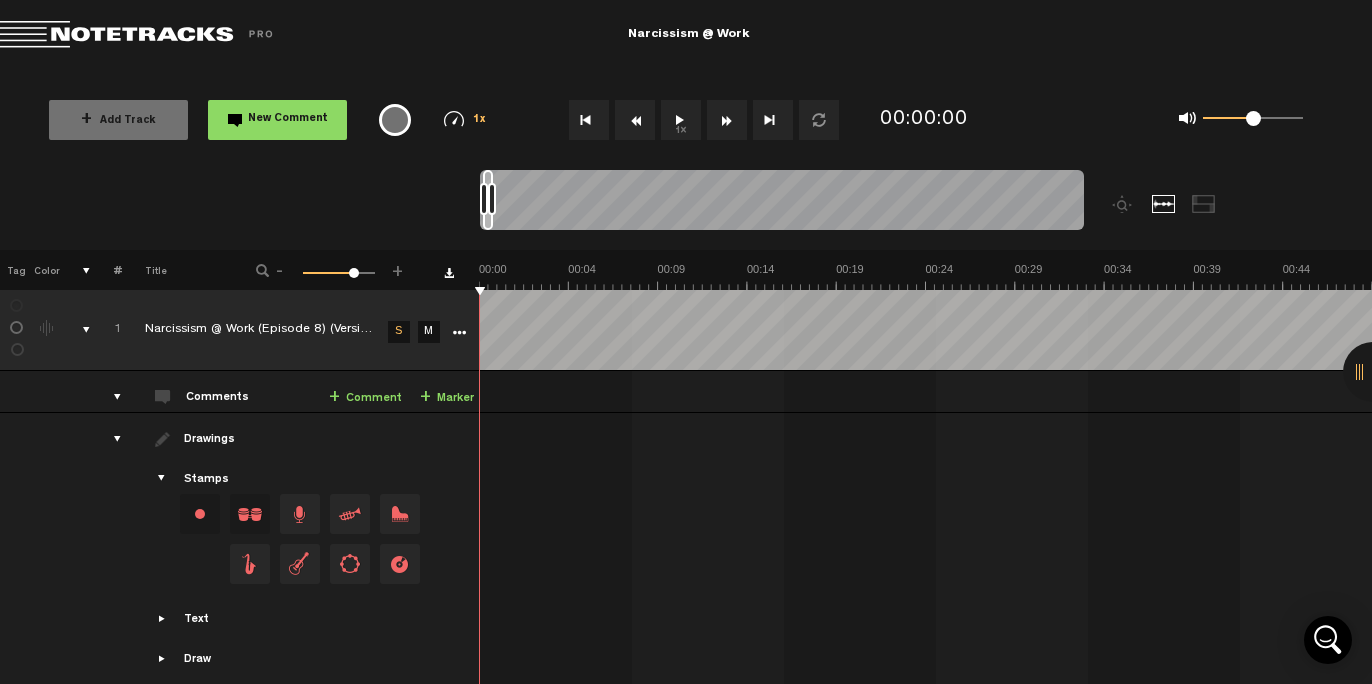 click on "1x" at bounding box center (681, 120) 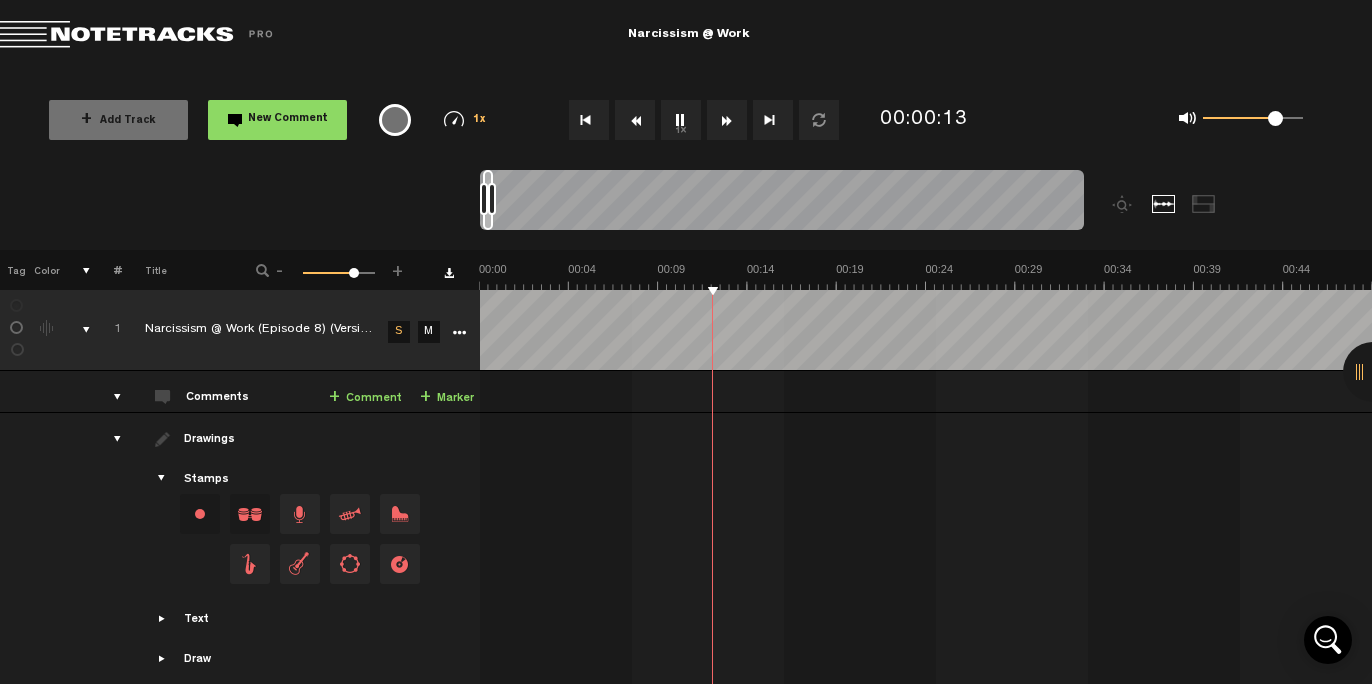 drag, startPoint x: 1257, startPoint y: 124, endPoint x: 1277, endPoint y: 123, distance: 20.024984 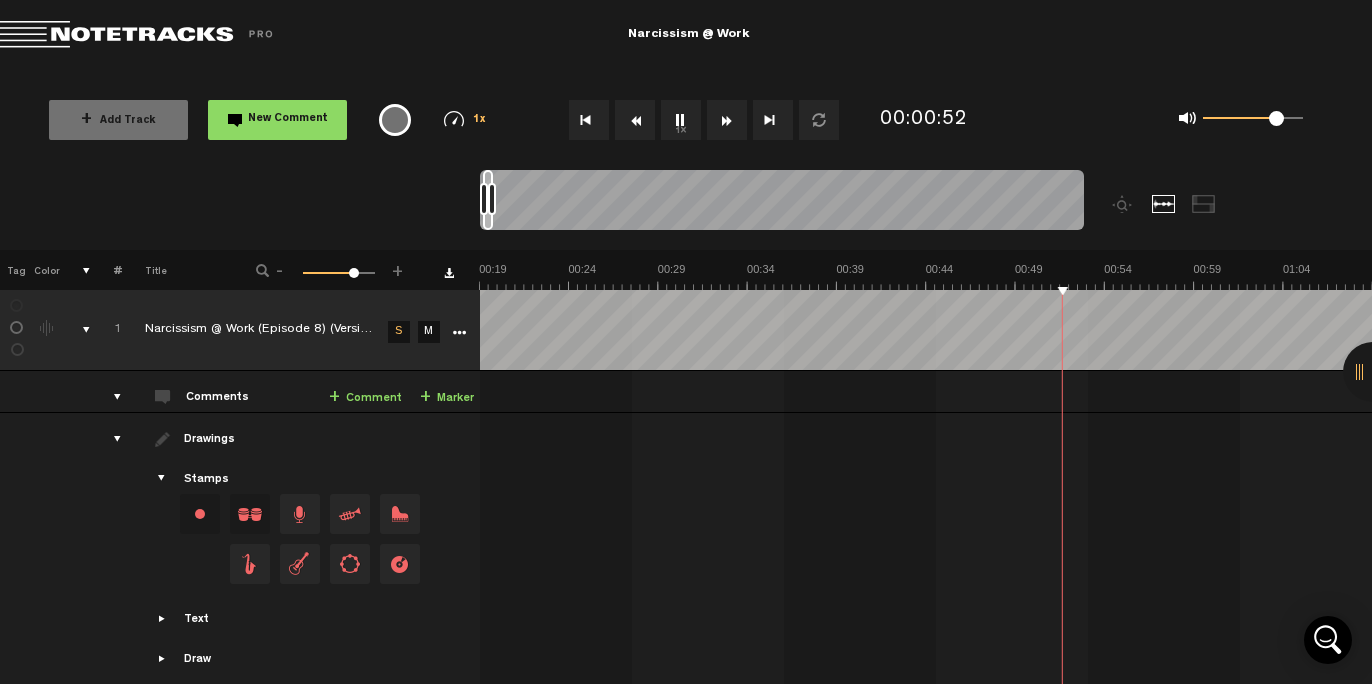 scroll, scrollTop: 0, scrollLeft: 357, axis: horizontal 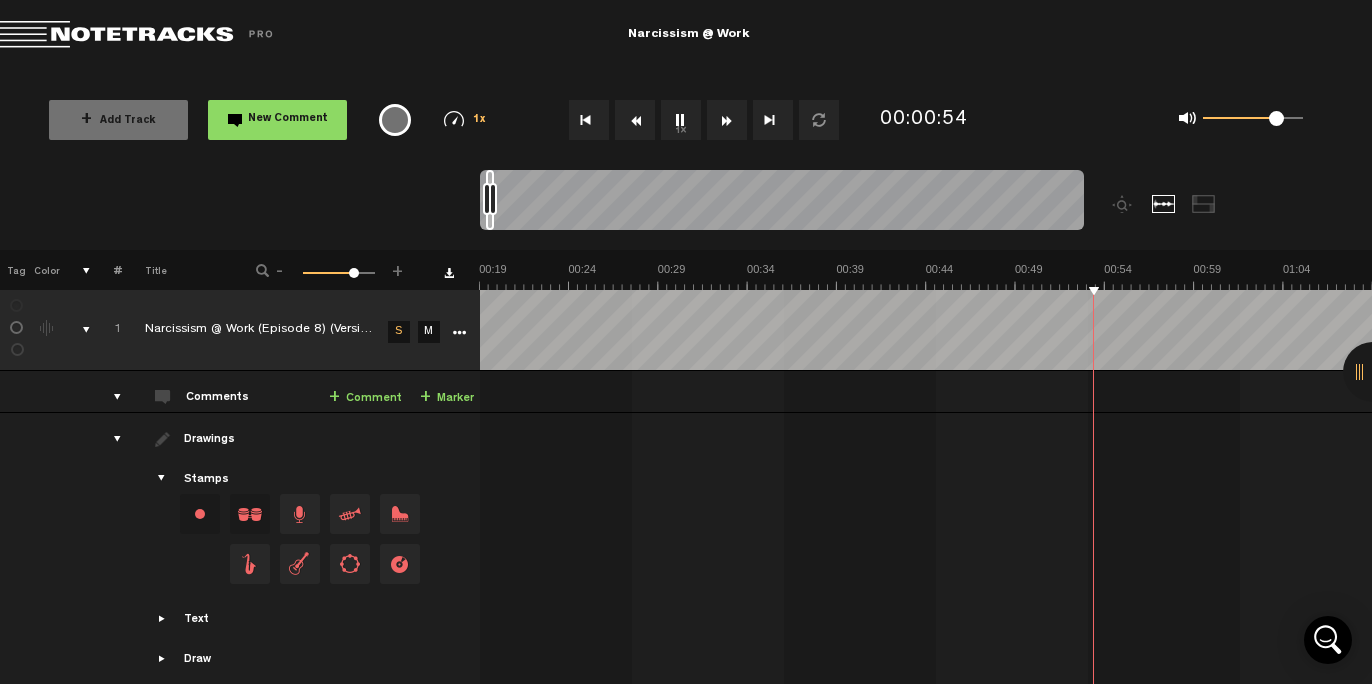 click at bounding box center [782, 203] 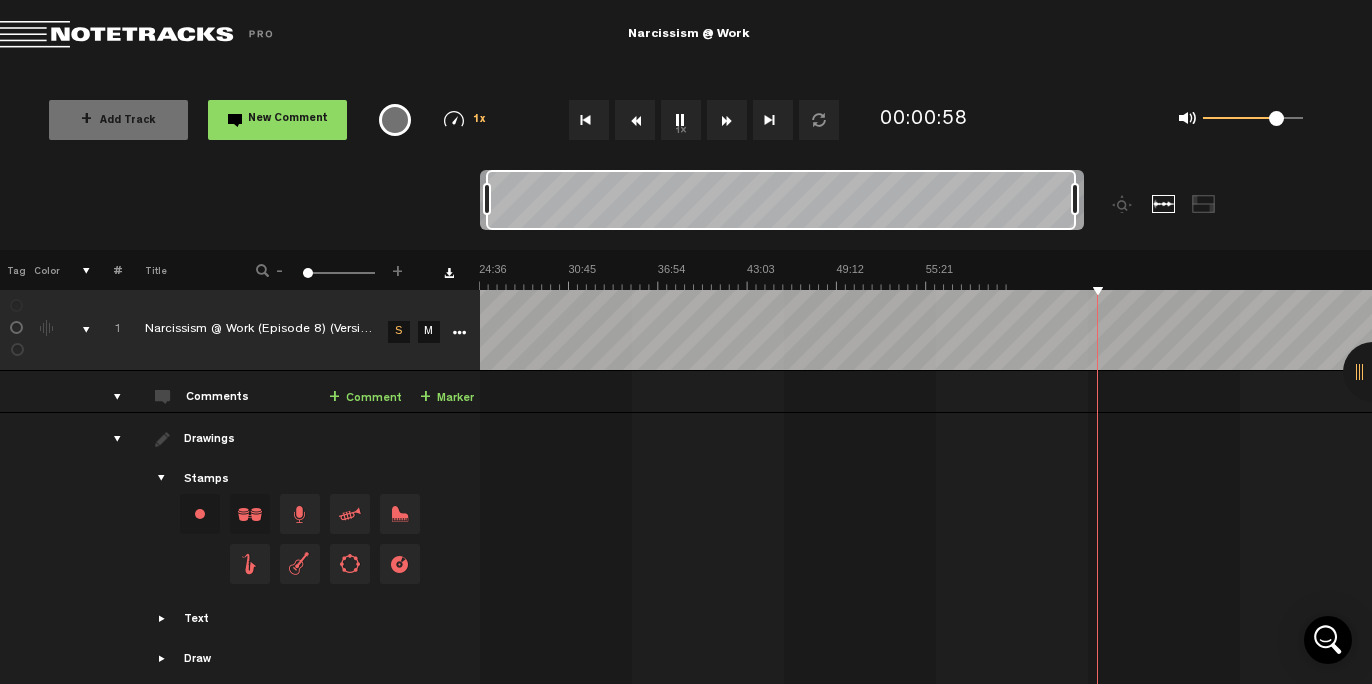 scroll, scrollTop: 0, scrollLeft: 0, axis: both 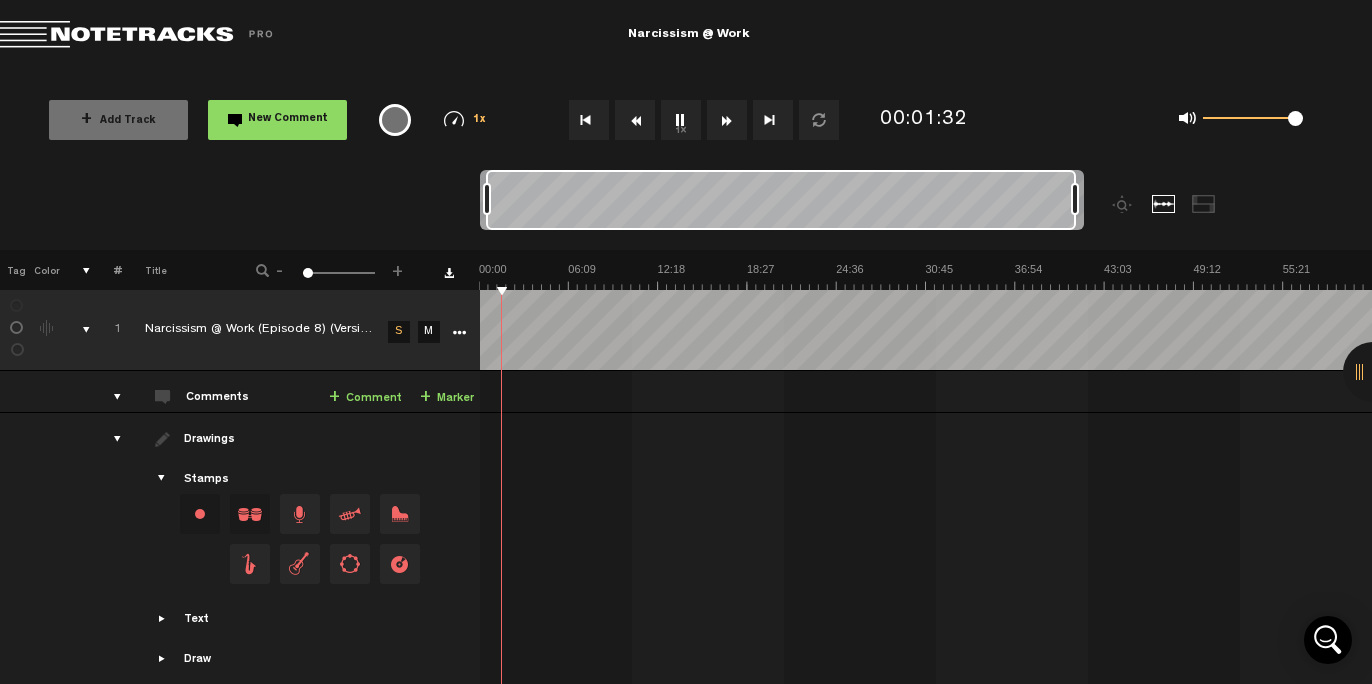 drag, startPoint x: 1279, startPoint y: 119, endPoint x: 1362, endPoint y: 119, distance: 83 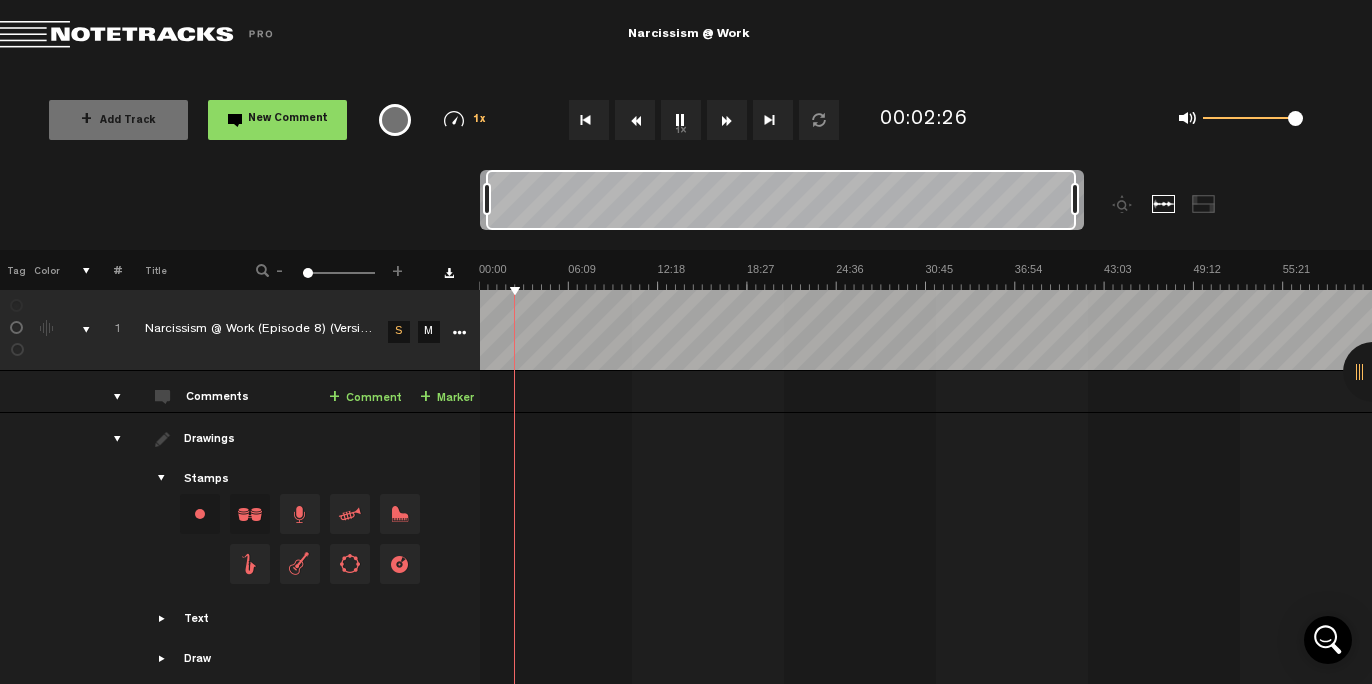 scroll, scrollTop: 0, scrollLeft: 16, axis: horizontal 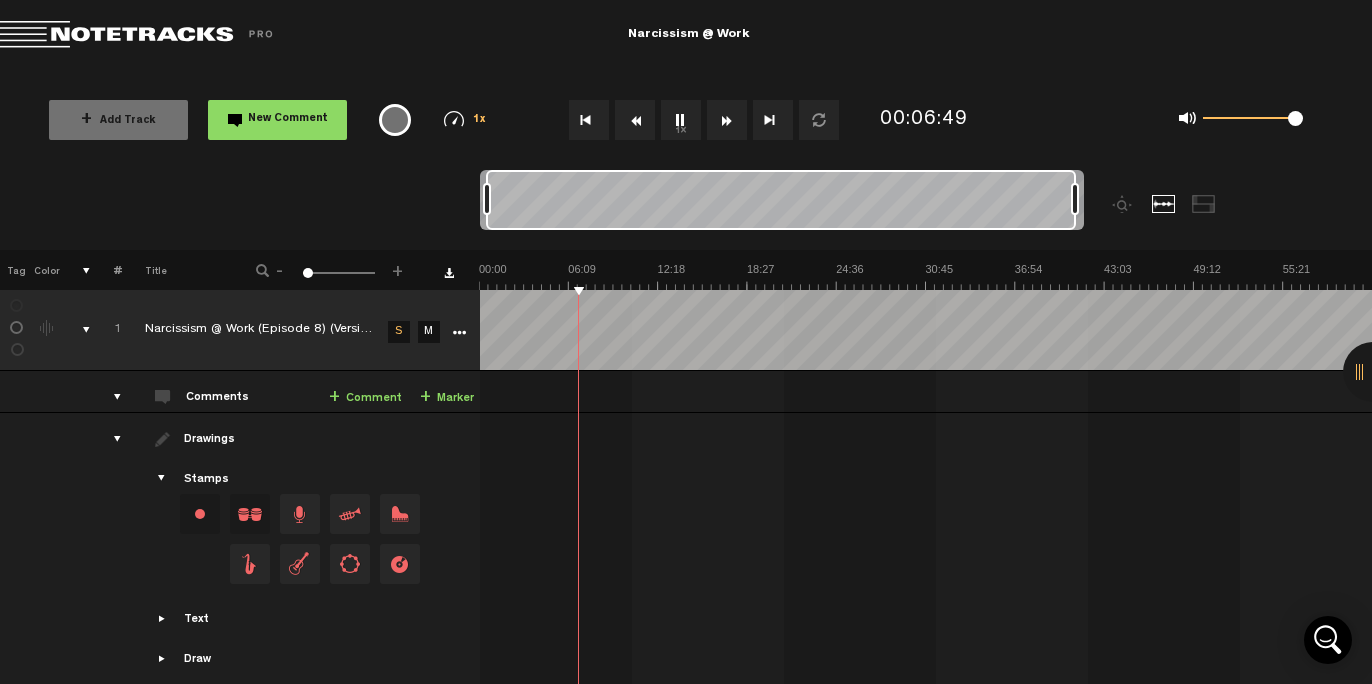 click on "1x" at bounding box center (681, 120) 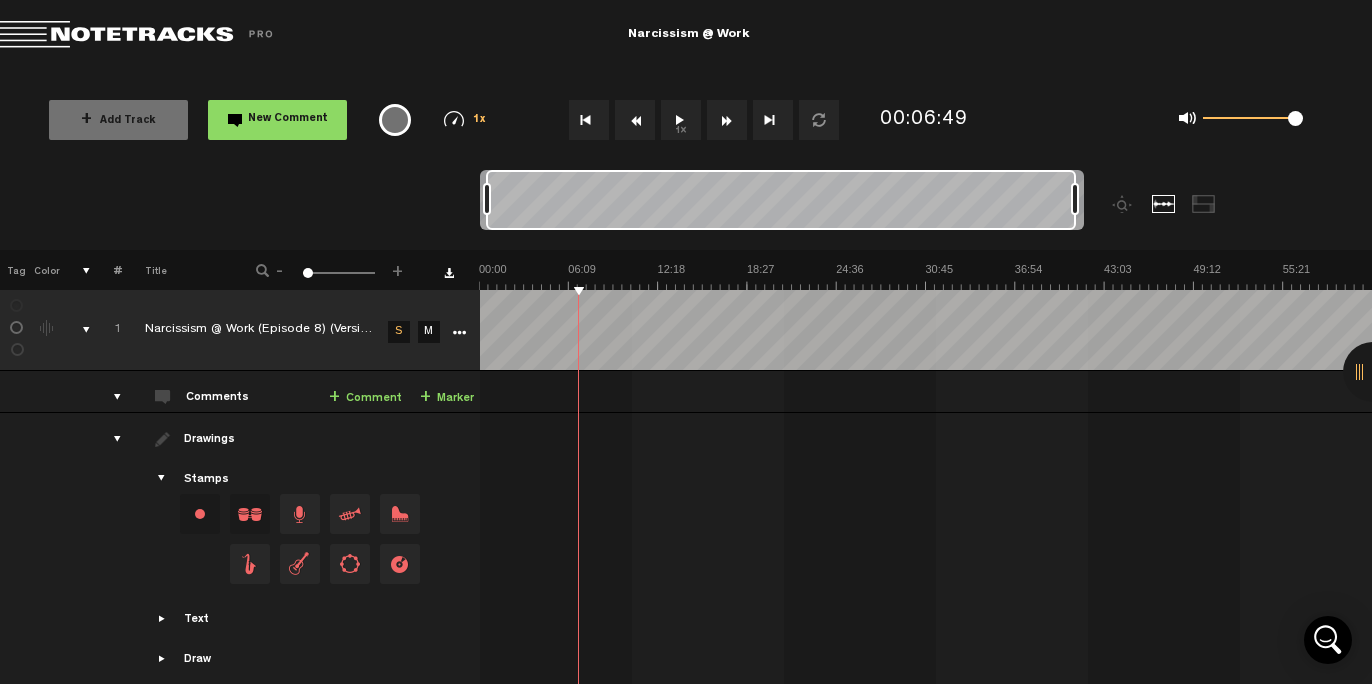 click on "New Comment" at bounding box center (288, 119) 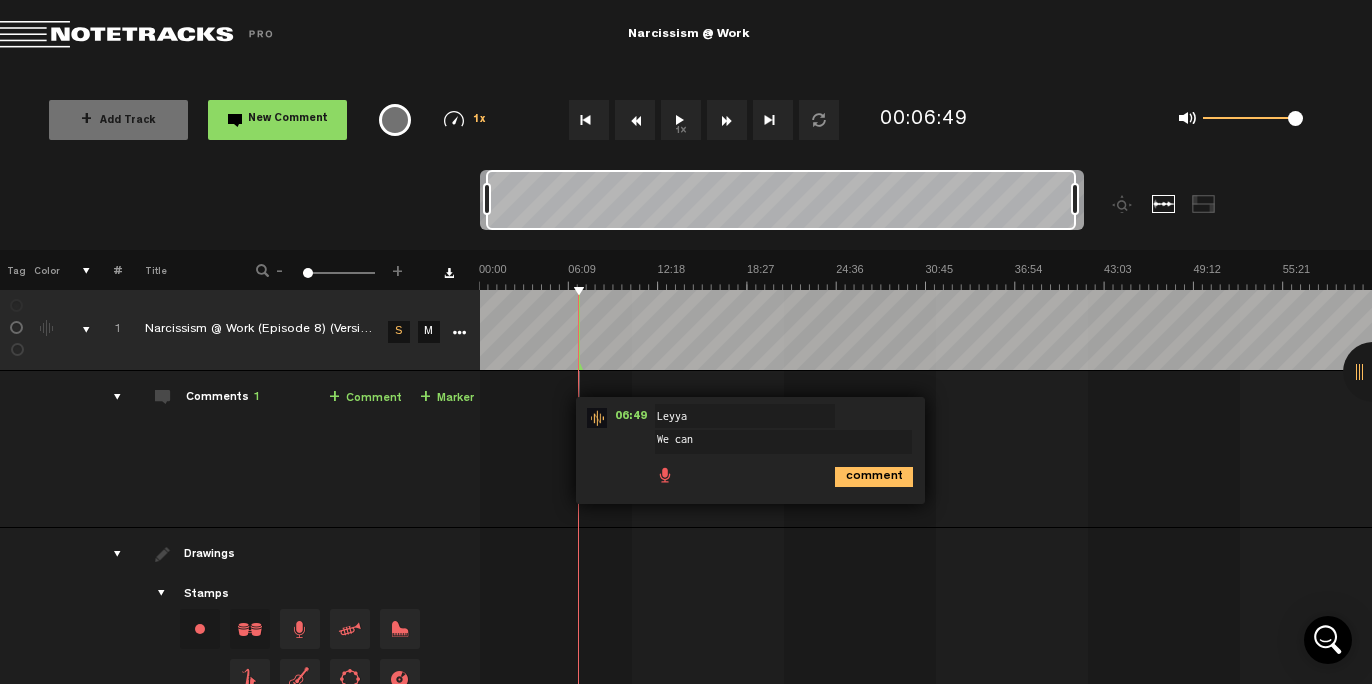 click on "We can" at bounding box center [783, 442] 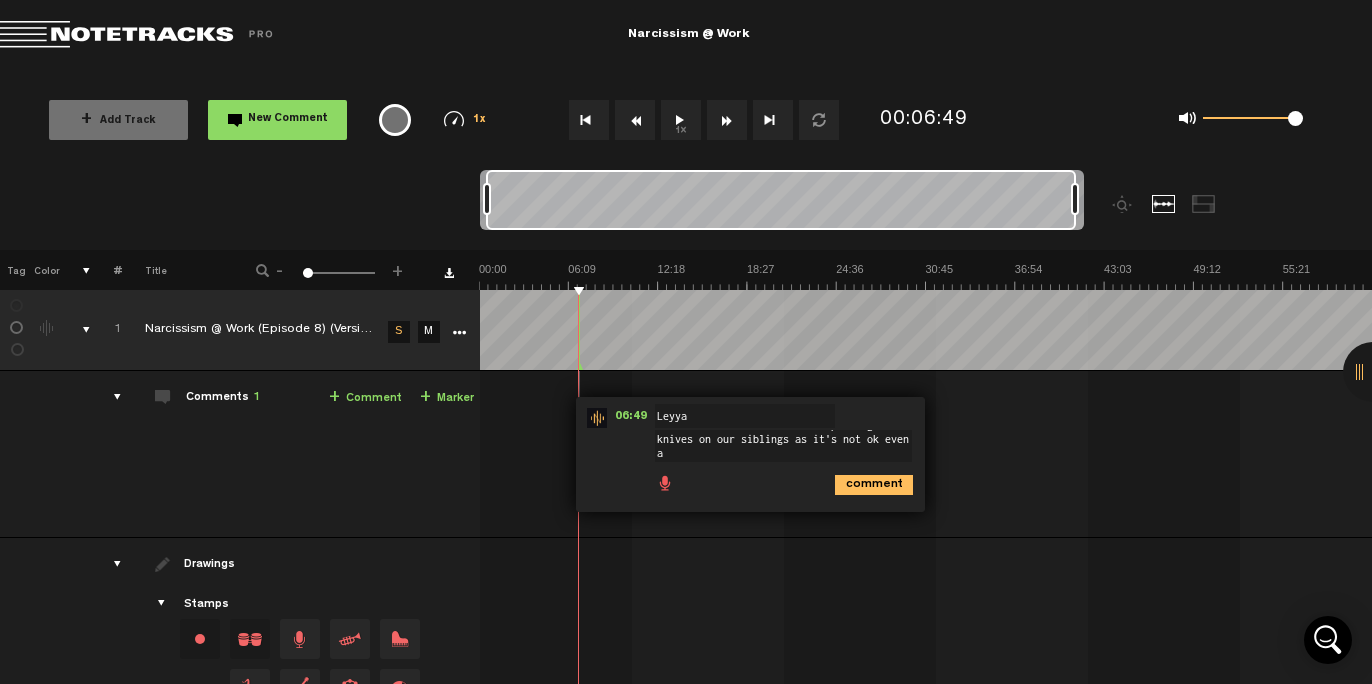 scroll, scrollTop: 0, scrollLeft: 0, axis: both 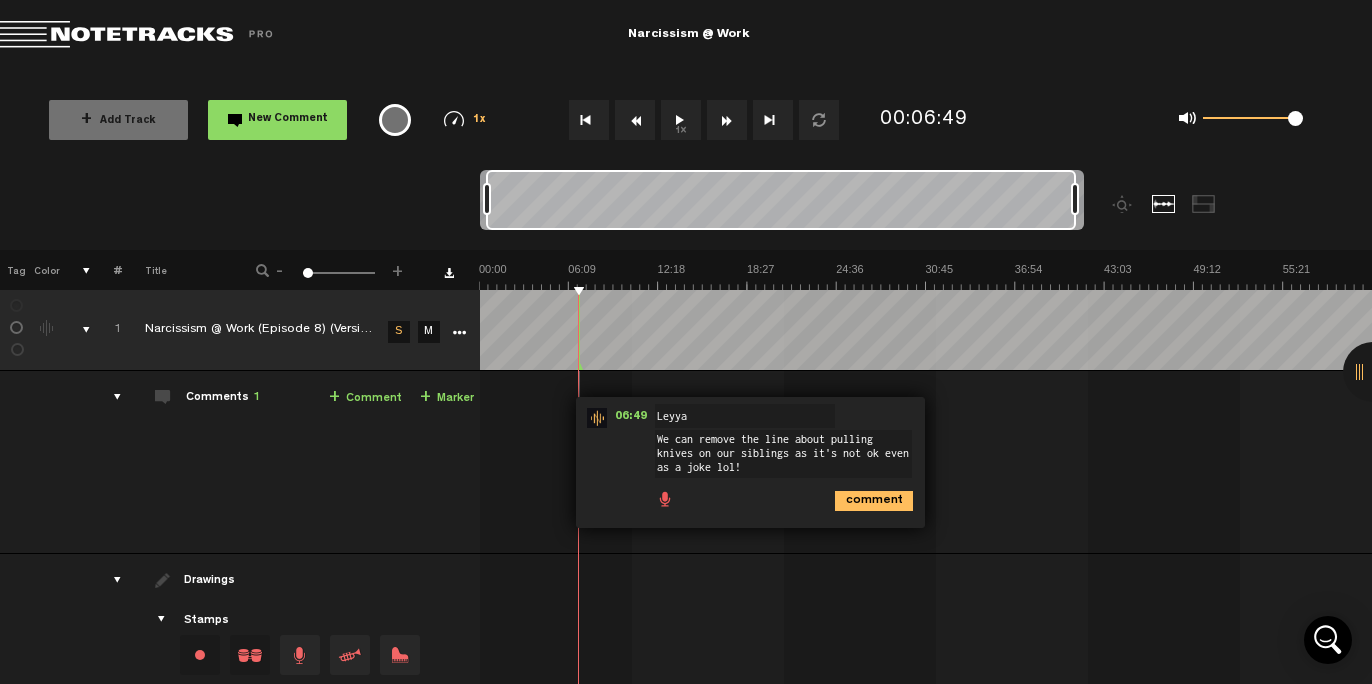 type on "We can remove the line about pulling knives on our siblings as it's not ok even as a joke lol!" 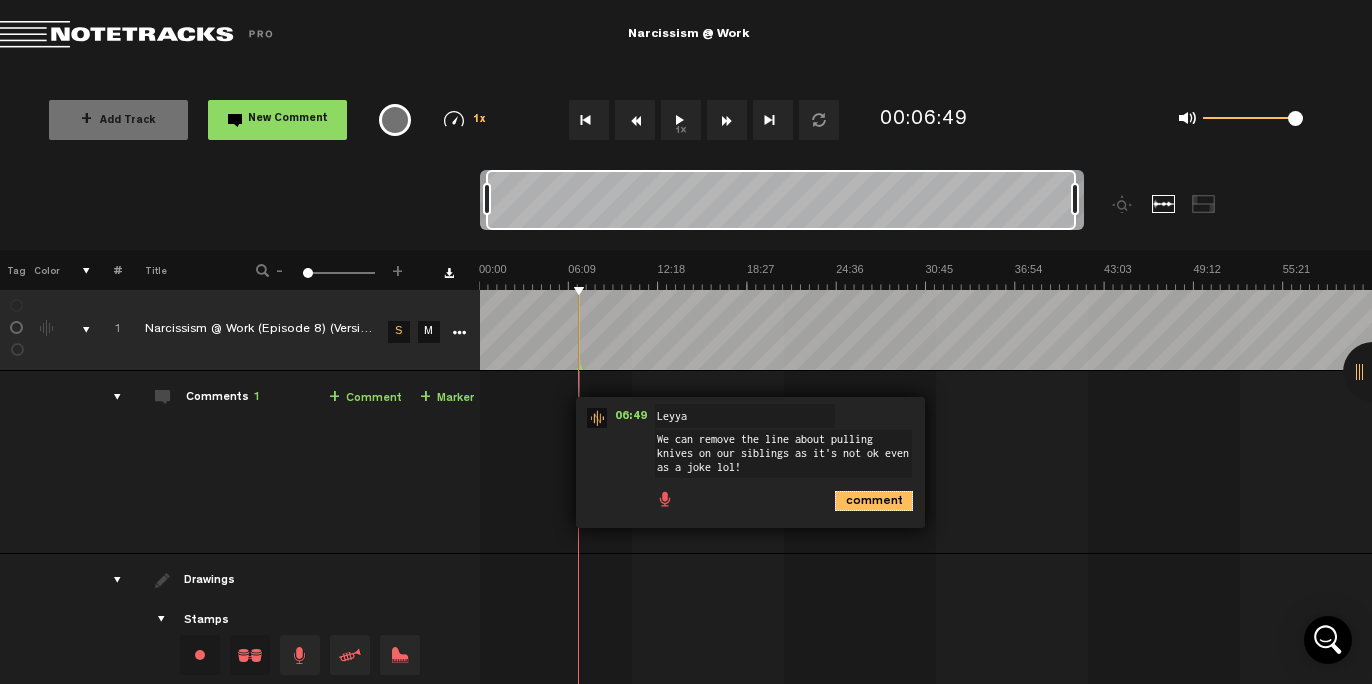 click on "comment" at bounding box center (874, 501) 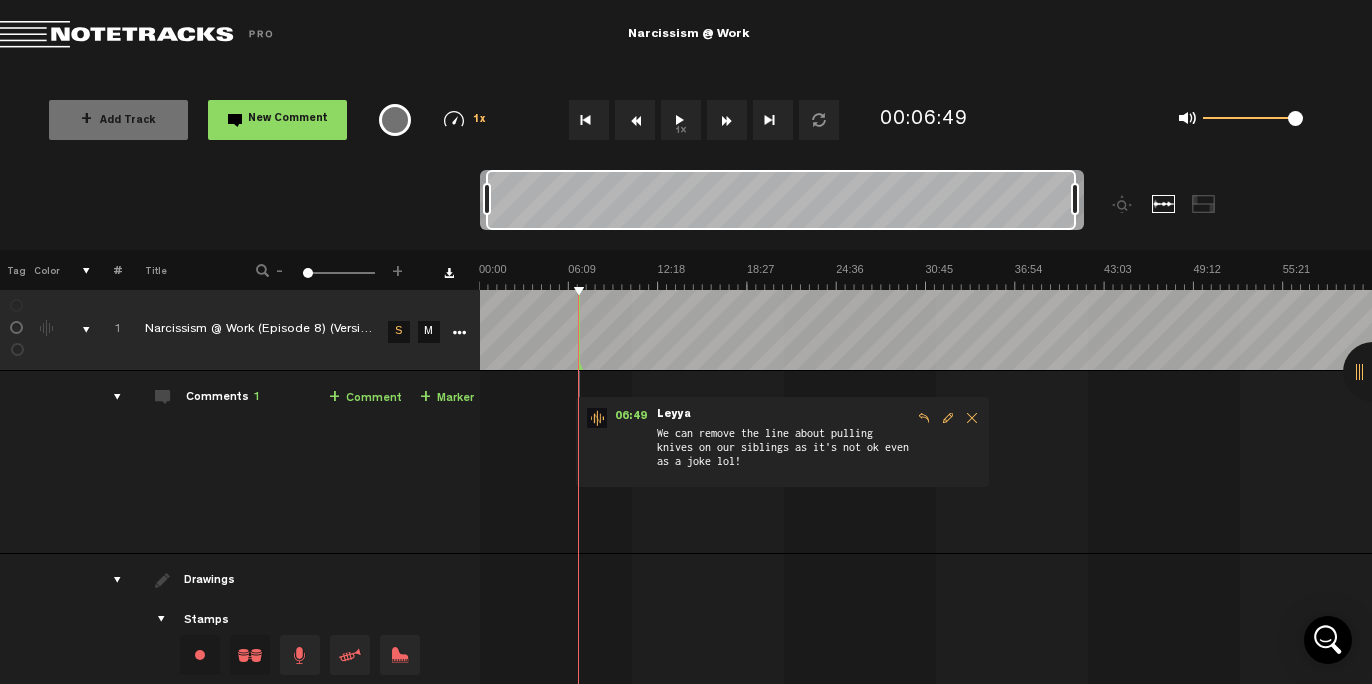 click on "1x" at bounding box center (681, 120) 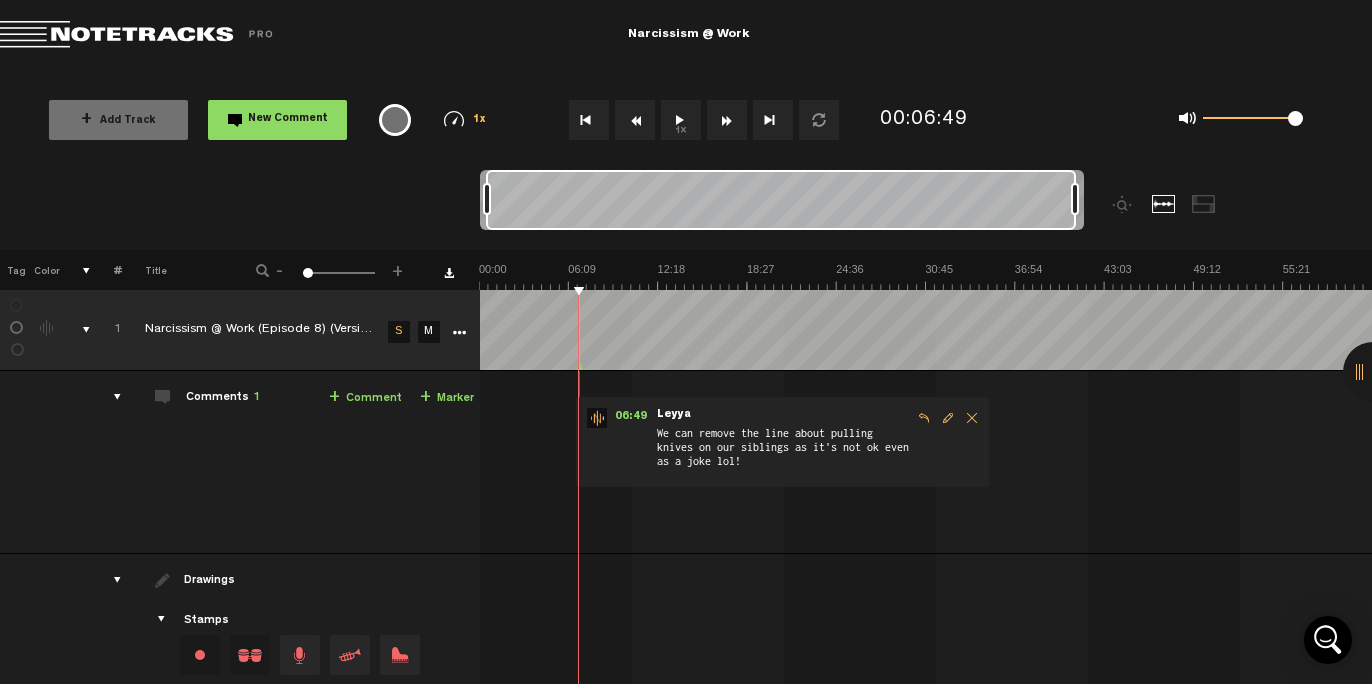 click on "1x" at bounding box center (681, 120) 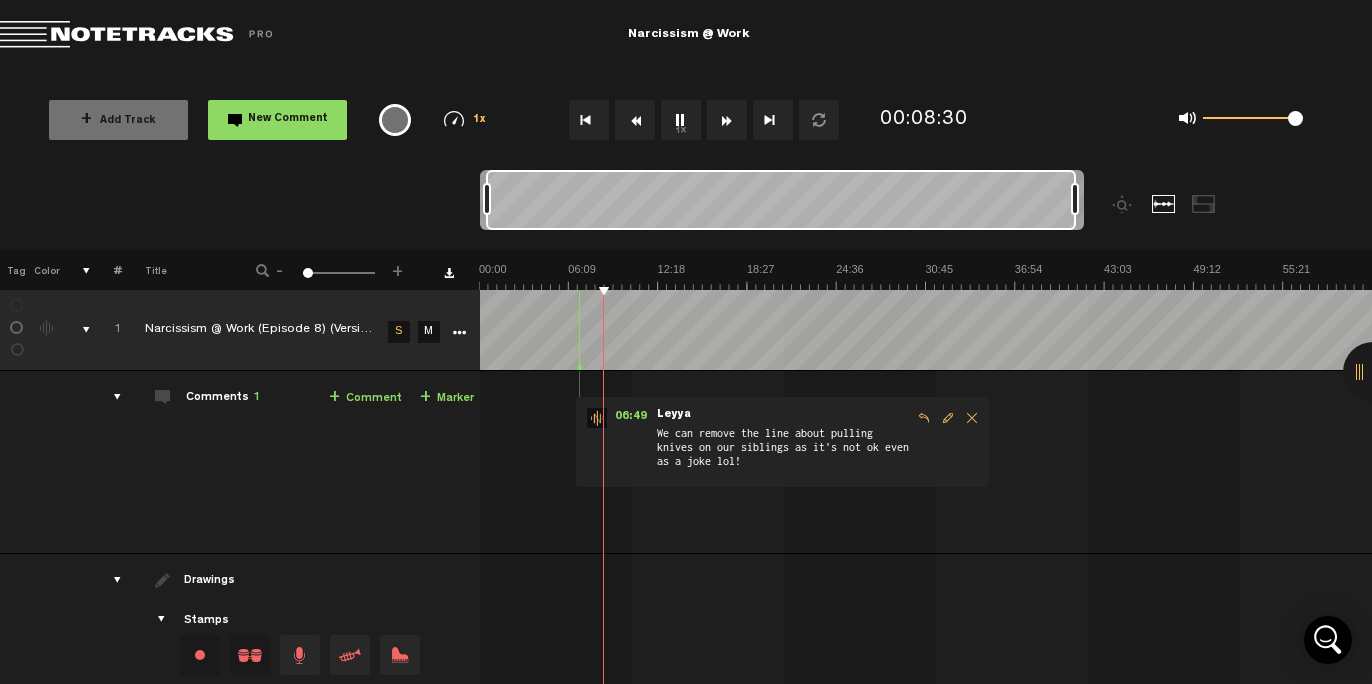 click on "1x" at bounding box center (681, 120) 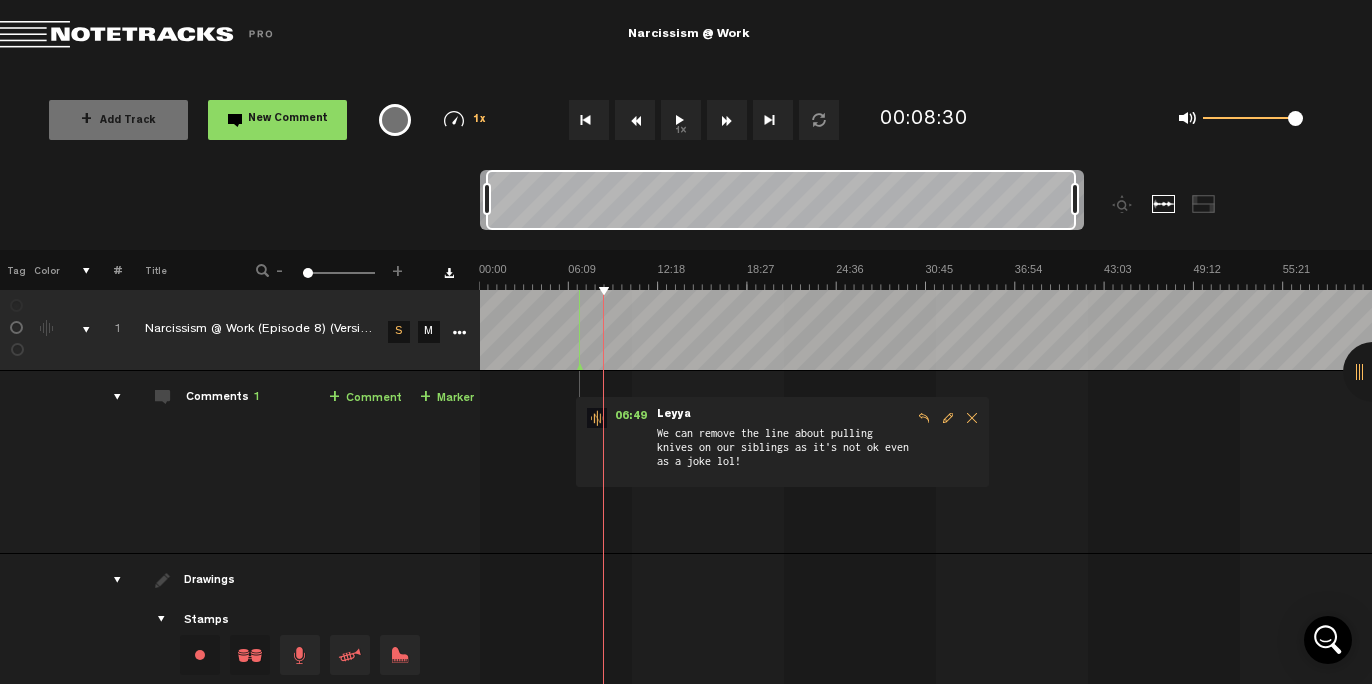 click on "1x" at bounding box center [681, 120] 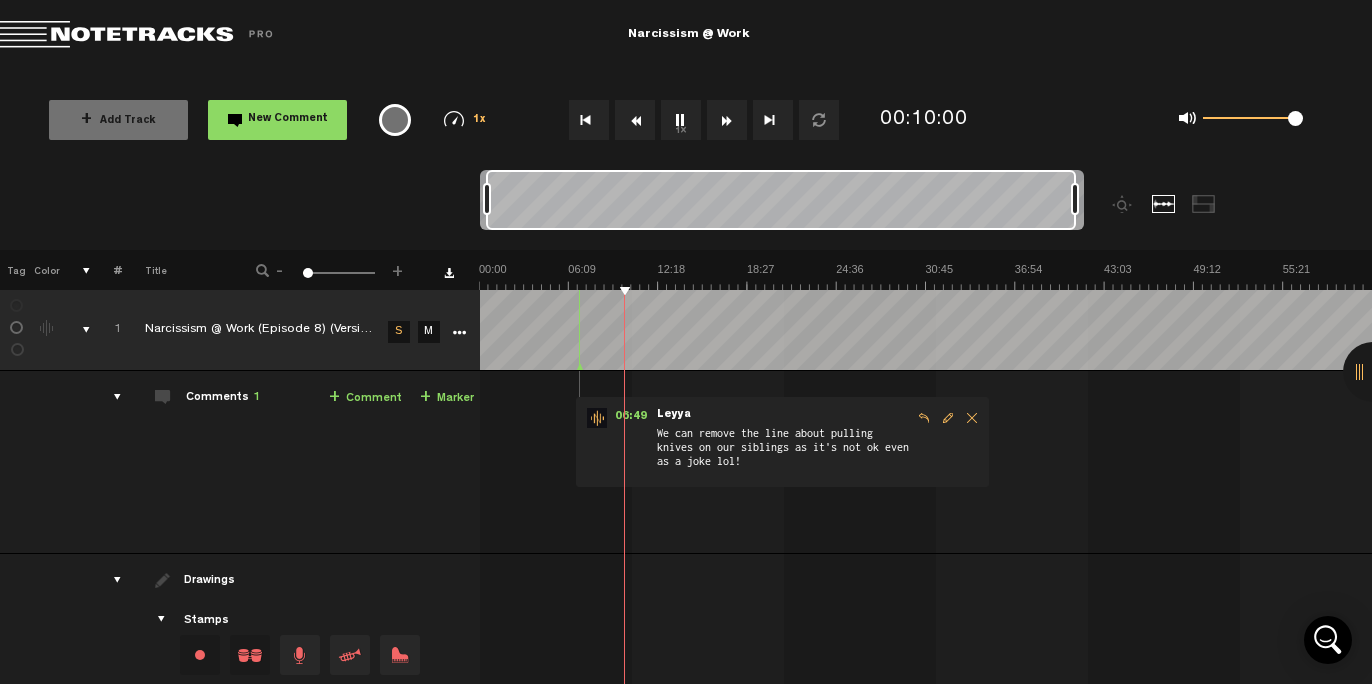 click on "New Comment" at bounding box center (277, 120) 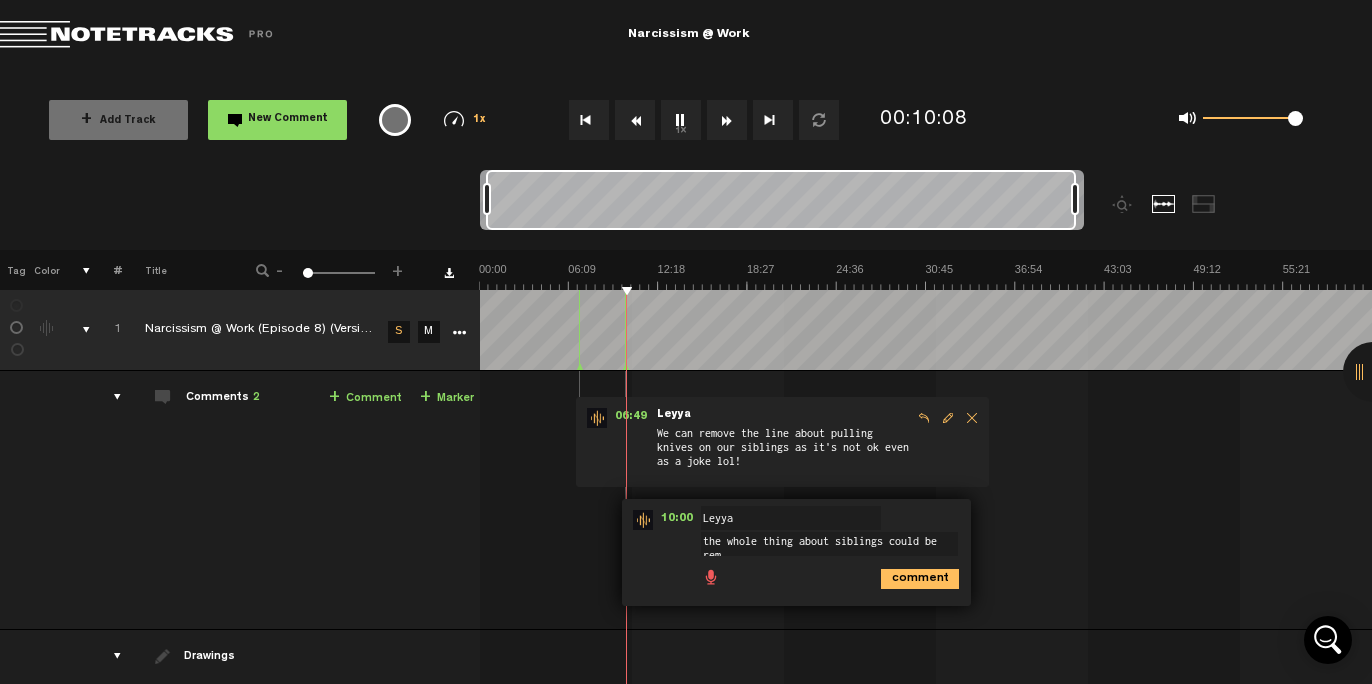 scroll, scrollTop: 2, scrollLeft: 0, axis: vertical 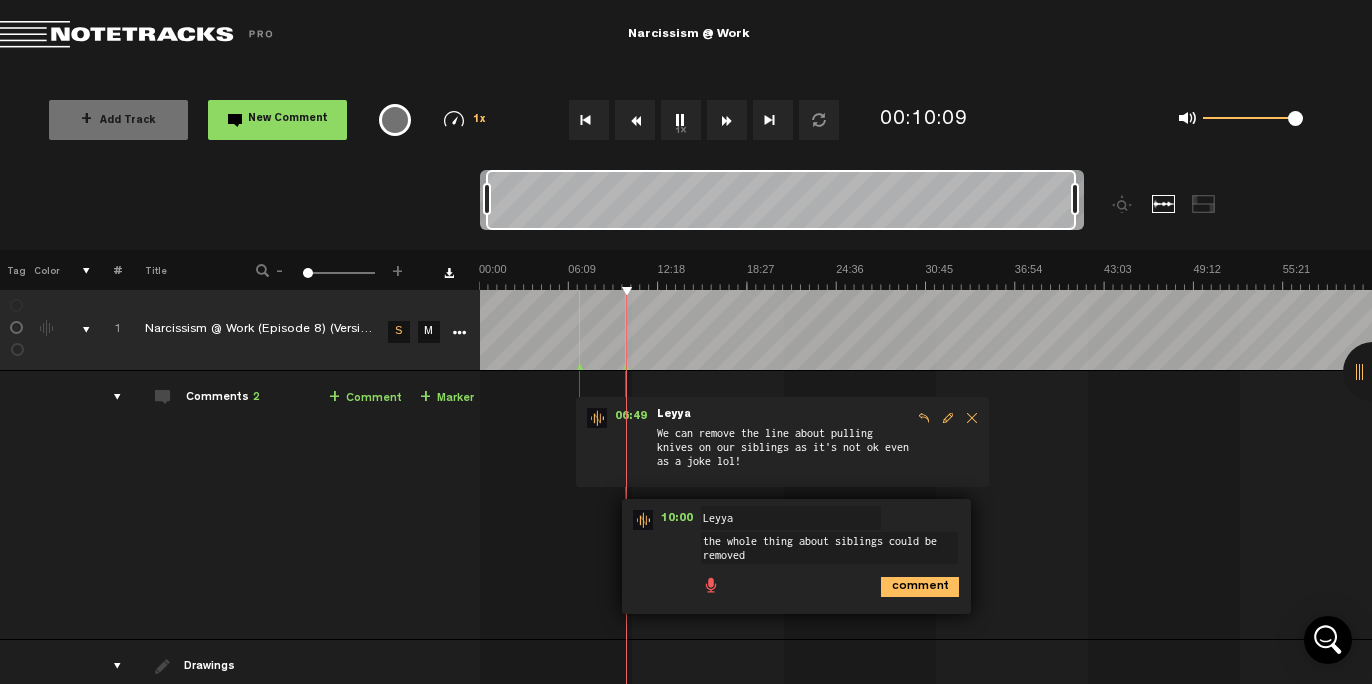 type on "the whole thing about siblings could be removed." 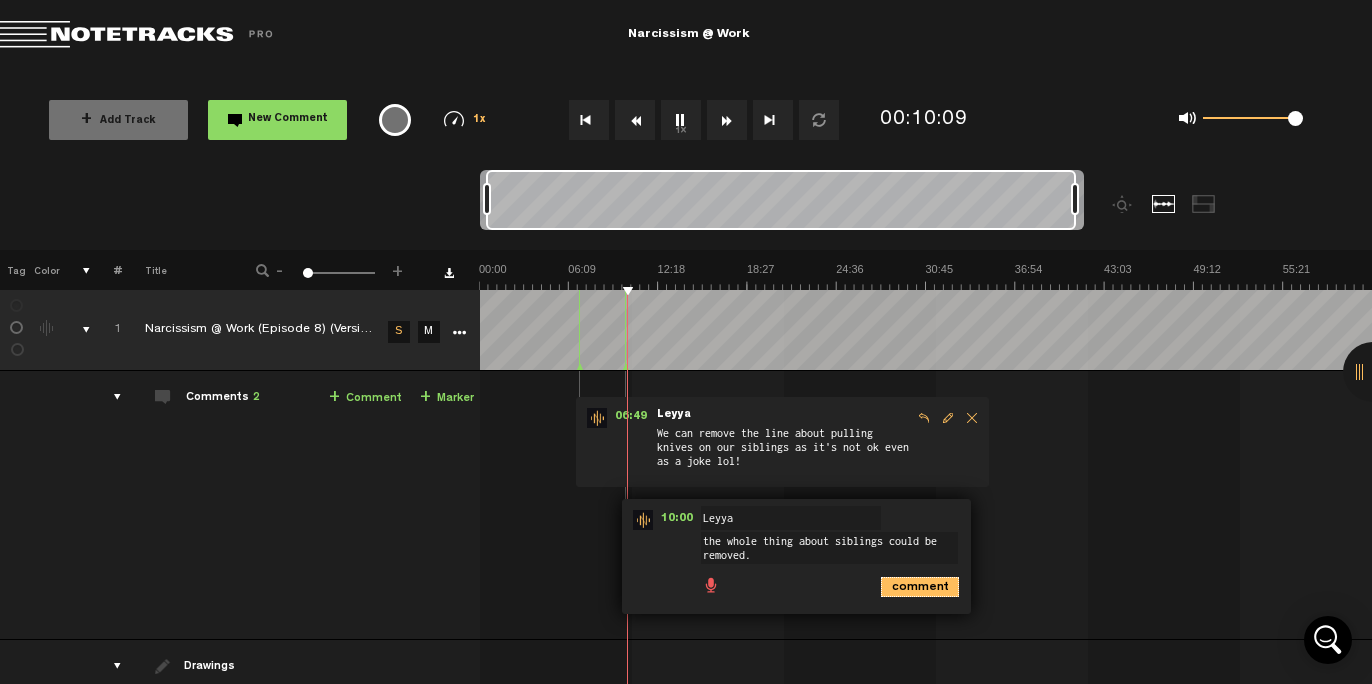 click on "comment" at bounding box center [920, 587] 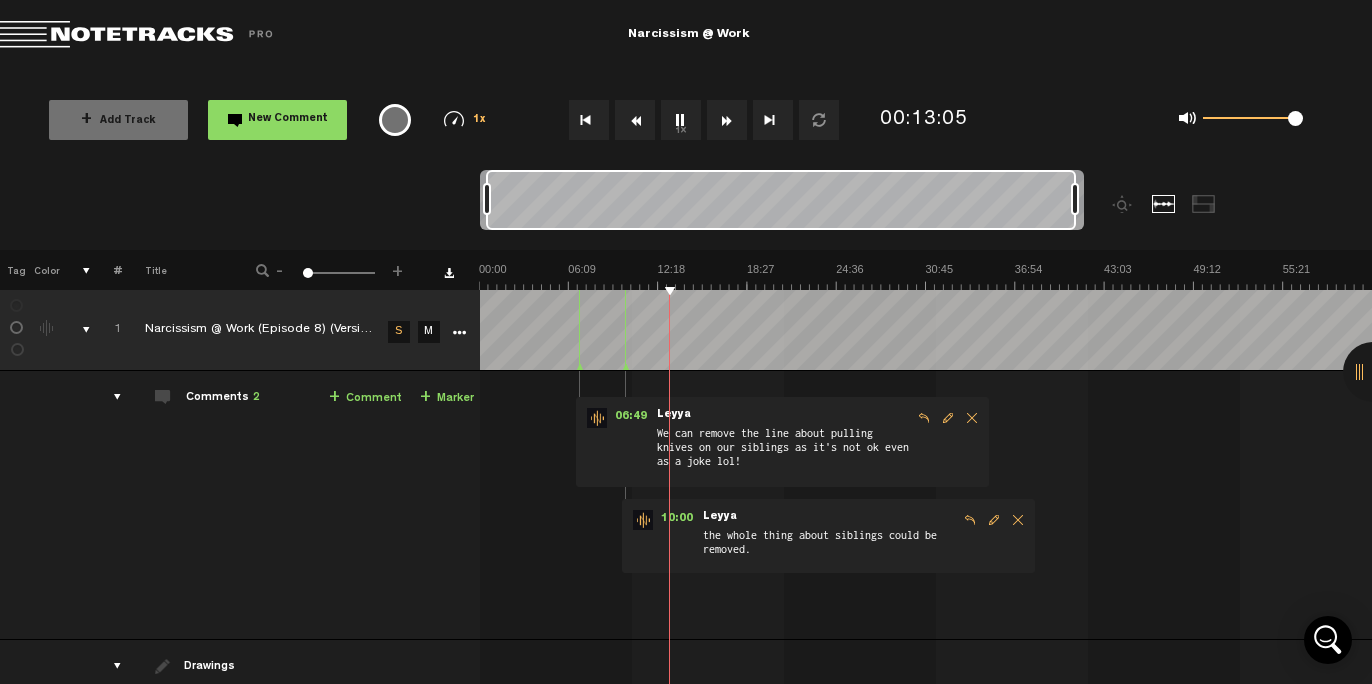 click at bounding box center (1075, 199) 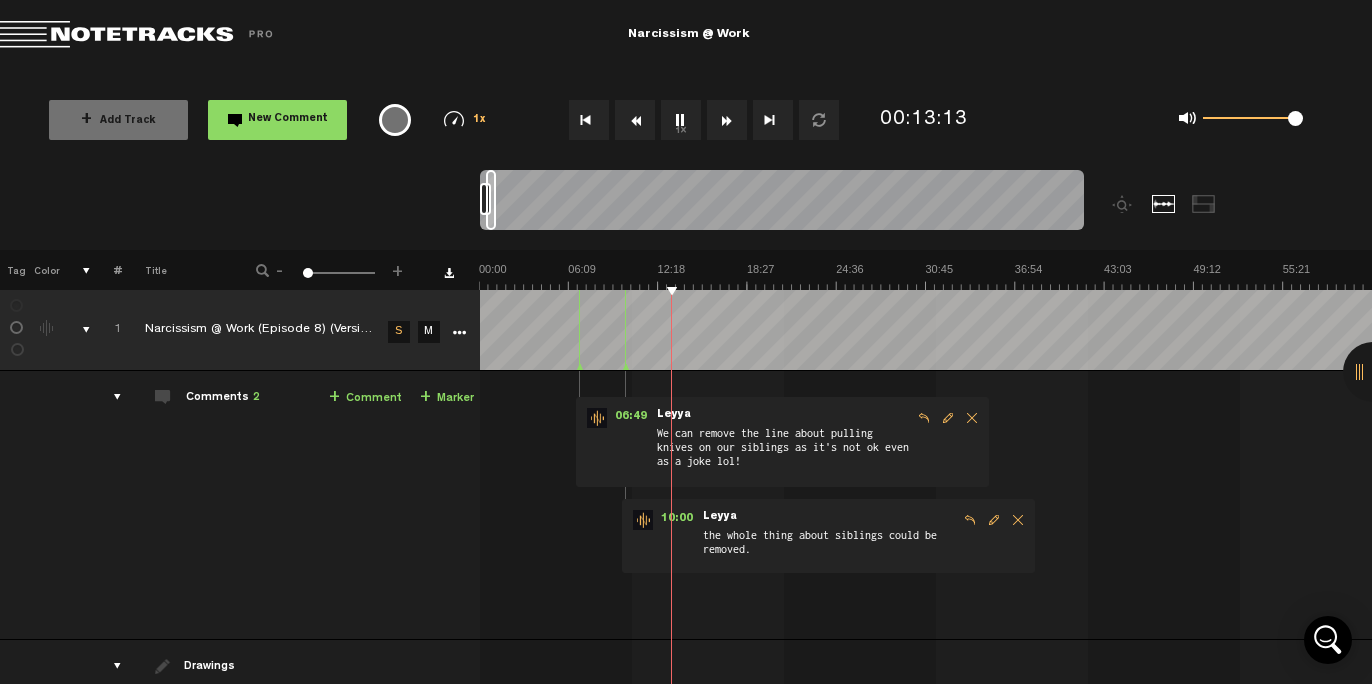click on "1x" at bounding box center [681, 120] 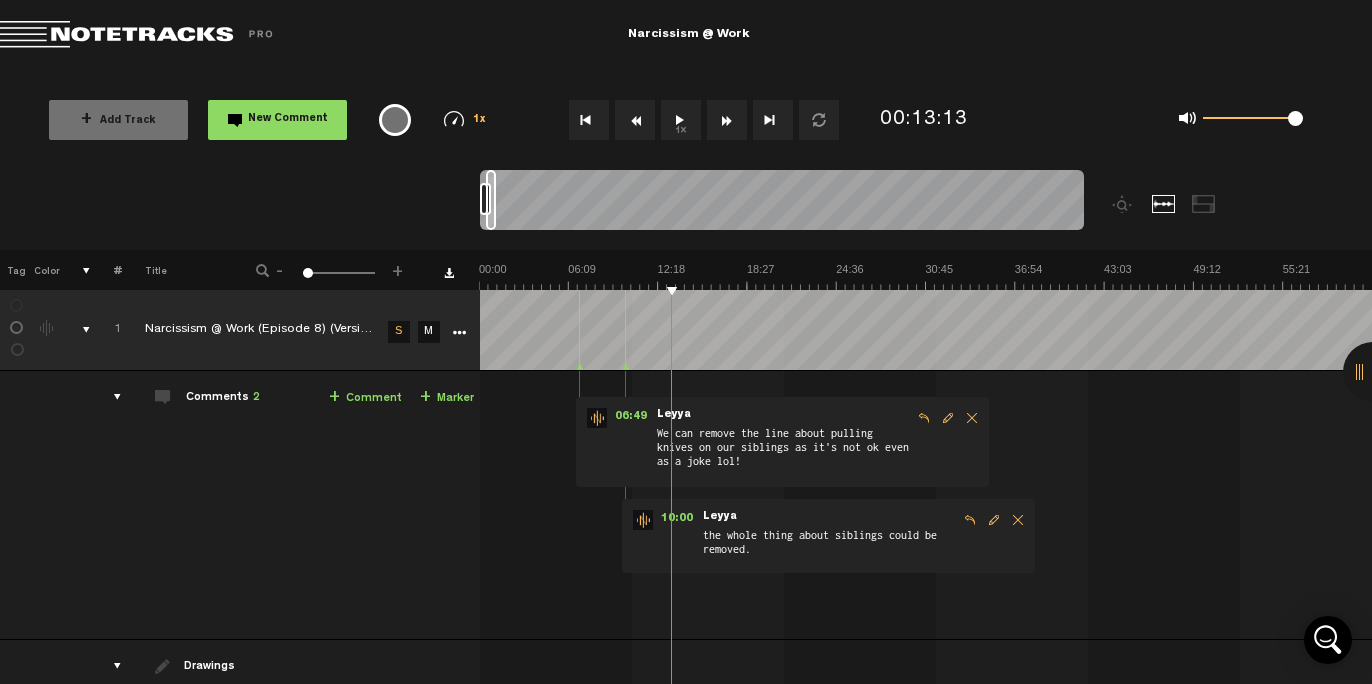click on "1x" at bounding box center [681, 120] 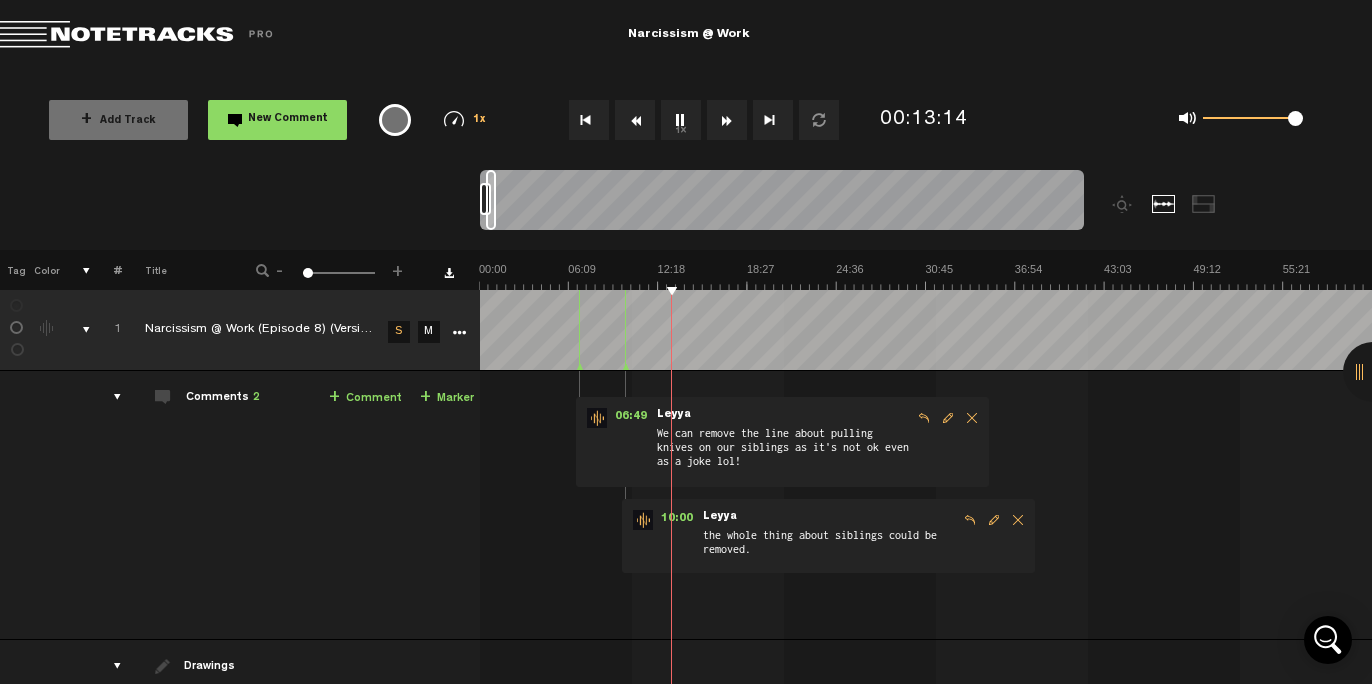 click at bounding box center (635, 120) 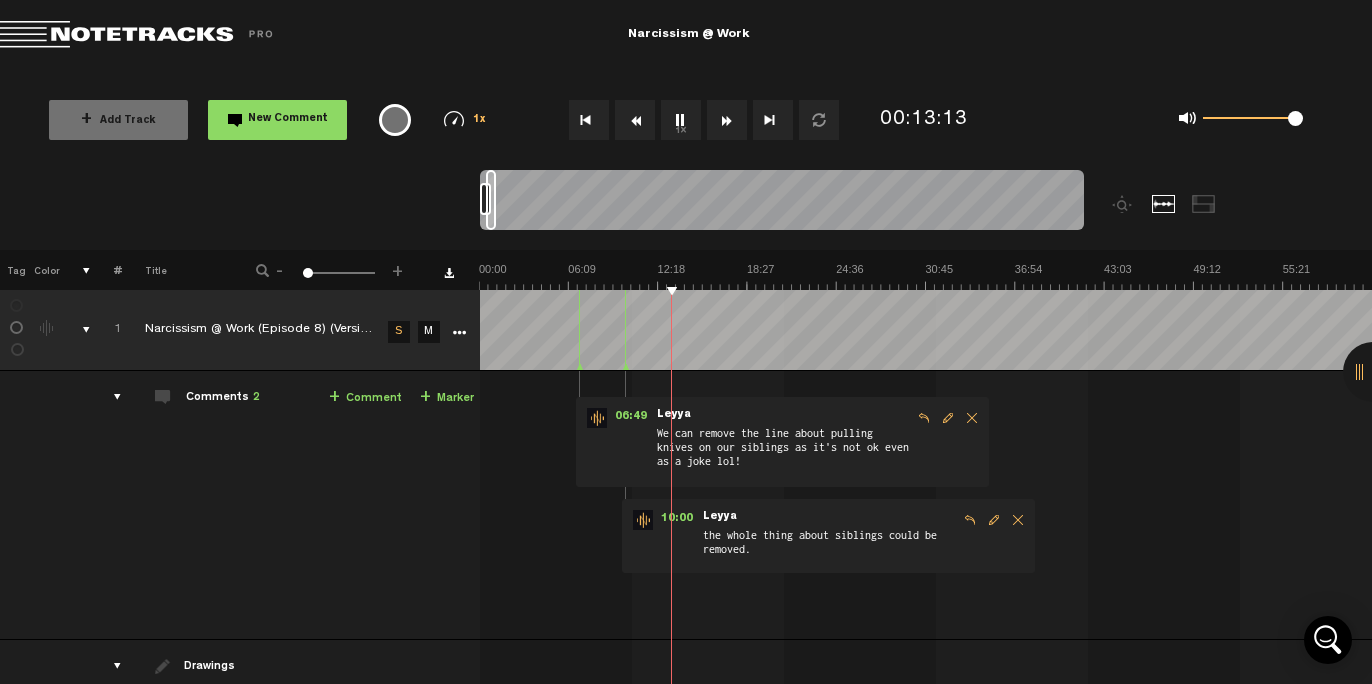 click at bounding box center [635, 120] 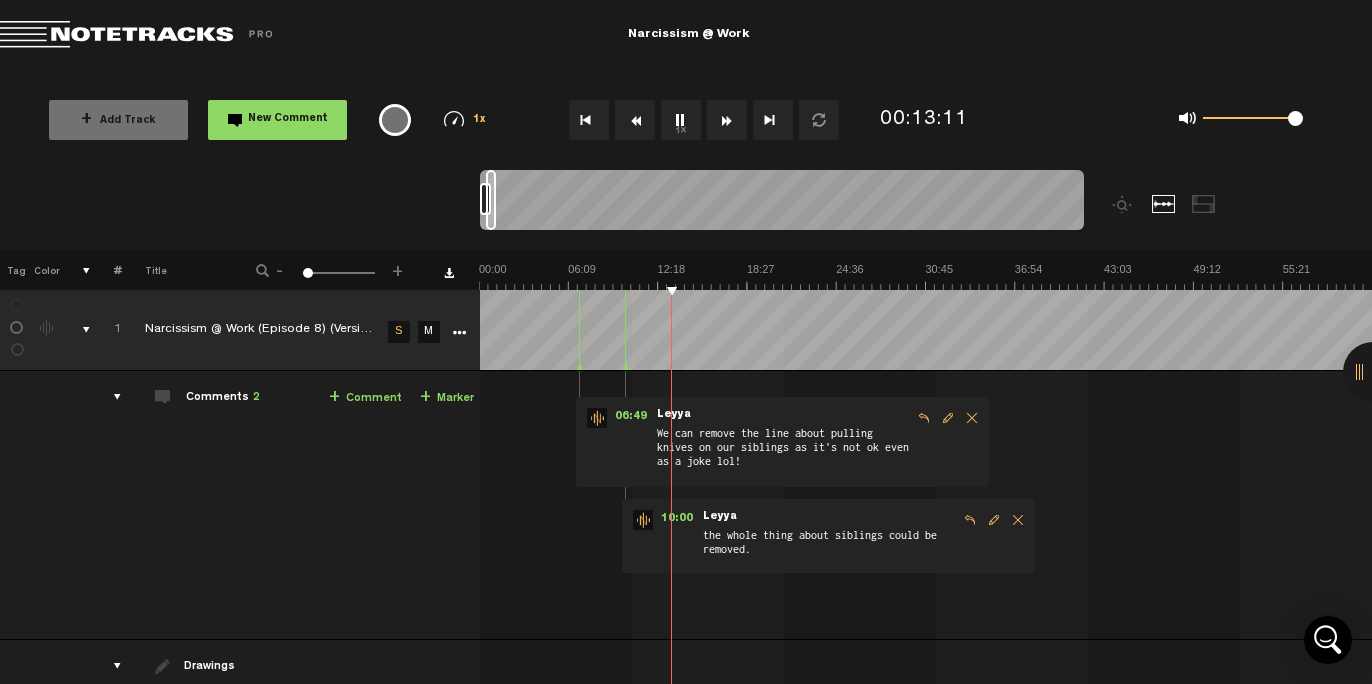 click at bounding box center [635, 120] 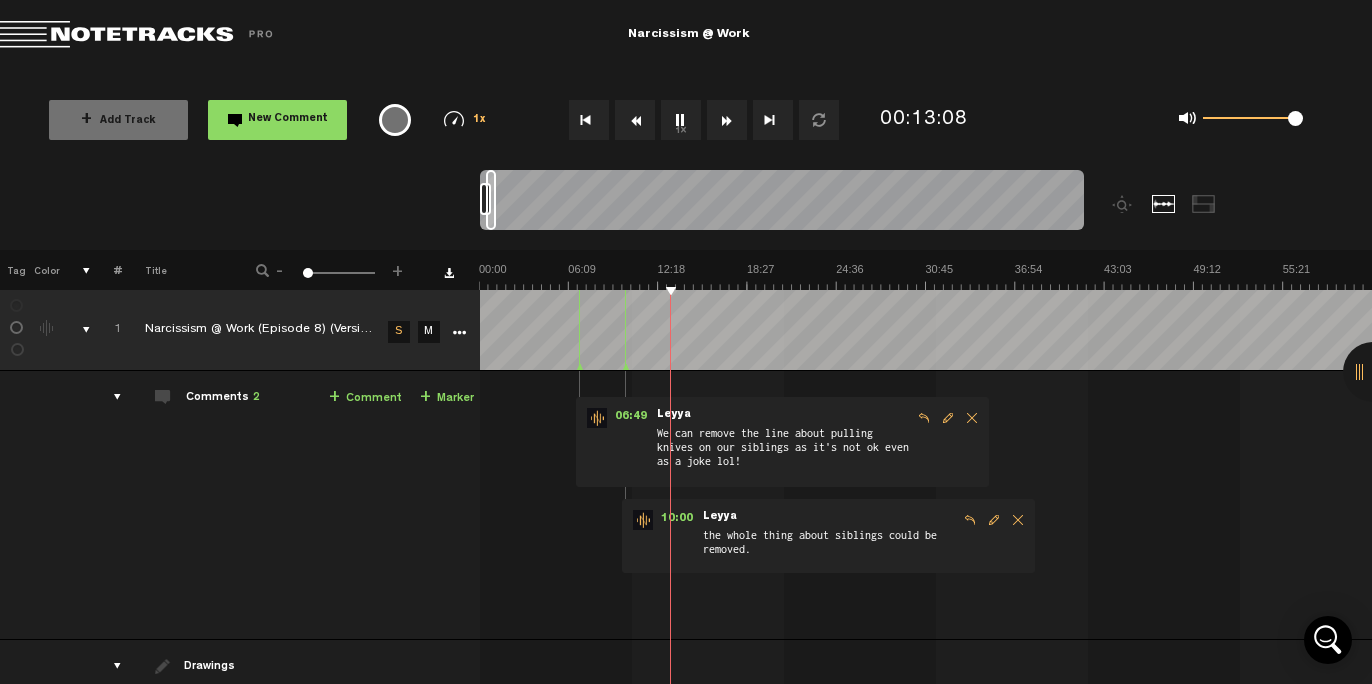 click at bounding box center (635, 120) 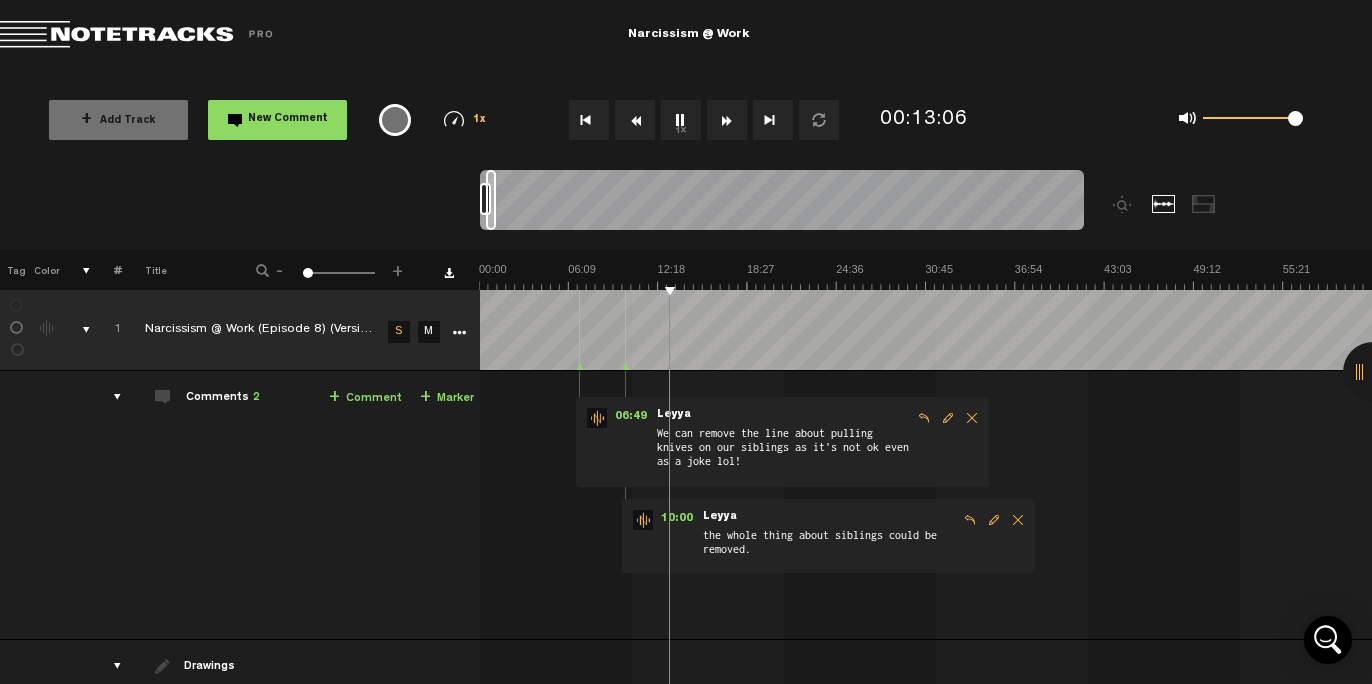 click at bounding box center [635, 120] 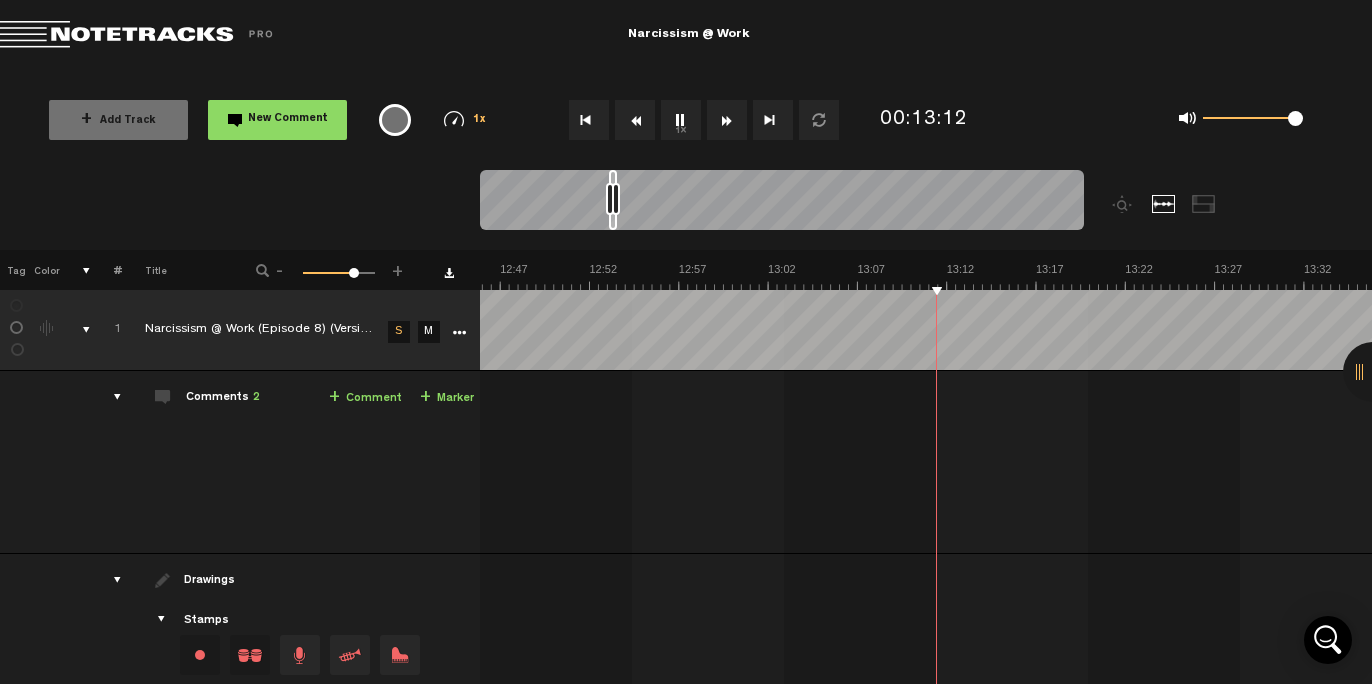 scroll, scrollTop: 0, scrollLeft: 13611, axis: horizontal 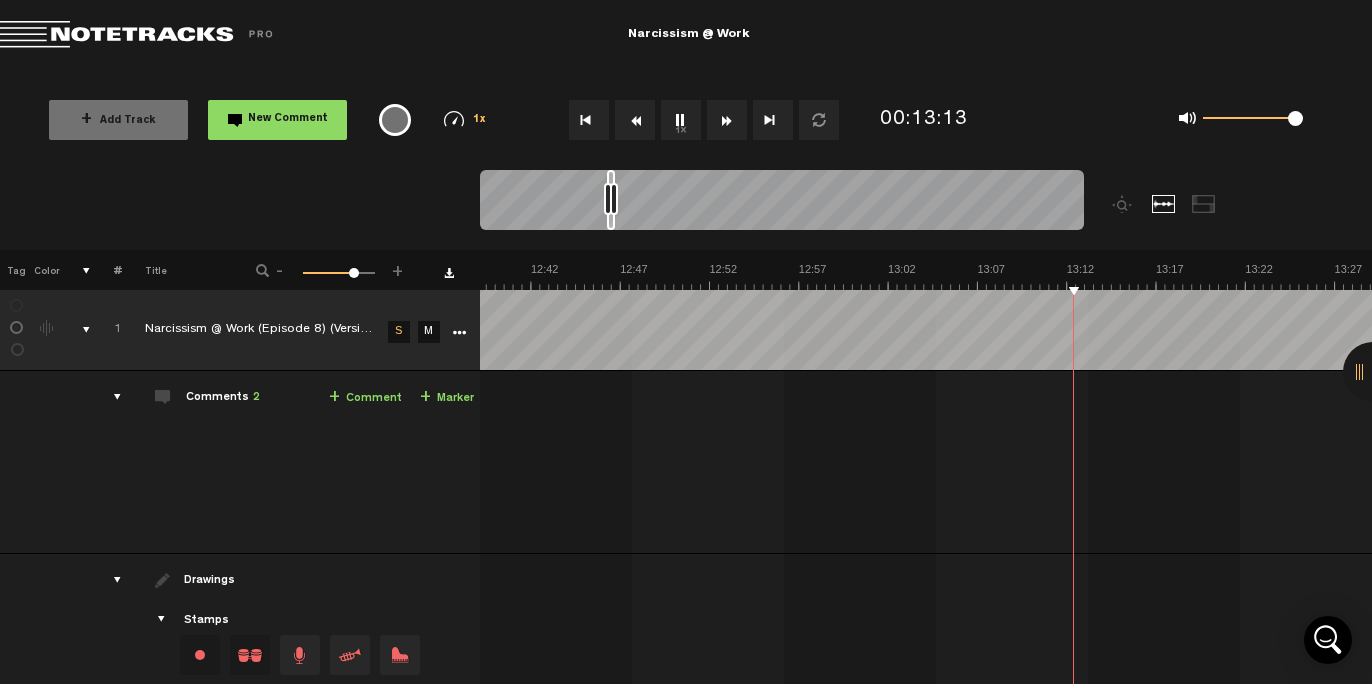 click at bounding box center [635, 120] 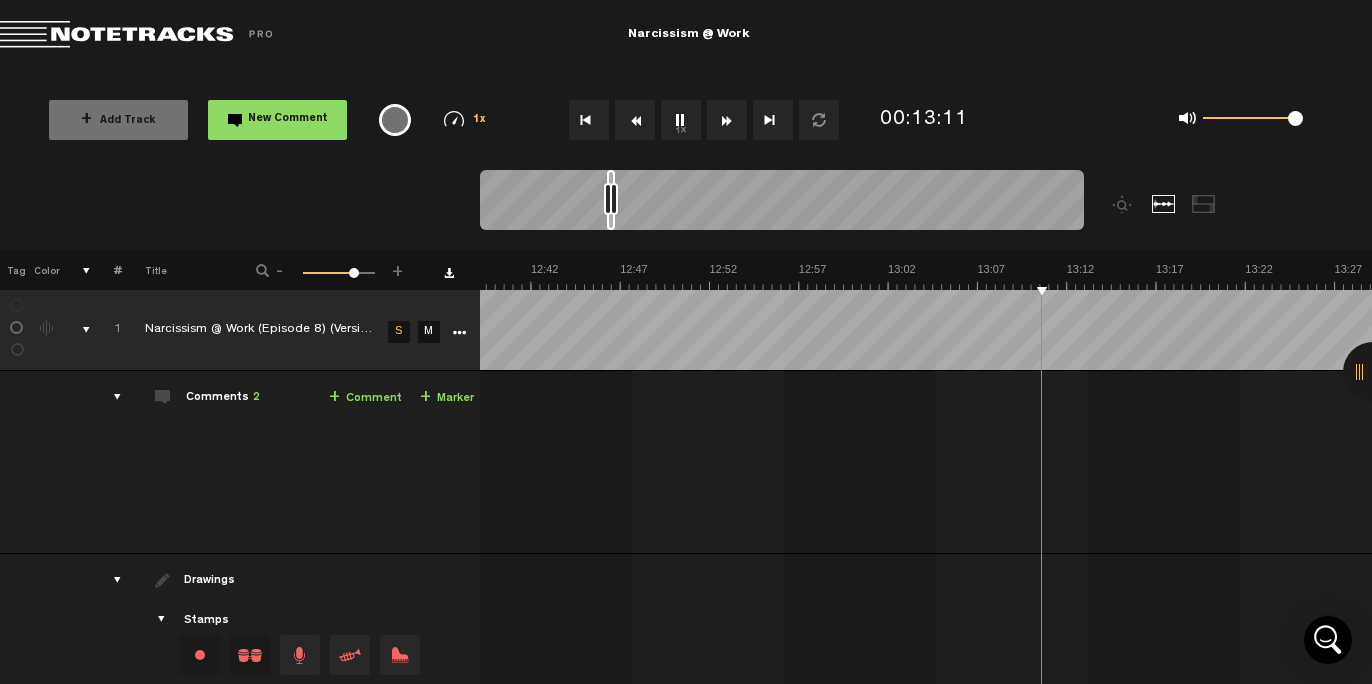 click at bounding box center (635, 120) 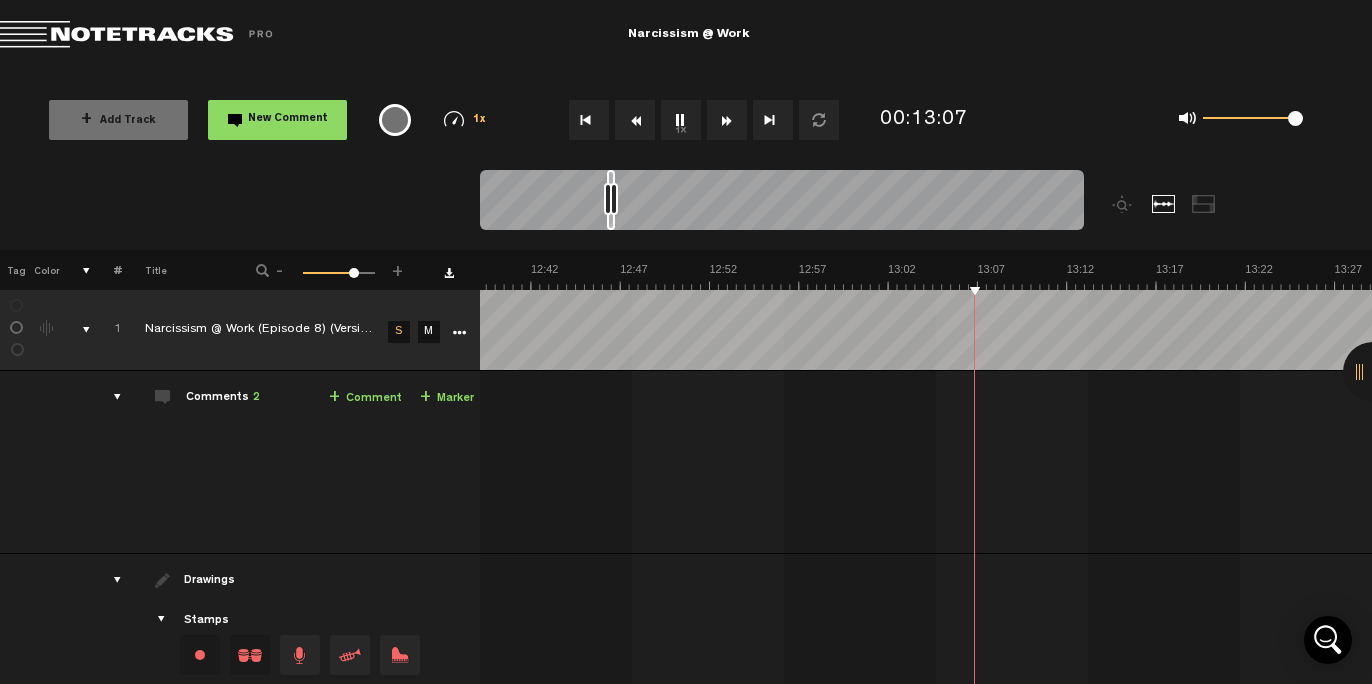 click at bounding box center [635, 120] 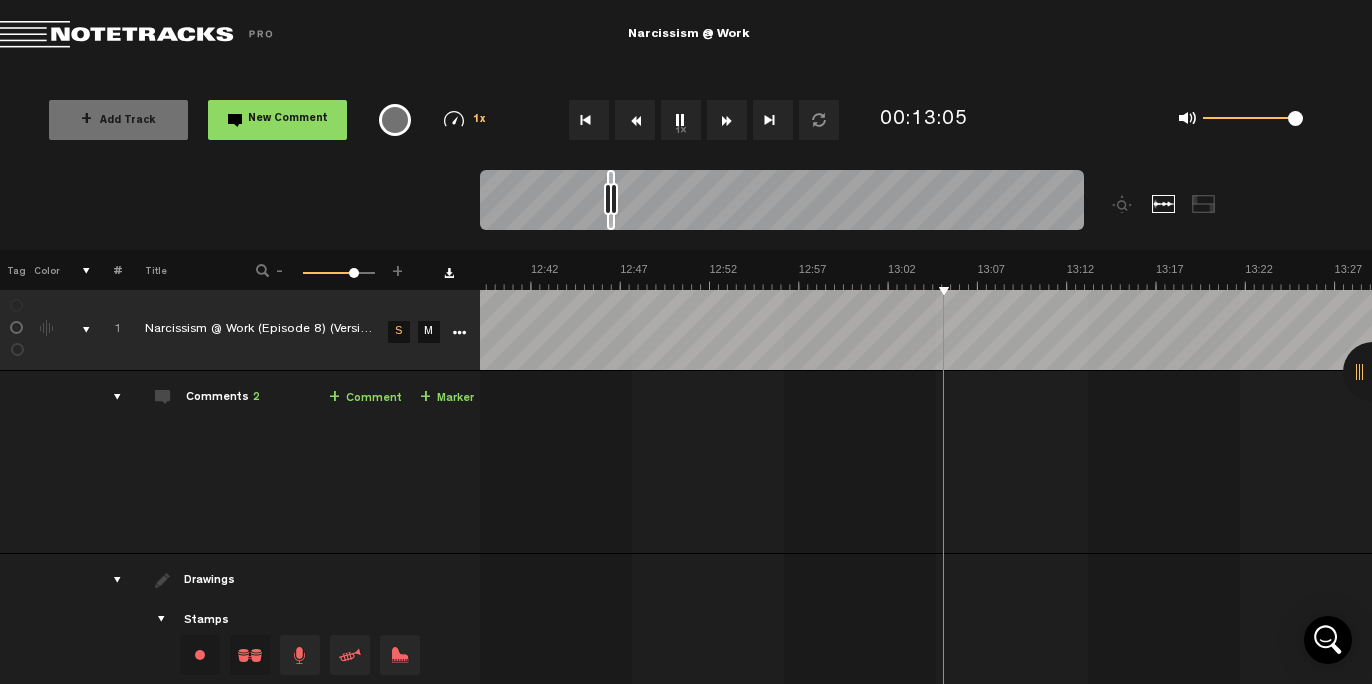 click at bounding box center [635, 120] 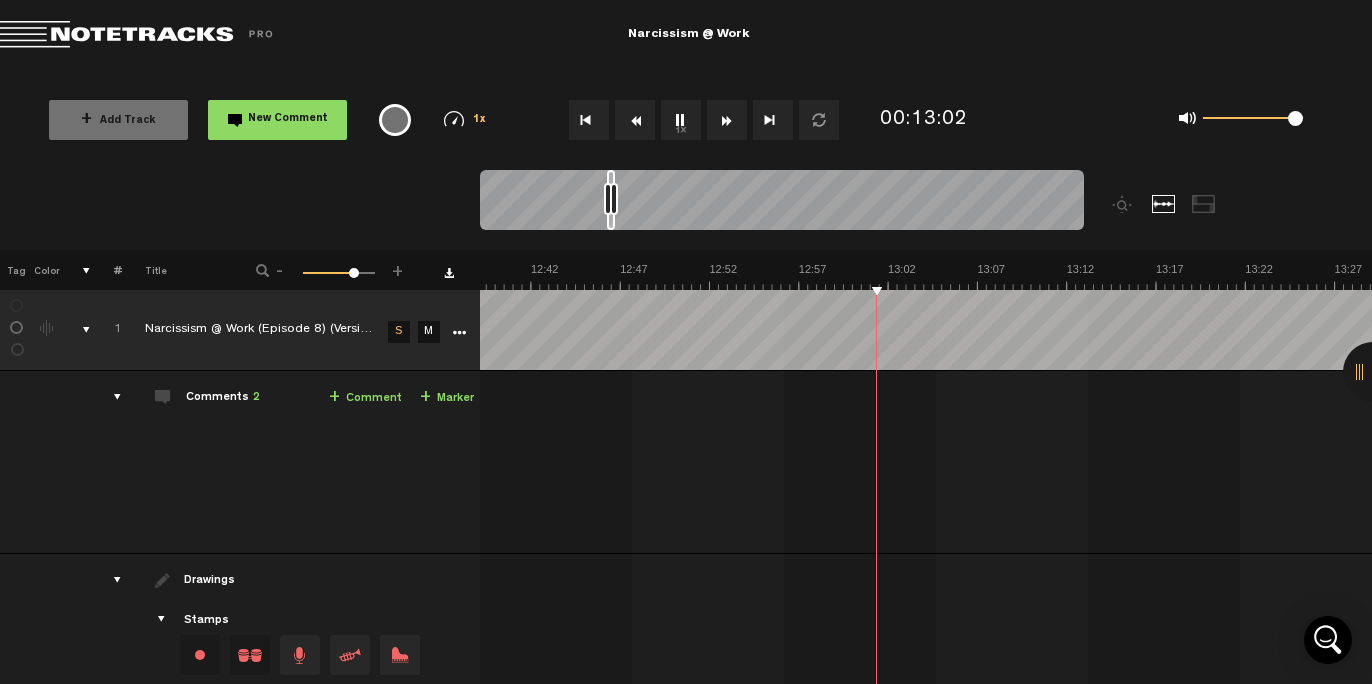 click at bounding box center (635, 120) 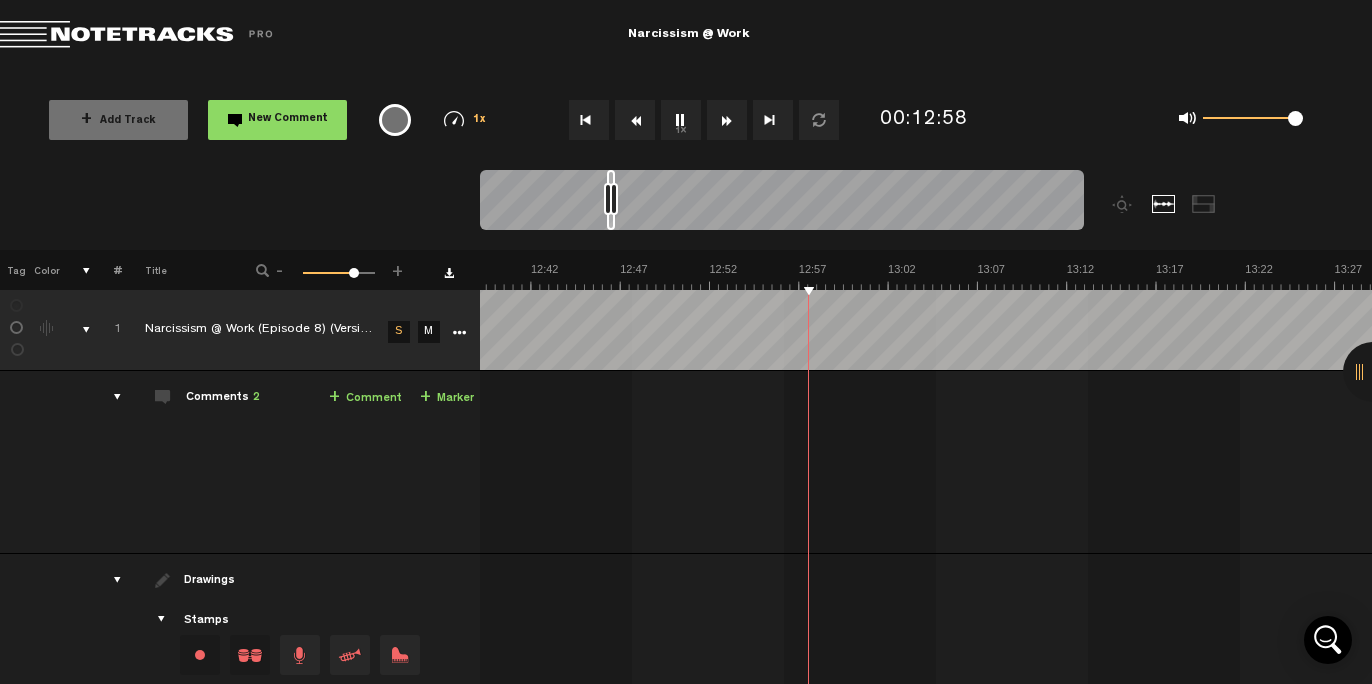 click at bounding box center (635, 120) 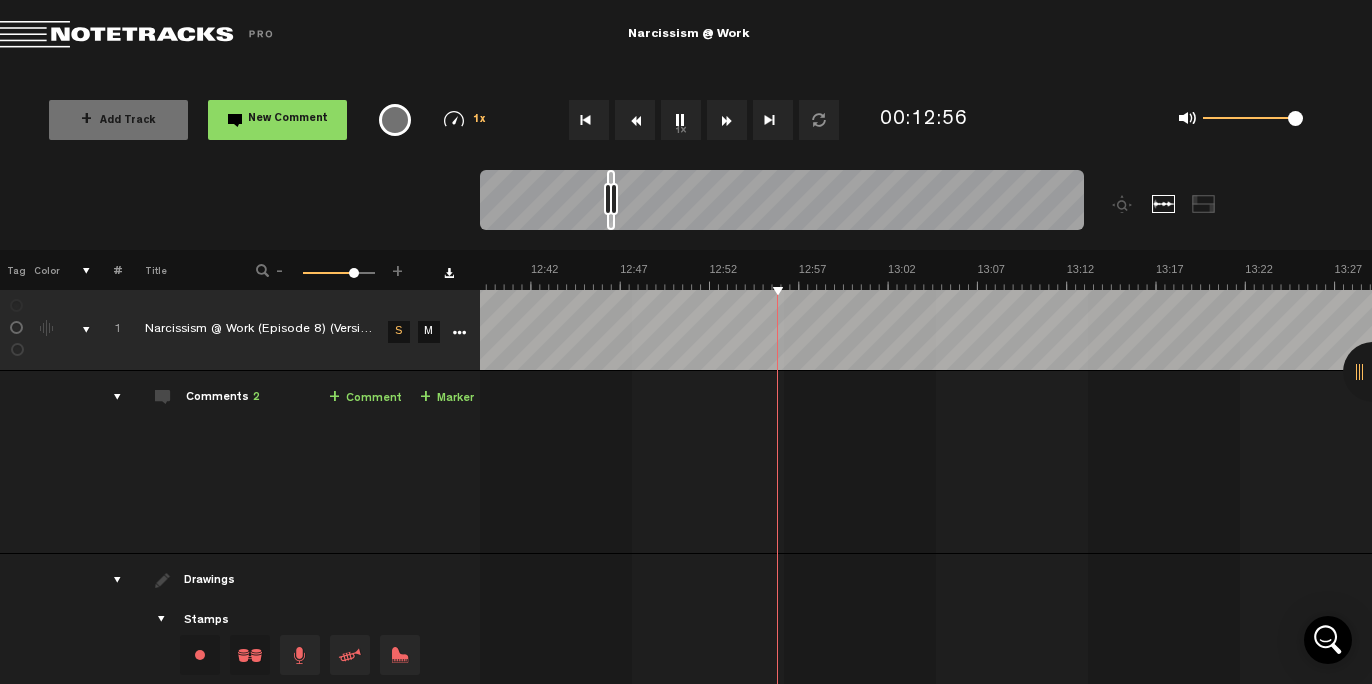 click at bounding box center (635, 120) 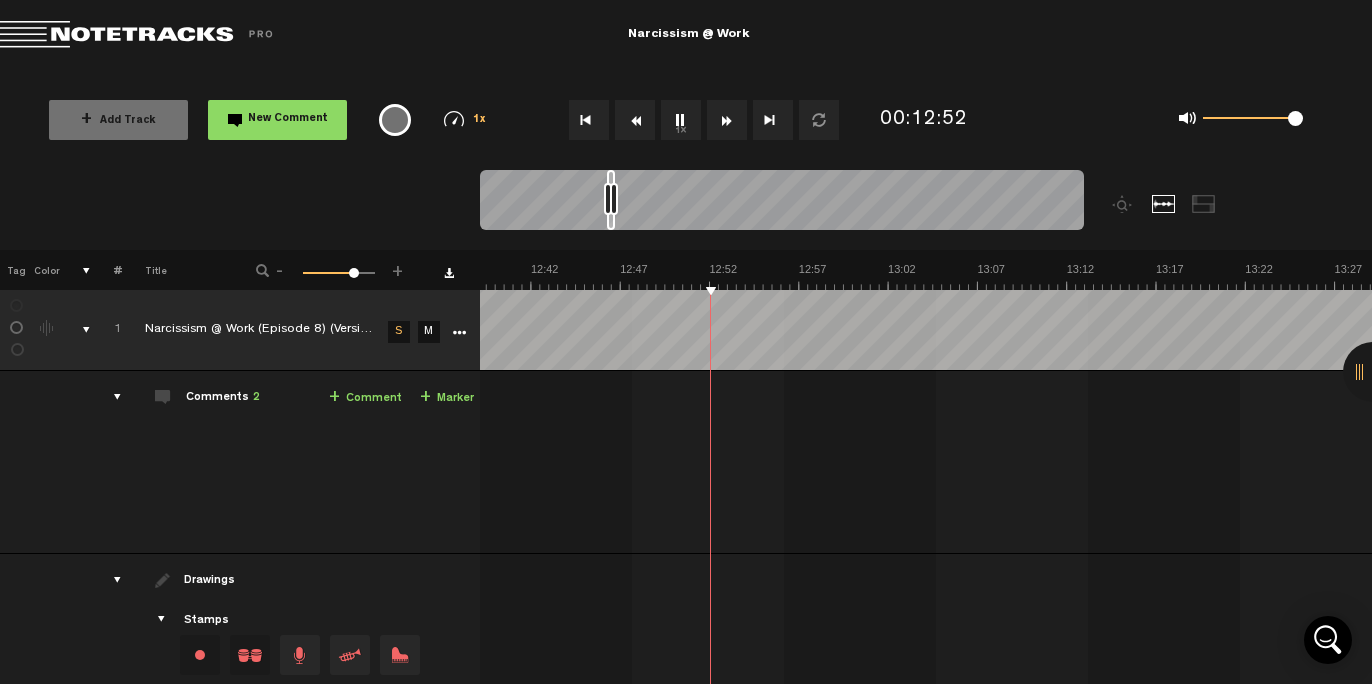 click at bounding box center [635, 120] 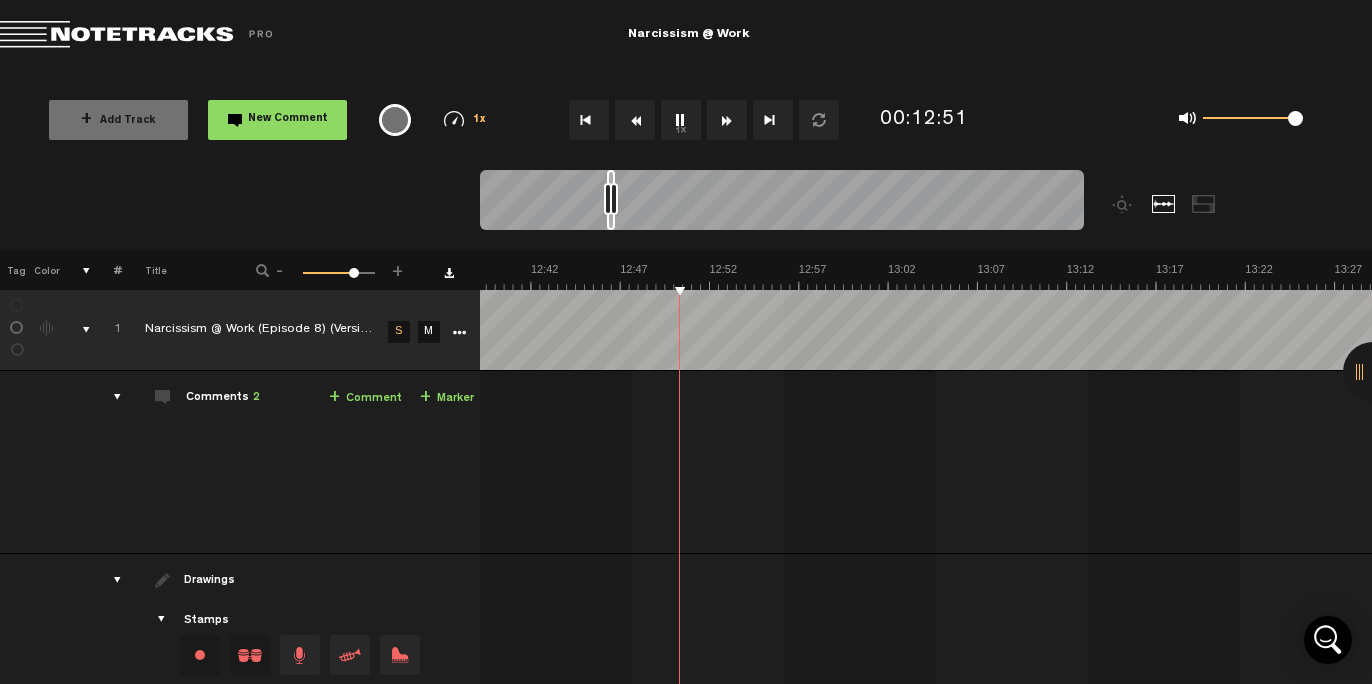 click at bounding box center (635, 120) 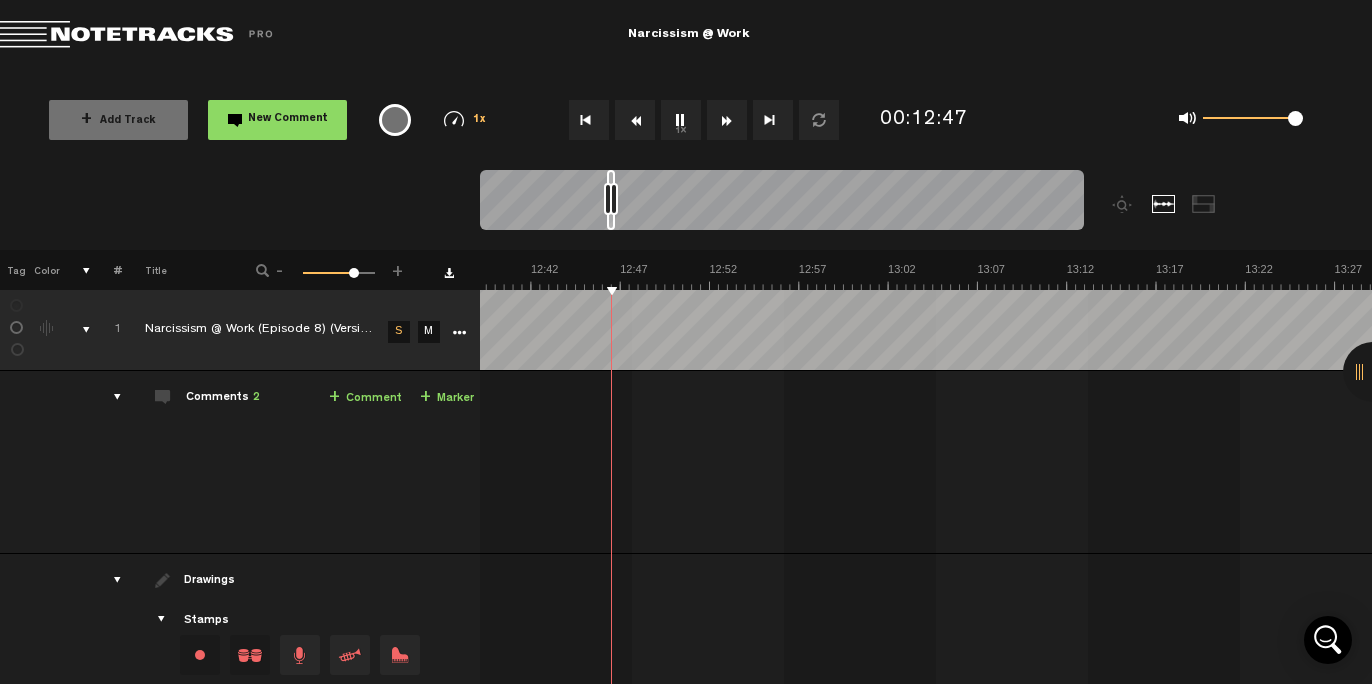 click at bounding box center [635, 120] 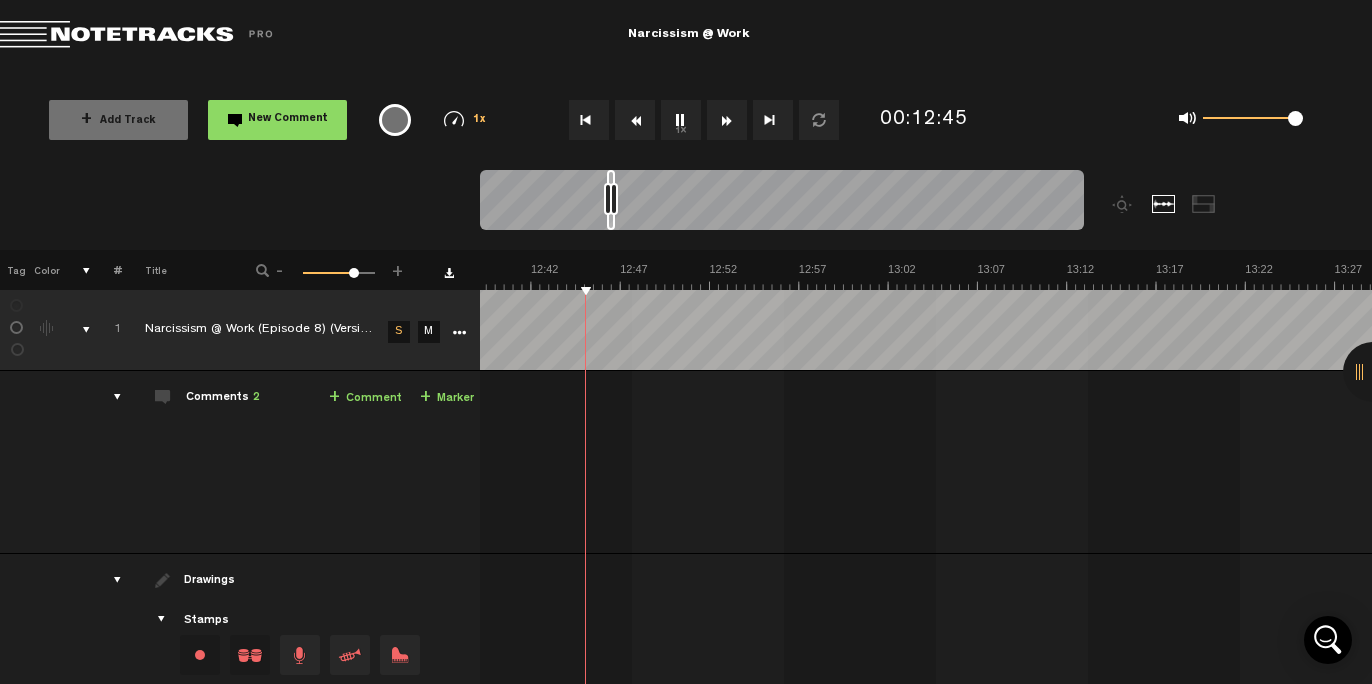 click at bounding box center [635, 120] 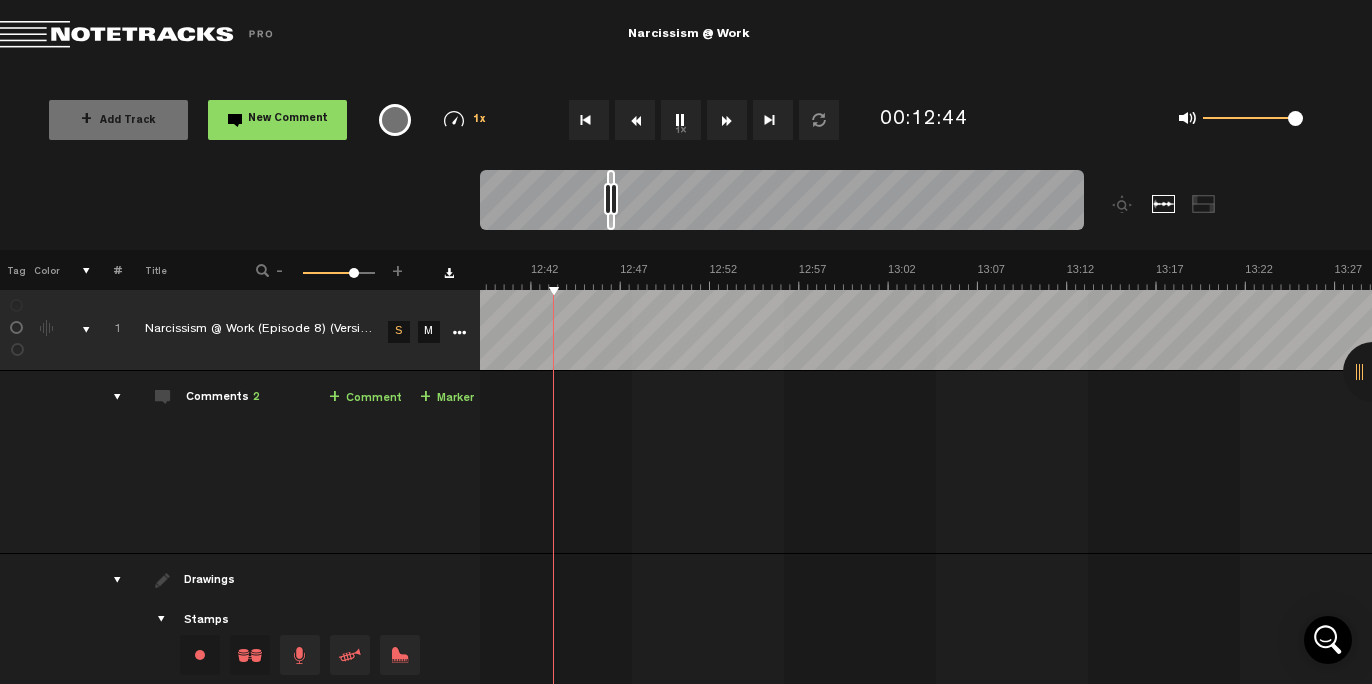 click at bounding box center [635, 120] 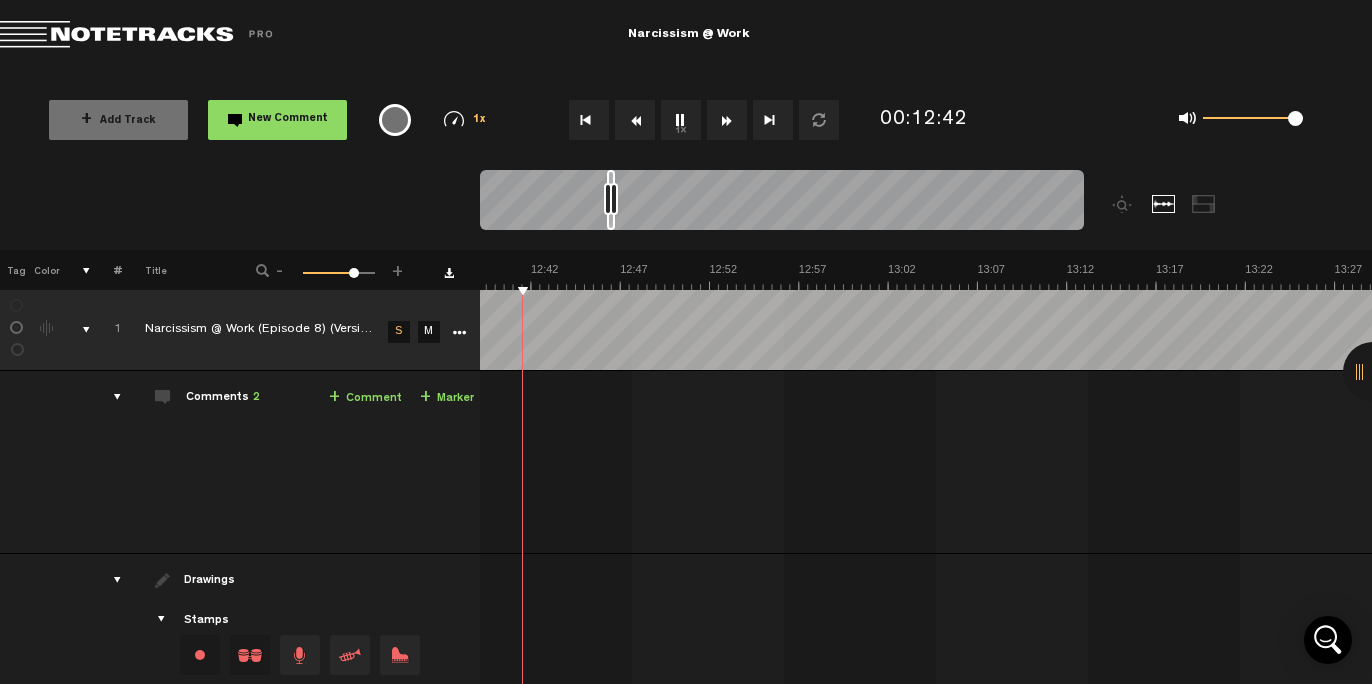 click at bounding box center (635, 120) 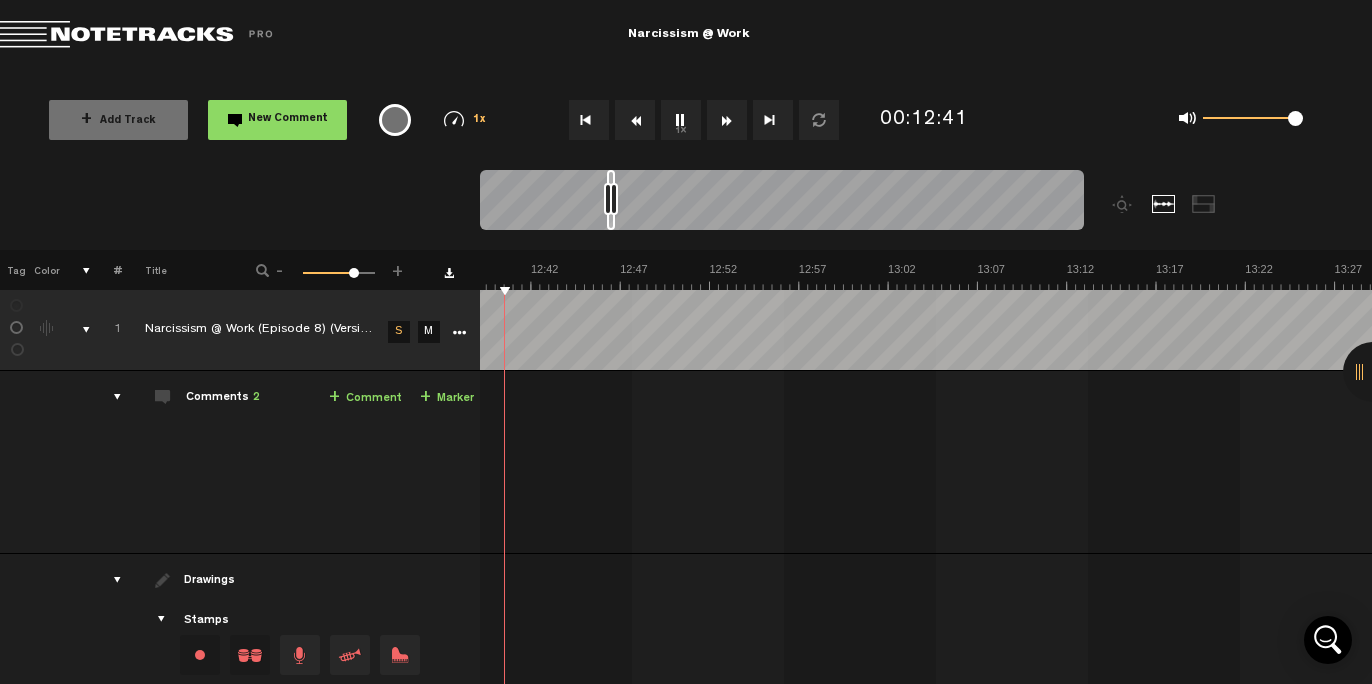 click at bounding box center [635, 120] 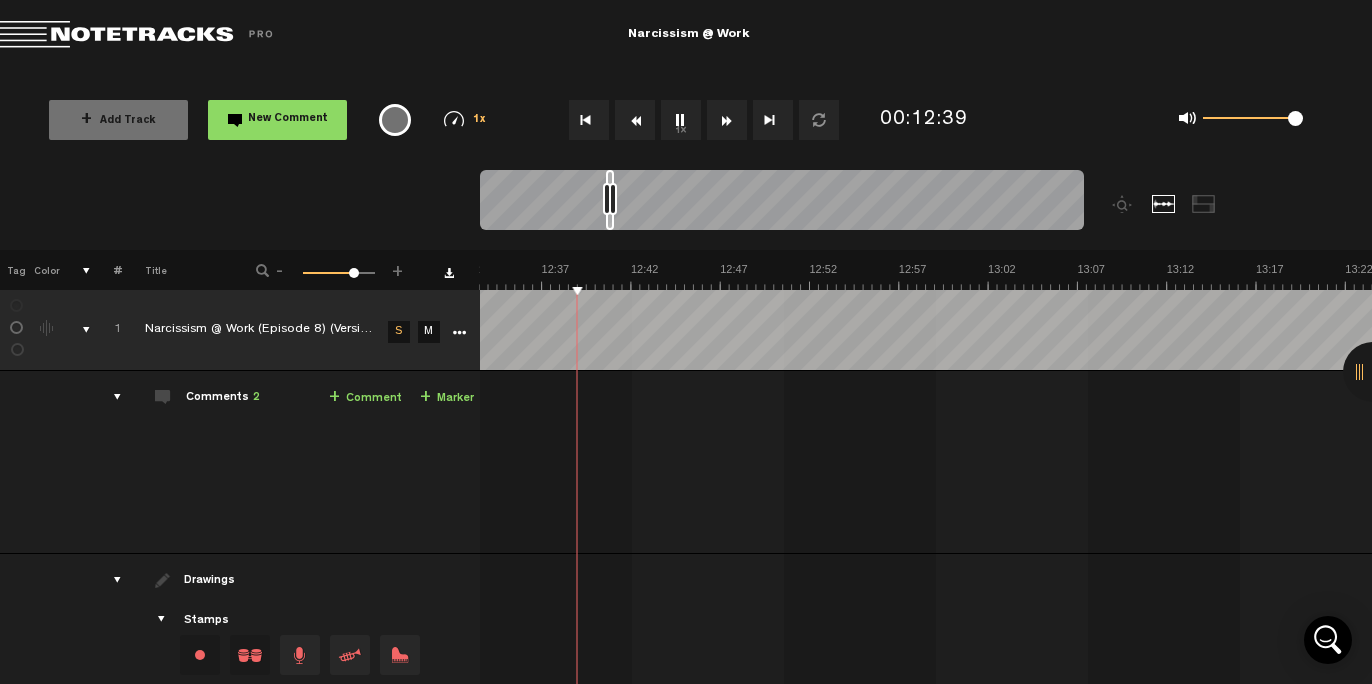 click at bounding box center (635, 120) 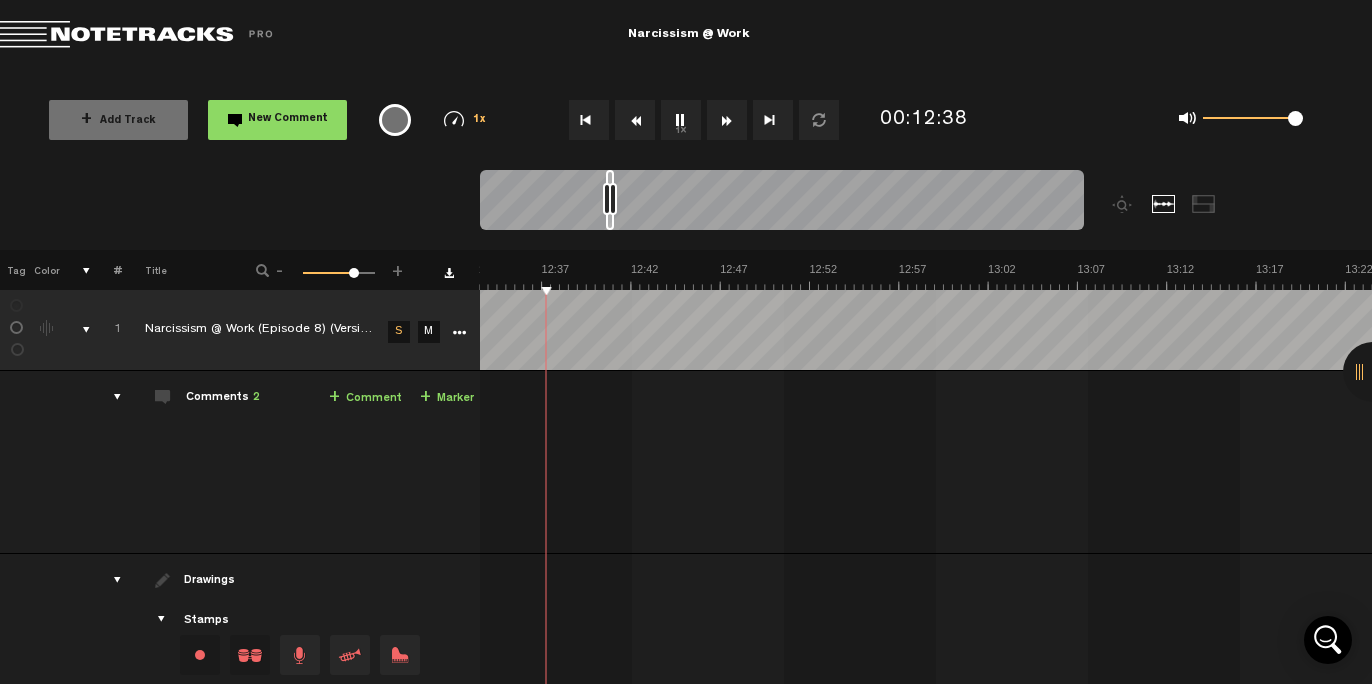click at bounding box center [635, 120] 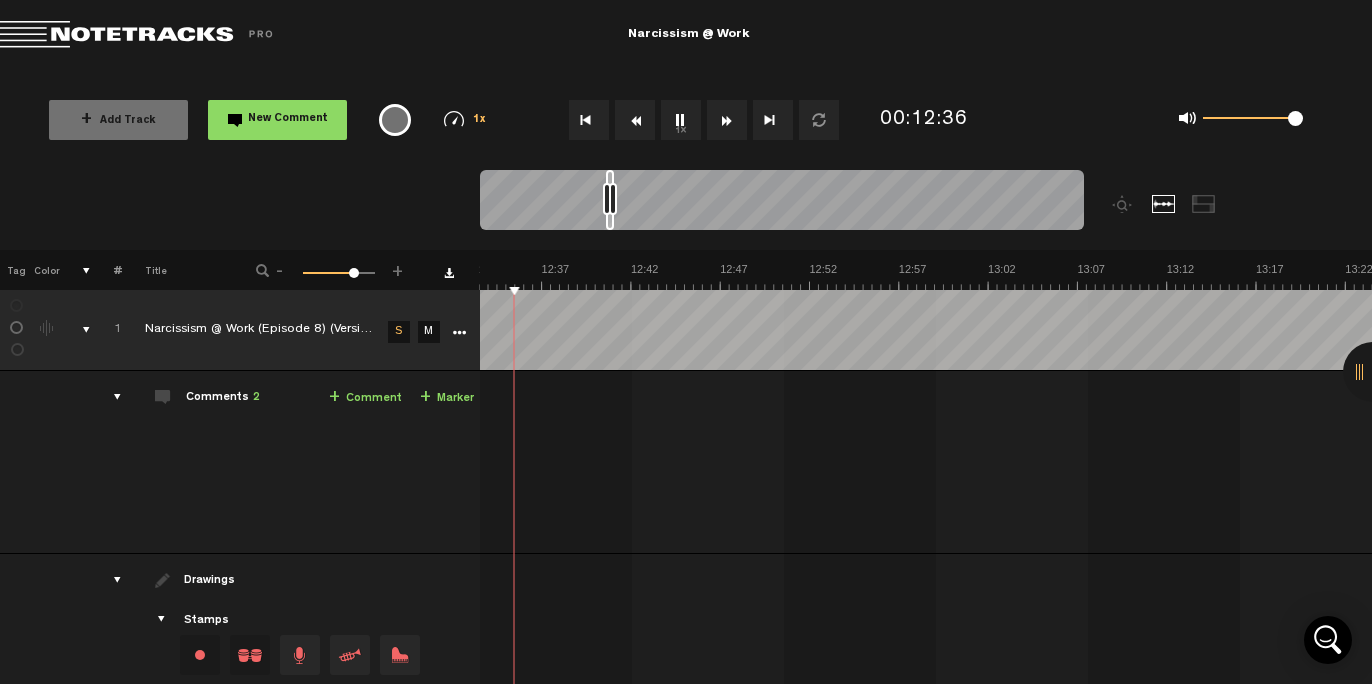 click at bounding box center (635, 120) 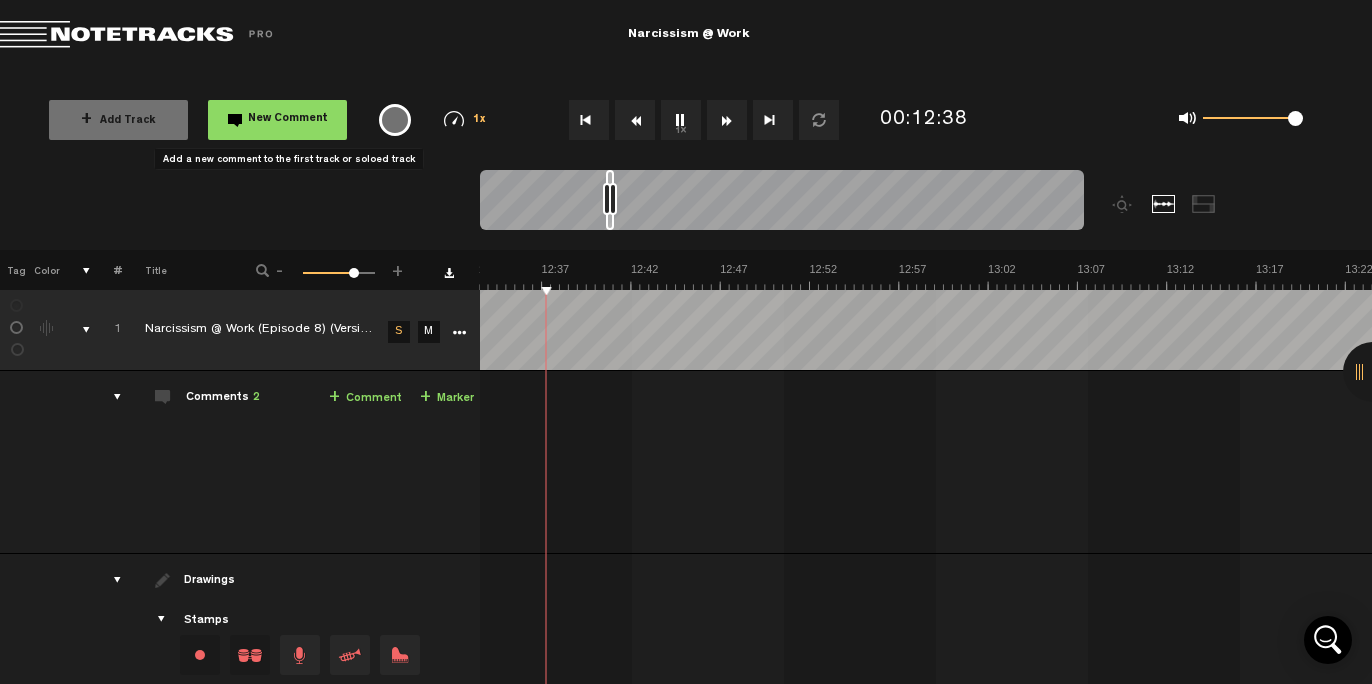 click on "New Comment" at bounding box center (288, 119) 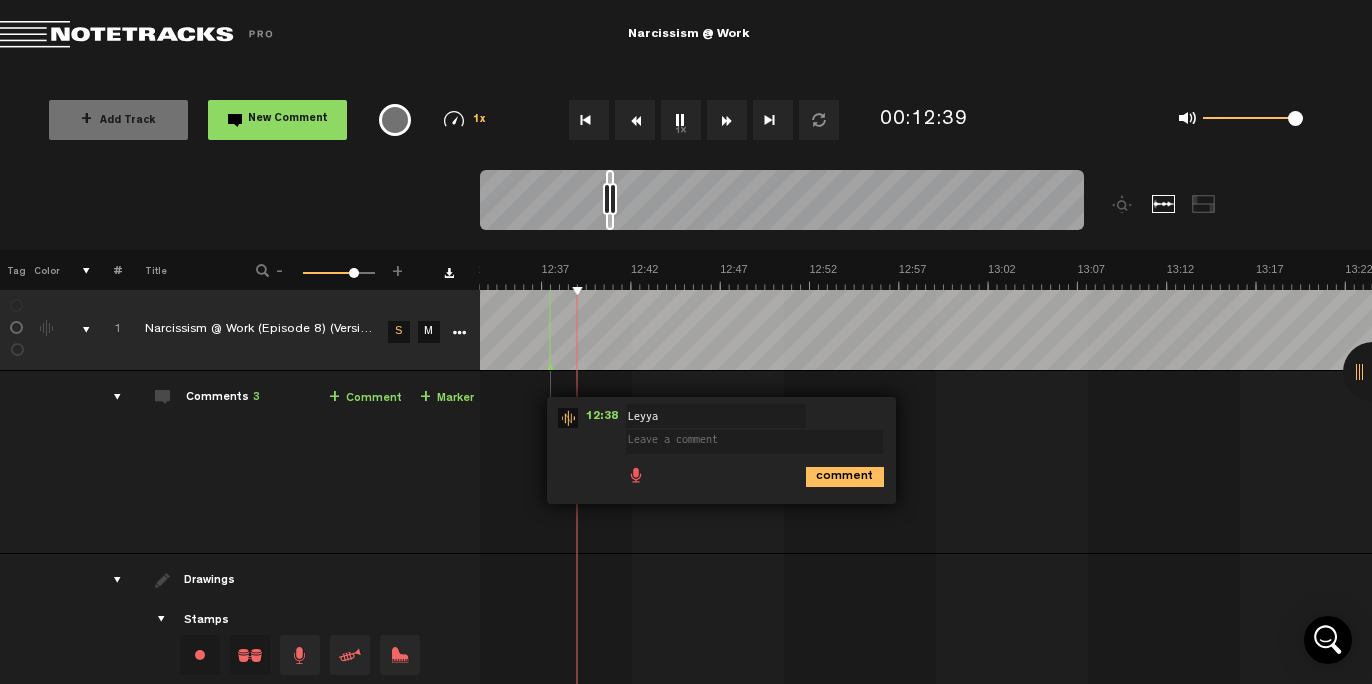 type on "T" 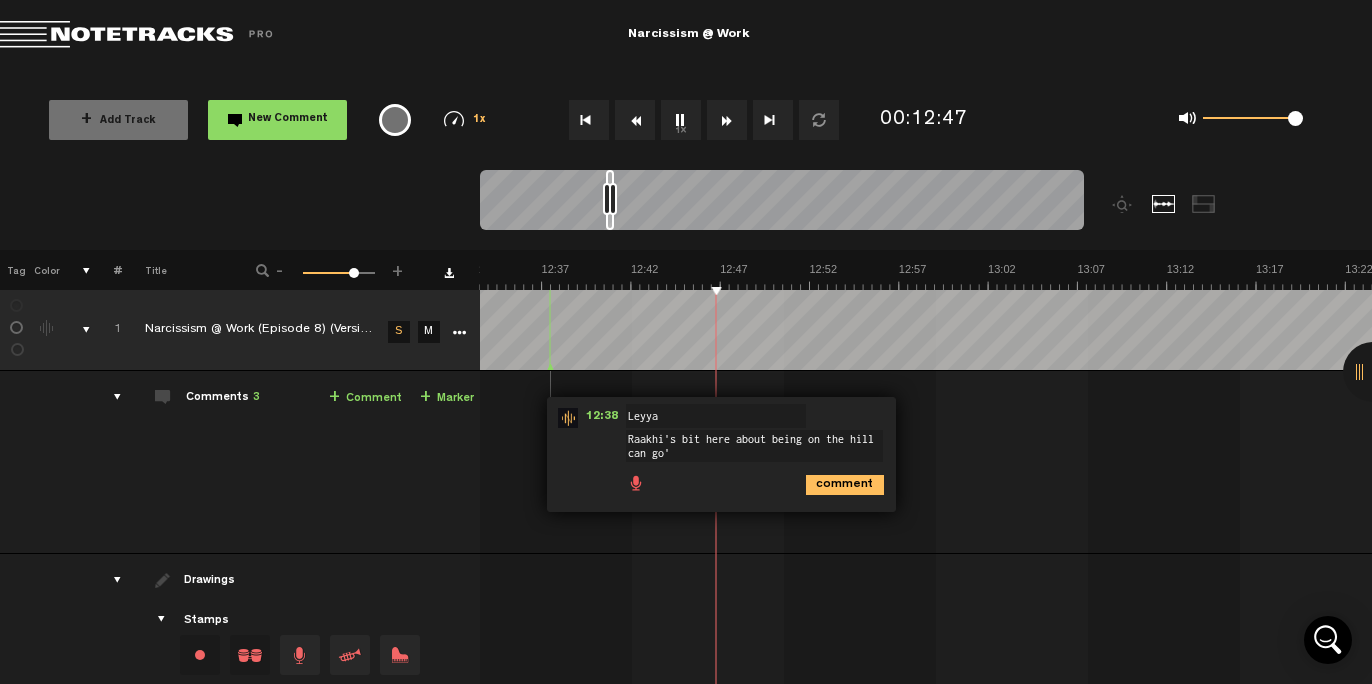 type on "Raakhi's bit here about being on the hill can go" 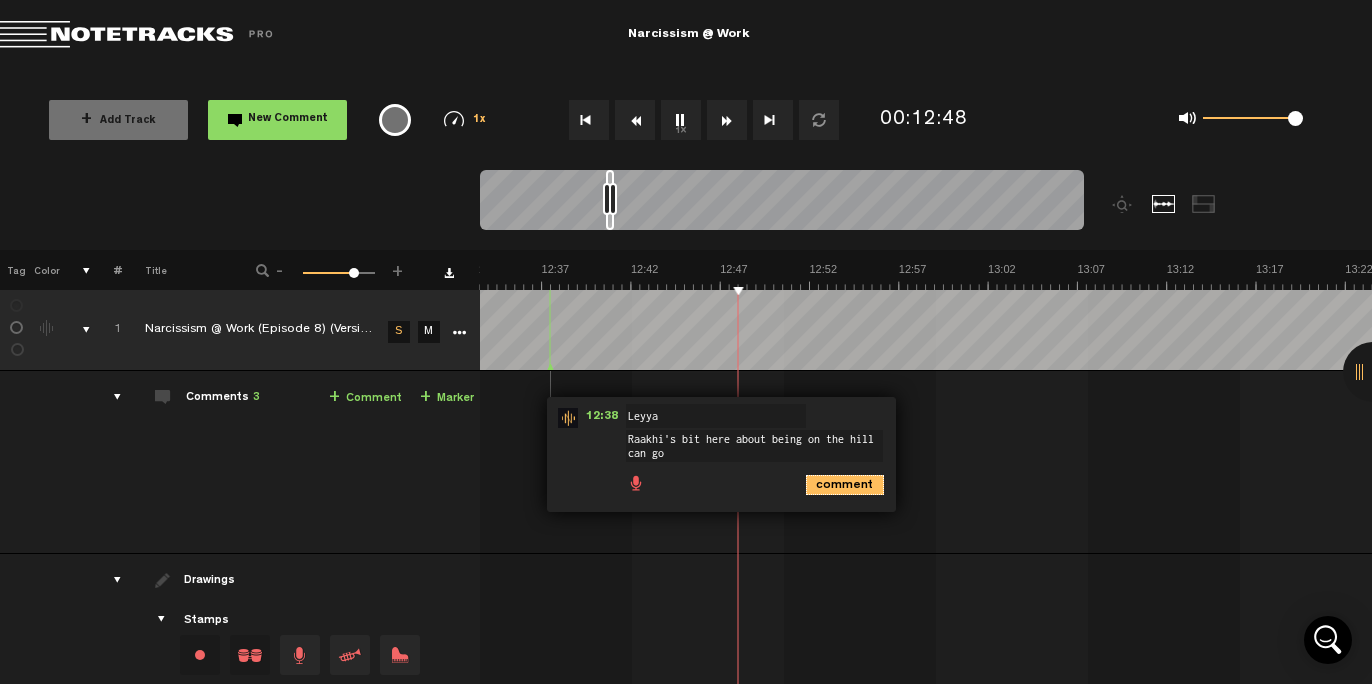 click on "comment" at bounding box center (845, 485) 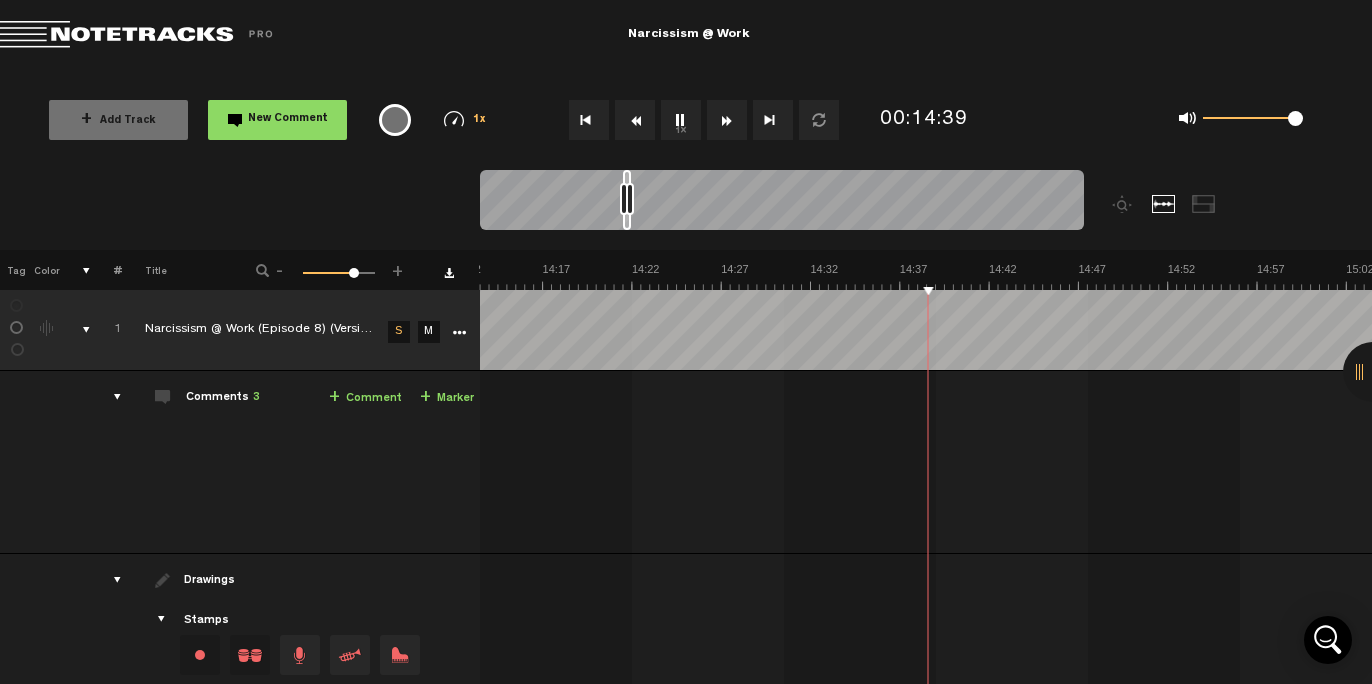 scroll, scrollTop: 0, scrollLeft: 15296, axis: horizontal 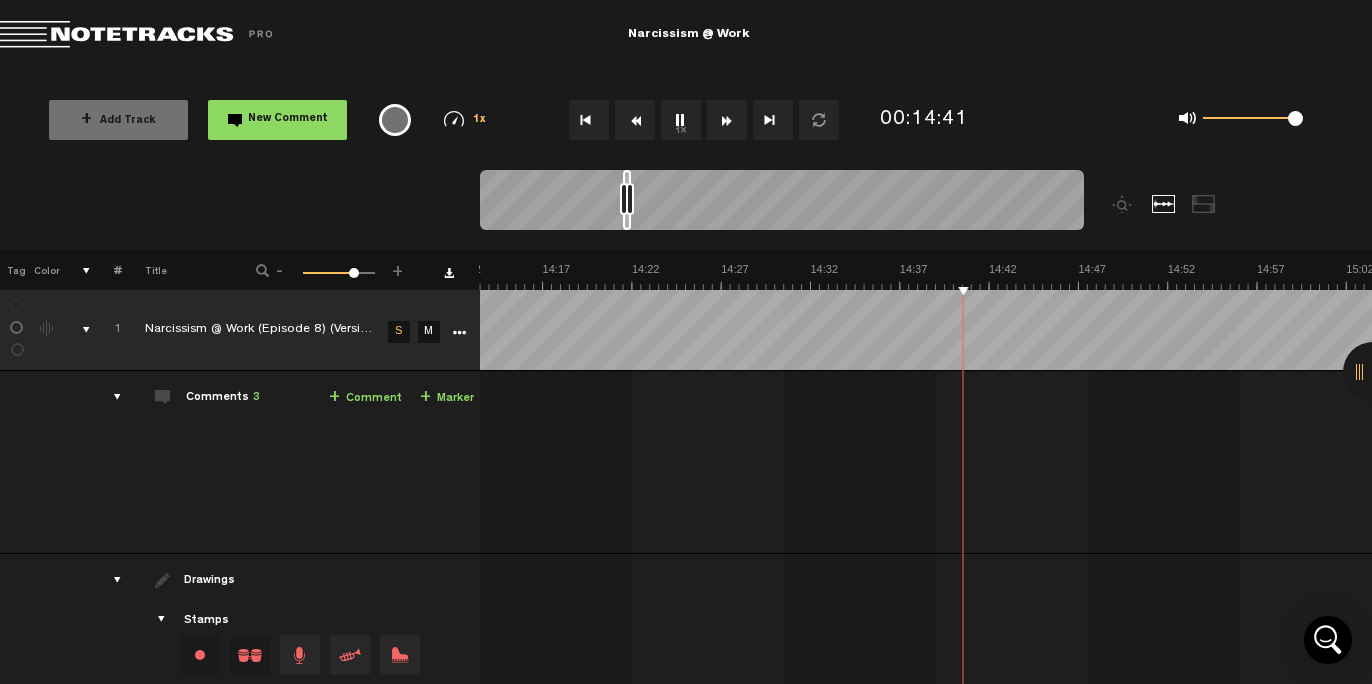 click on "1x" at bounding box center (681, 120) 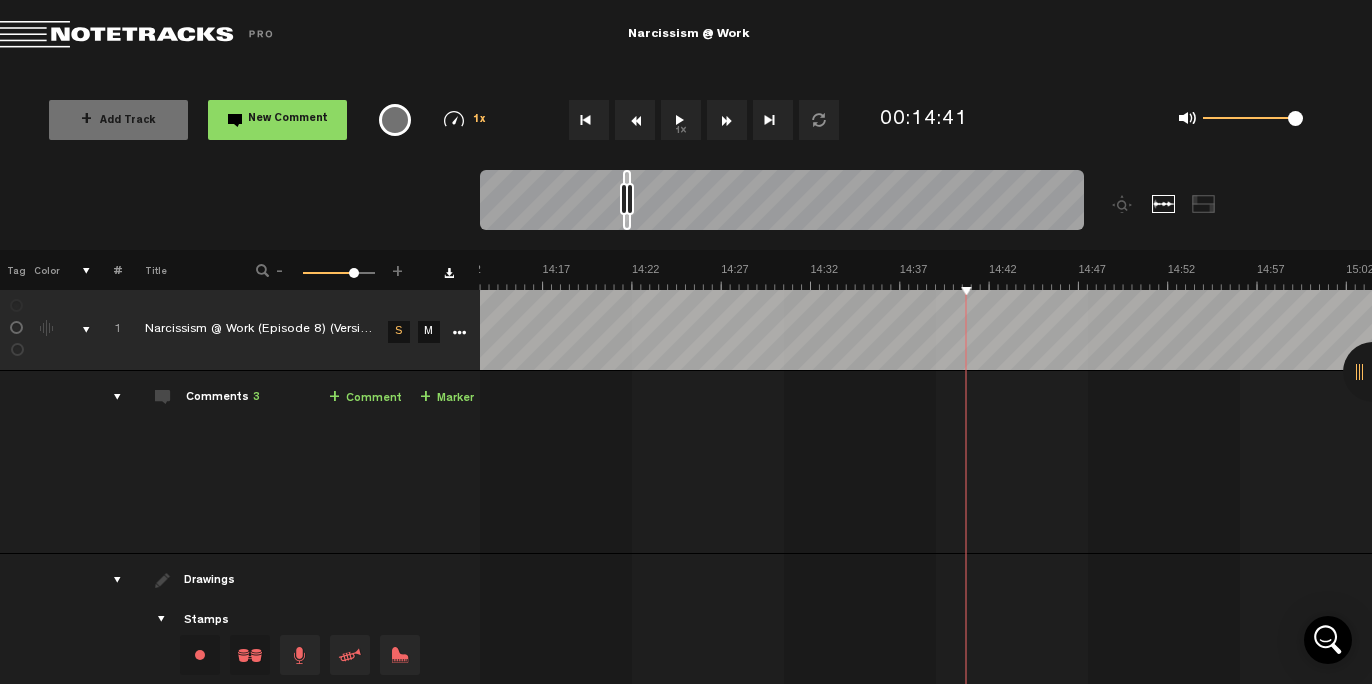 click on "New Comment" at bounding box center (277, 120) 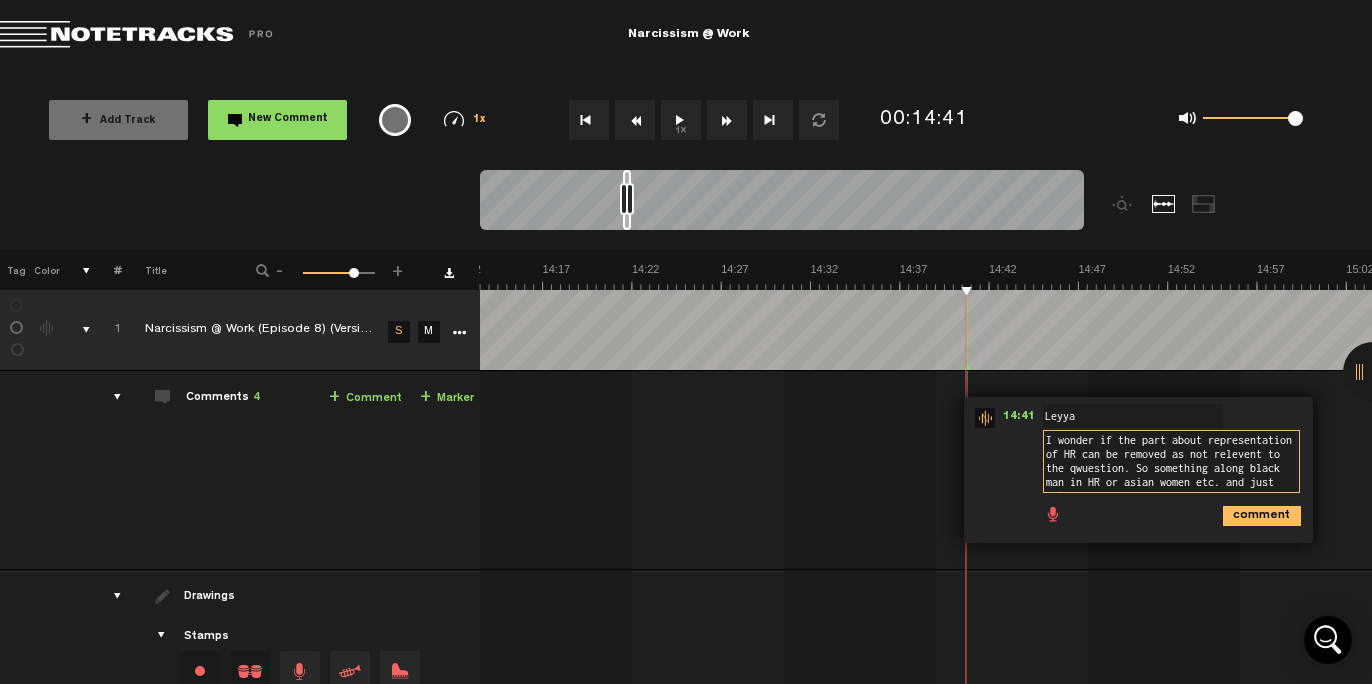 scroll, scrollTop: 10, scrollLeft: 0, axis: vertical 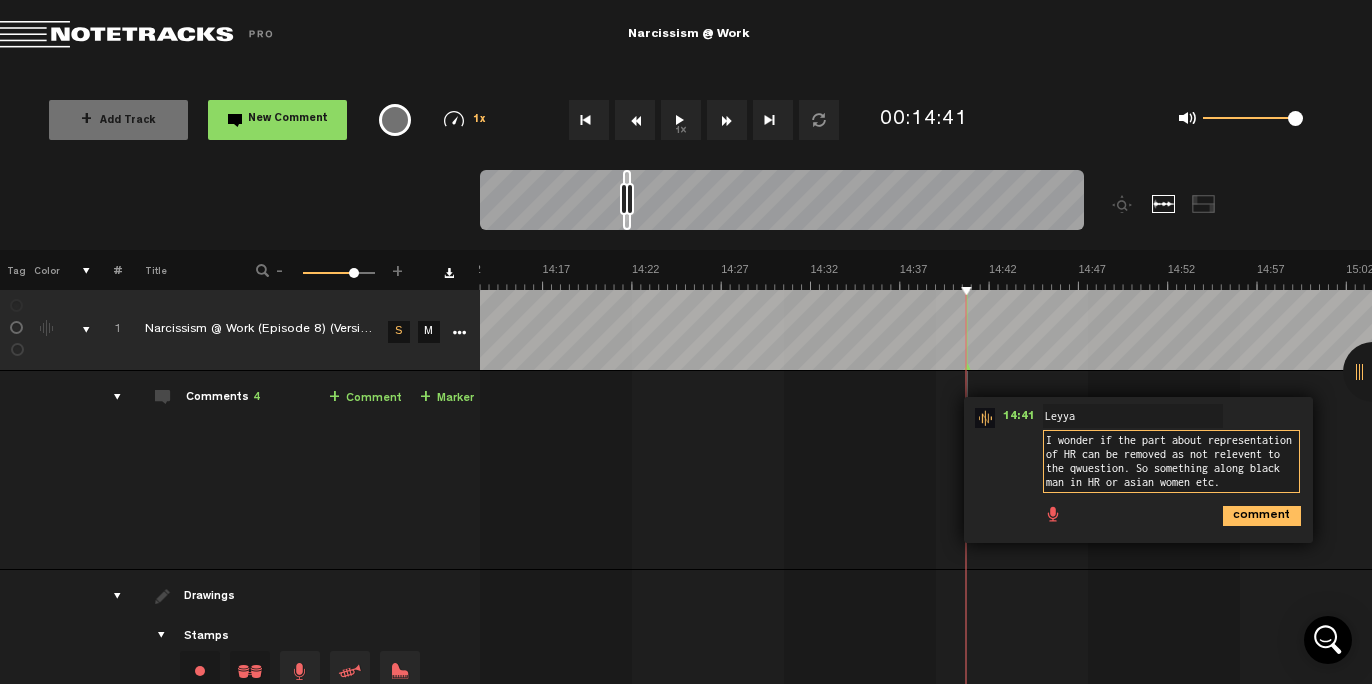 type on "I wonder if the part about representation of HR can be removed as not relevent to the qwuestion. So something along black man in HR or asian women etc." 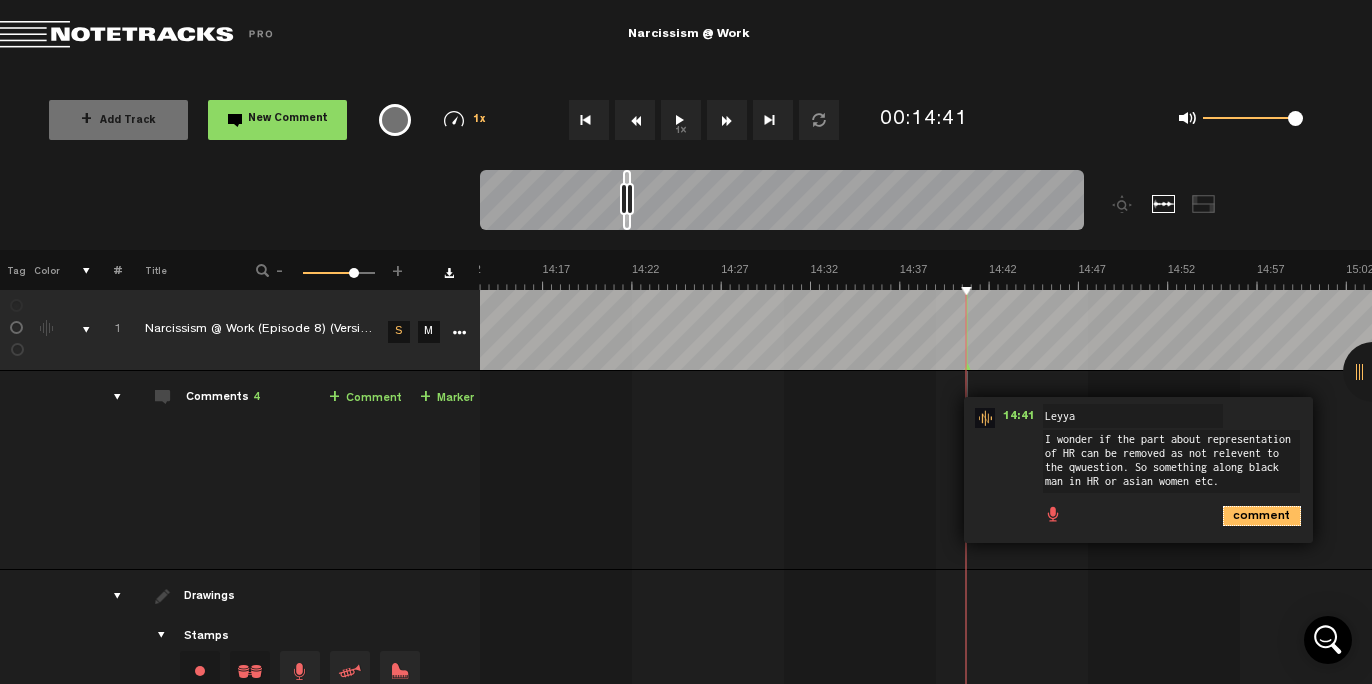 click on "comment" at bounding box center [1262, 516] 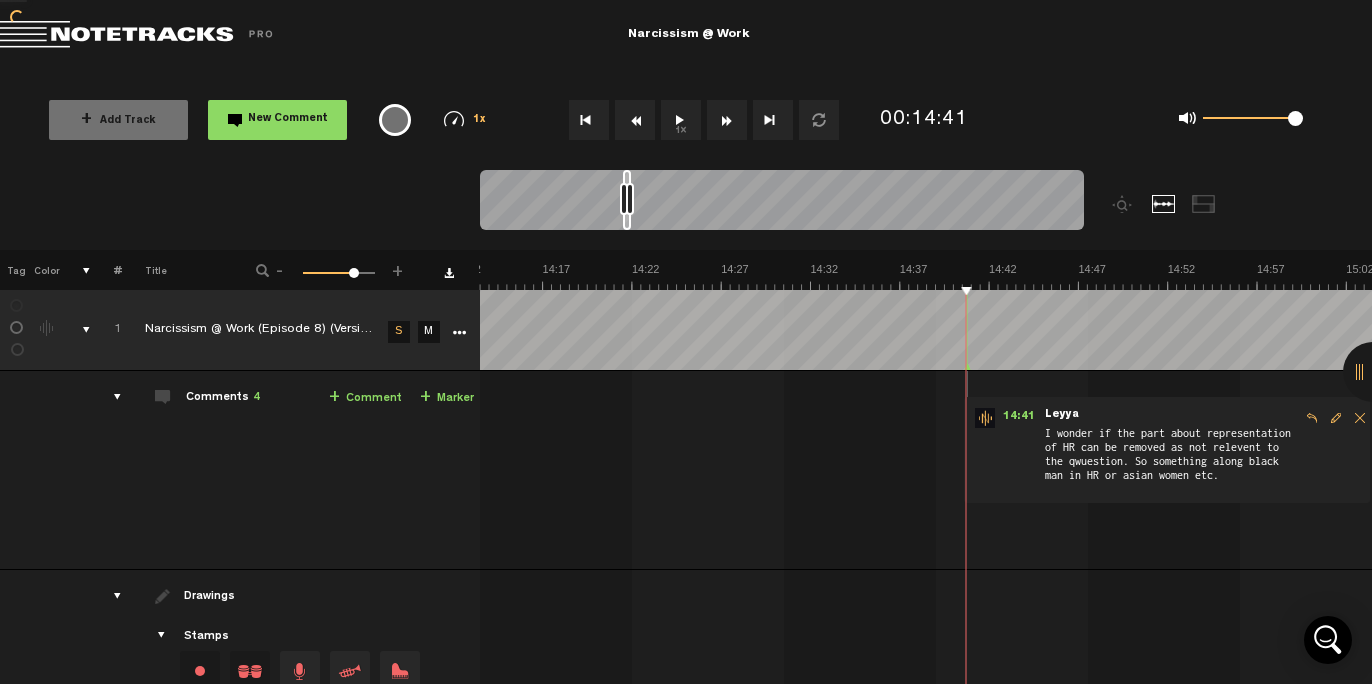 click on "1x" at bounding box center [681, 120] 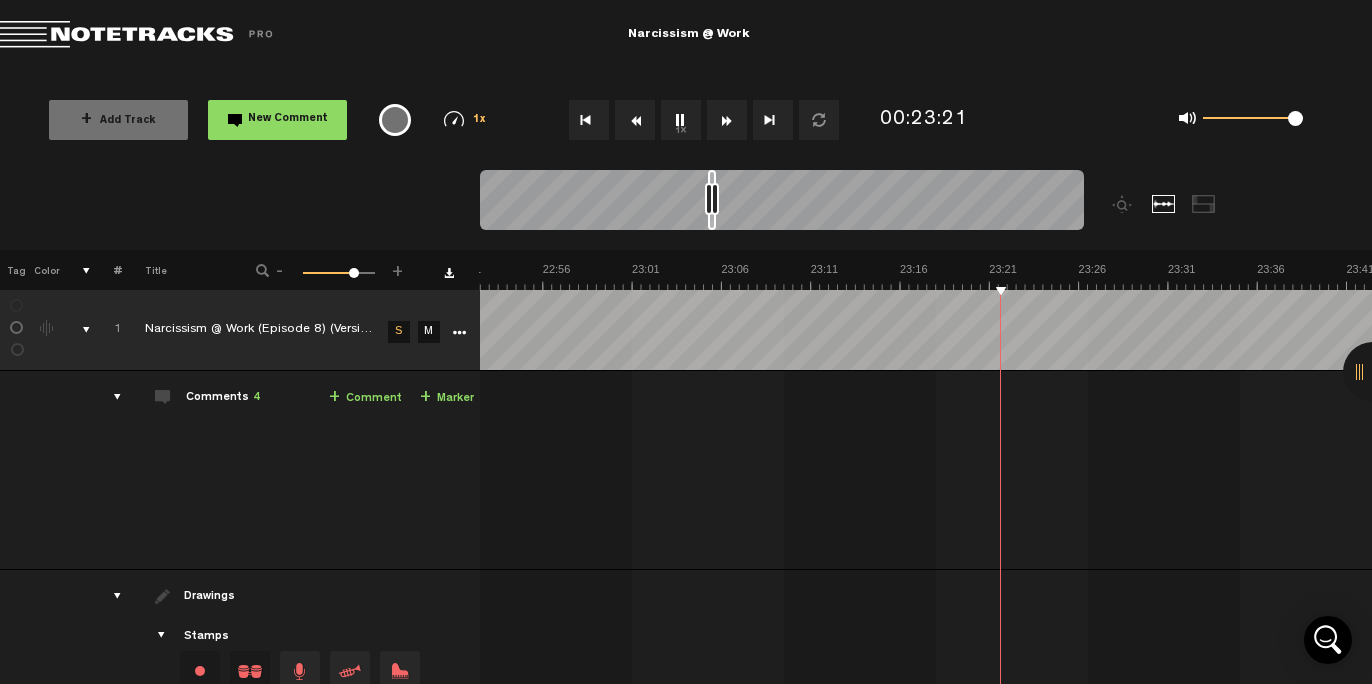 scroll, scrollTop: 0, scrollLeft: 24583, axis: horizontal 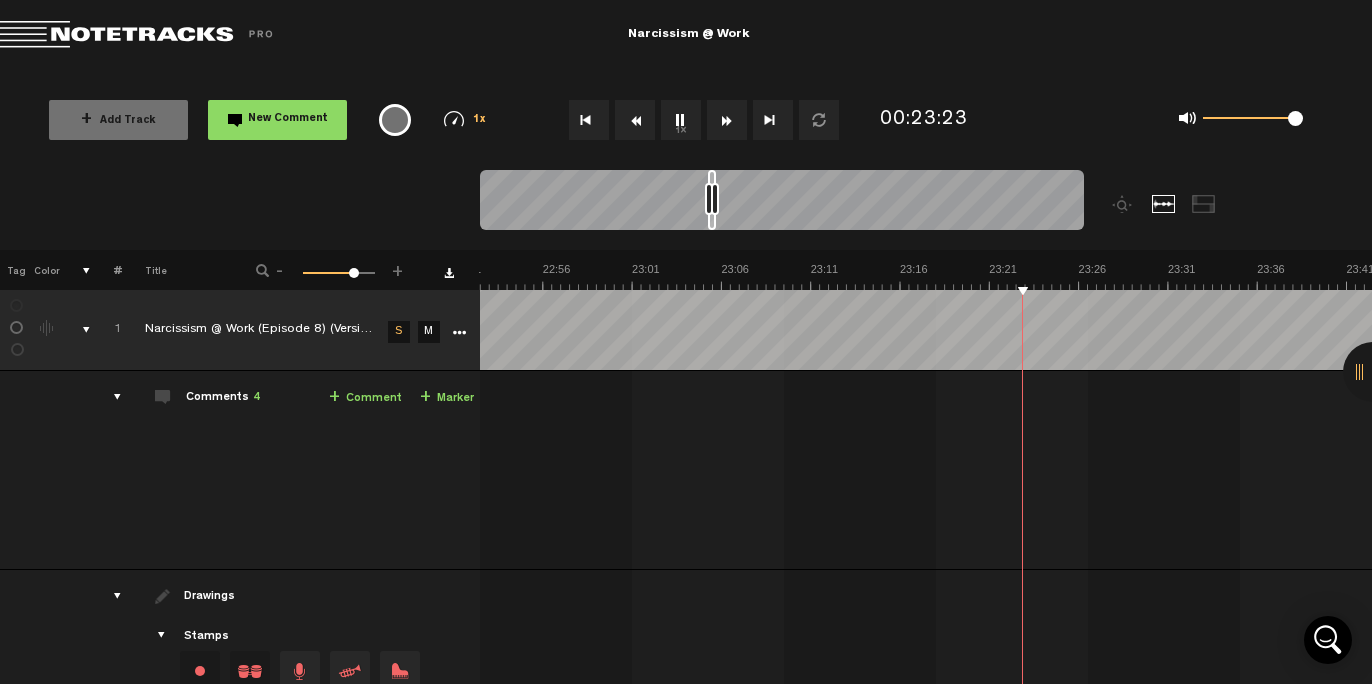 click on "1x" at bounding box center [681, 120] 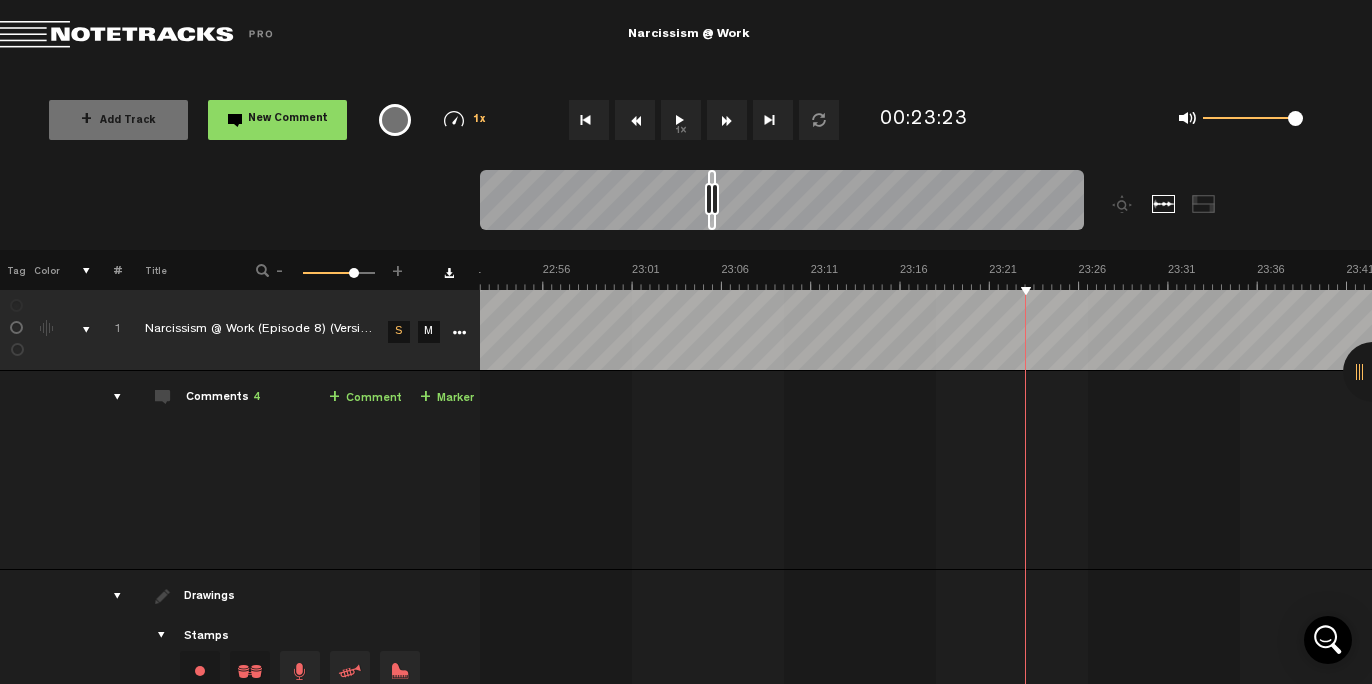 click on "1x" at bounding box center [681, 120] 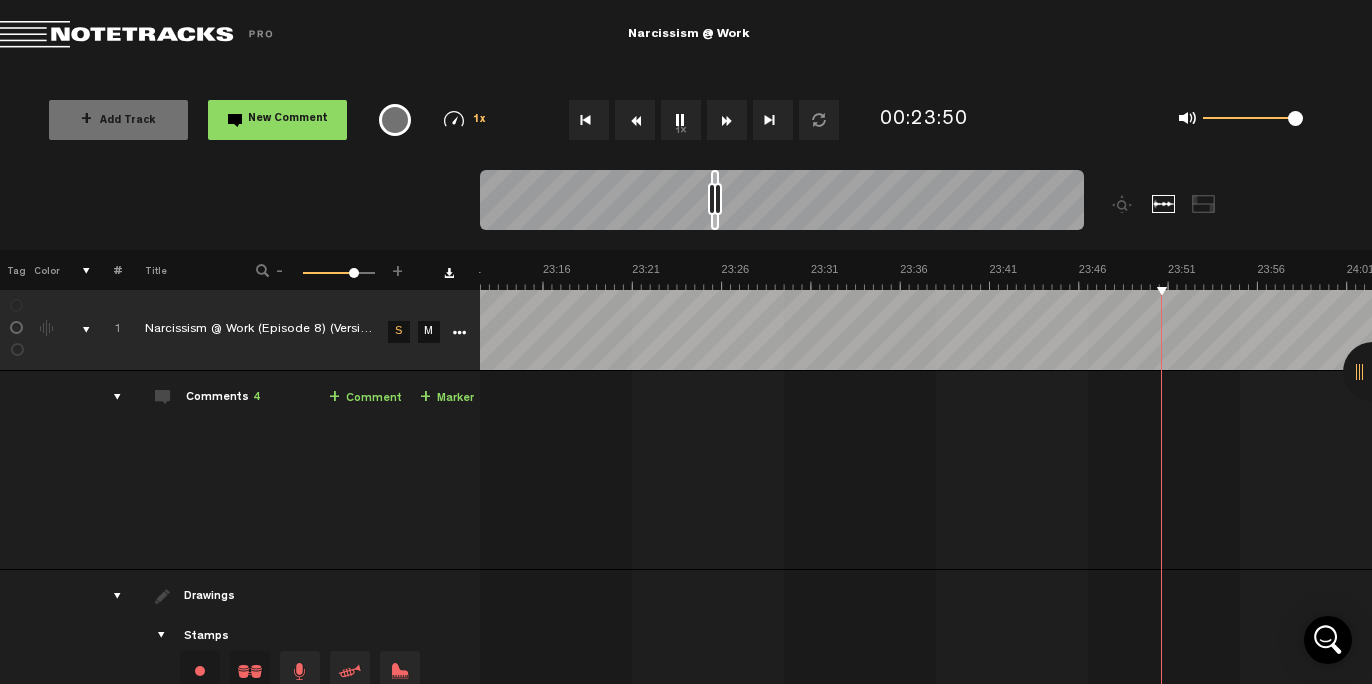 scroll, scrollTop: 0, scrollLeft: 24940, axis: horizontal 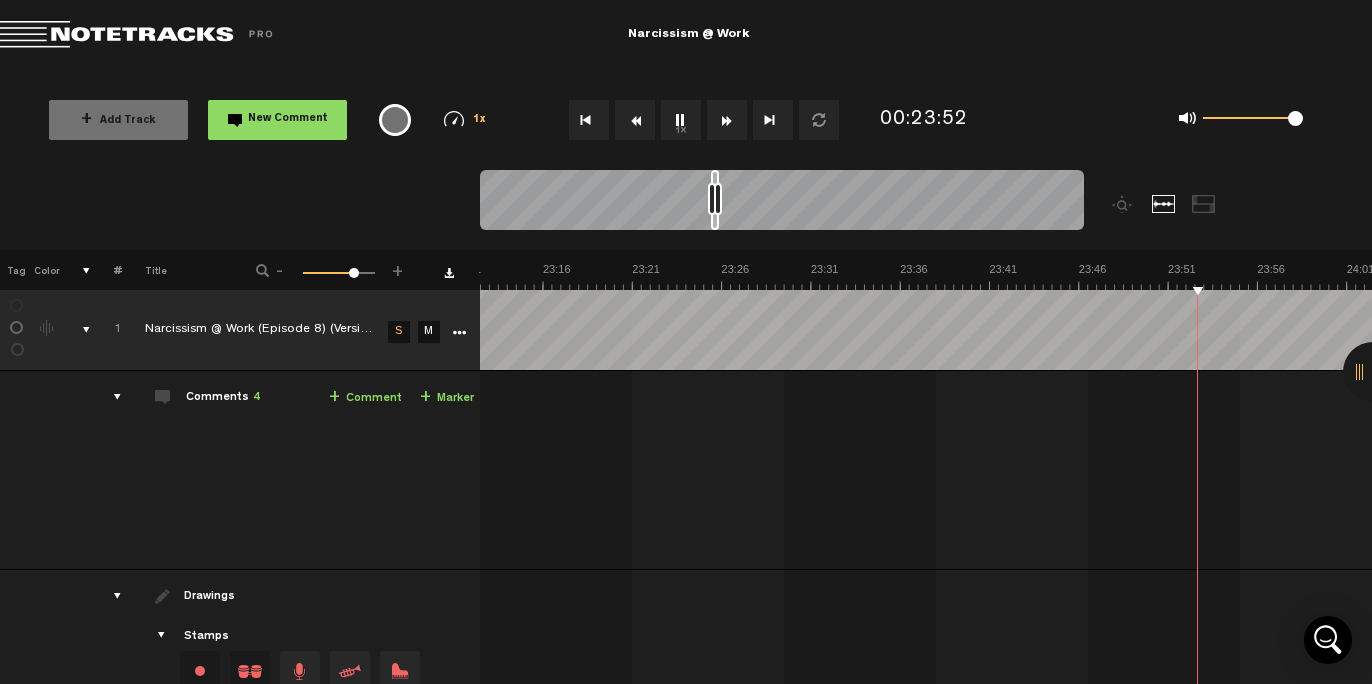 click on "1x" at bounding box center (681, 120) 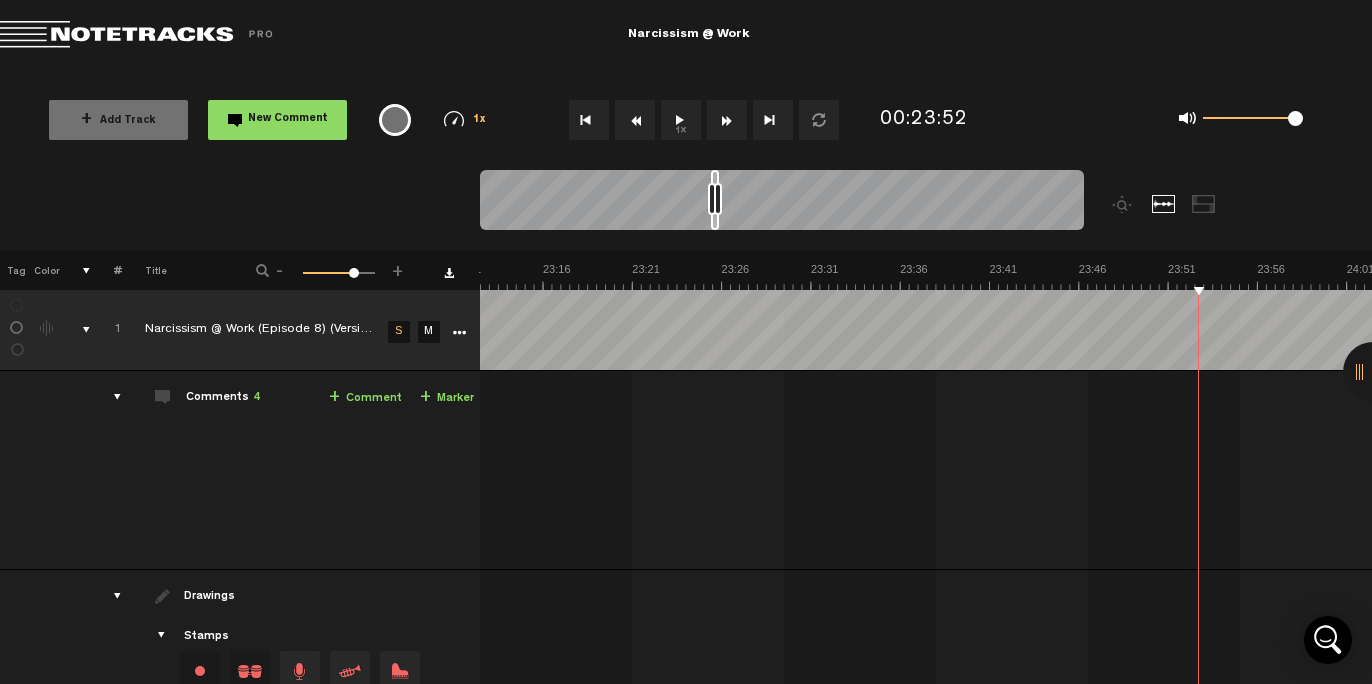 click on "New Comment" at bounding box center [277, 120] 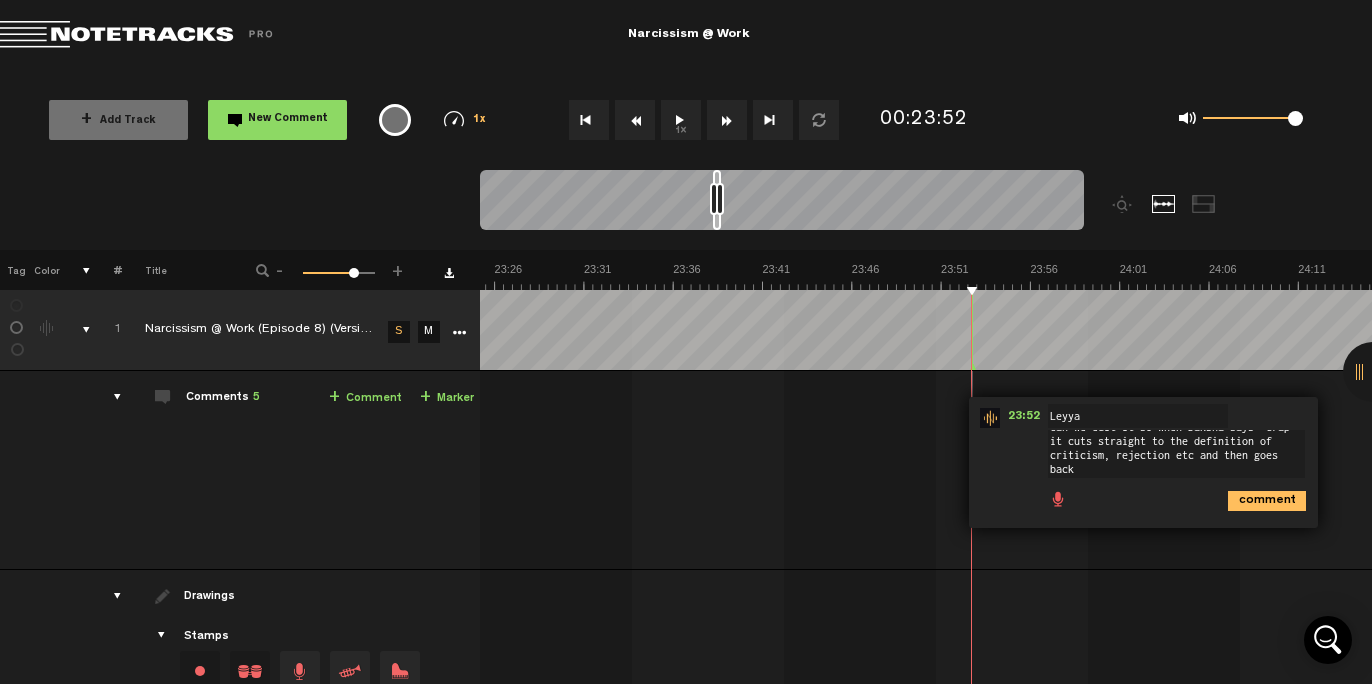 scroll, scrollTop: 0, scrollLeft: 0, axis: both 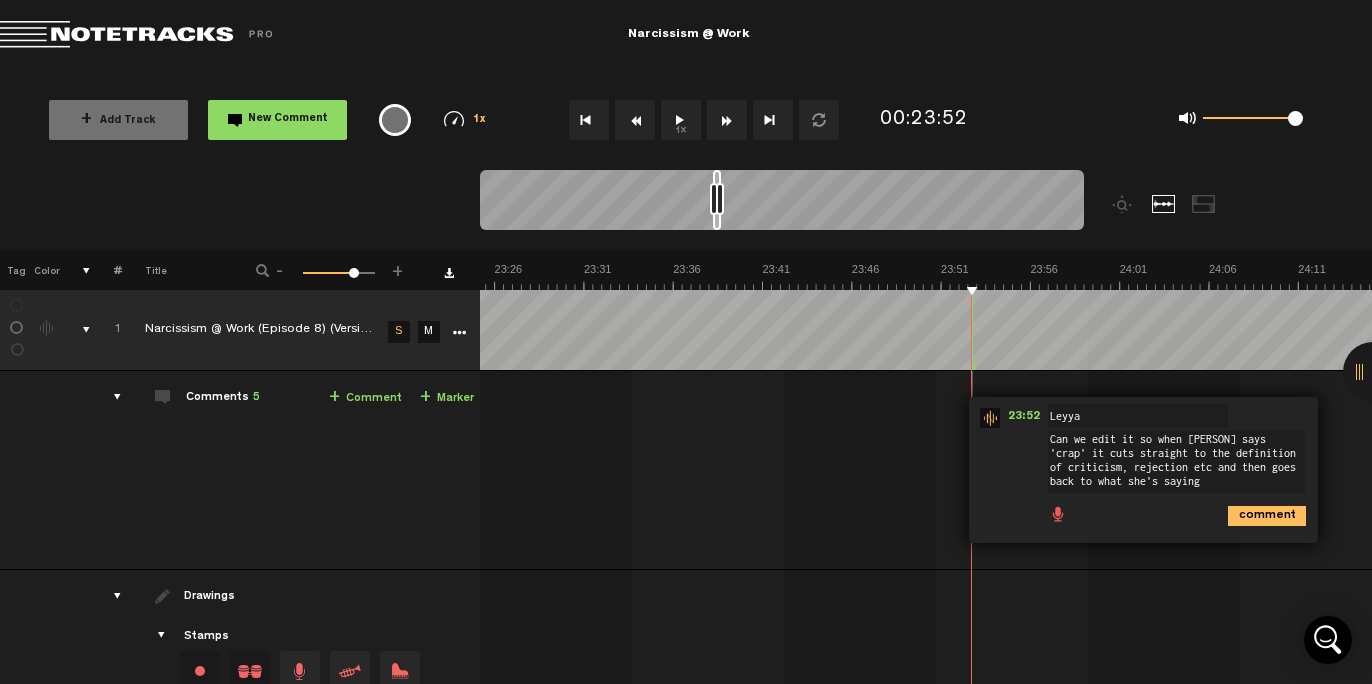 type on "Can we edit it so when Daksha says 'crap' it cuts straight to the definition of criticism, rejection etc and then goes back to what she's saying?" 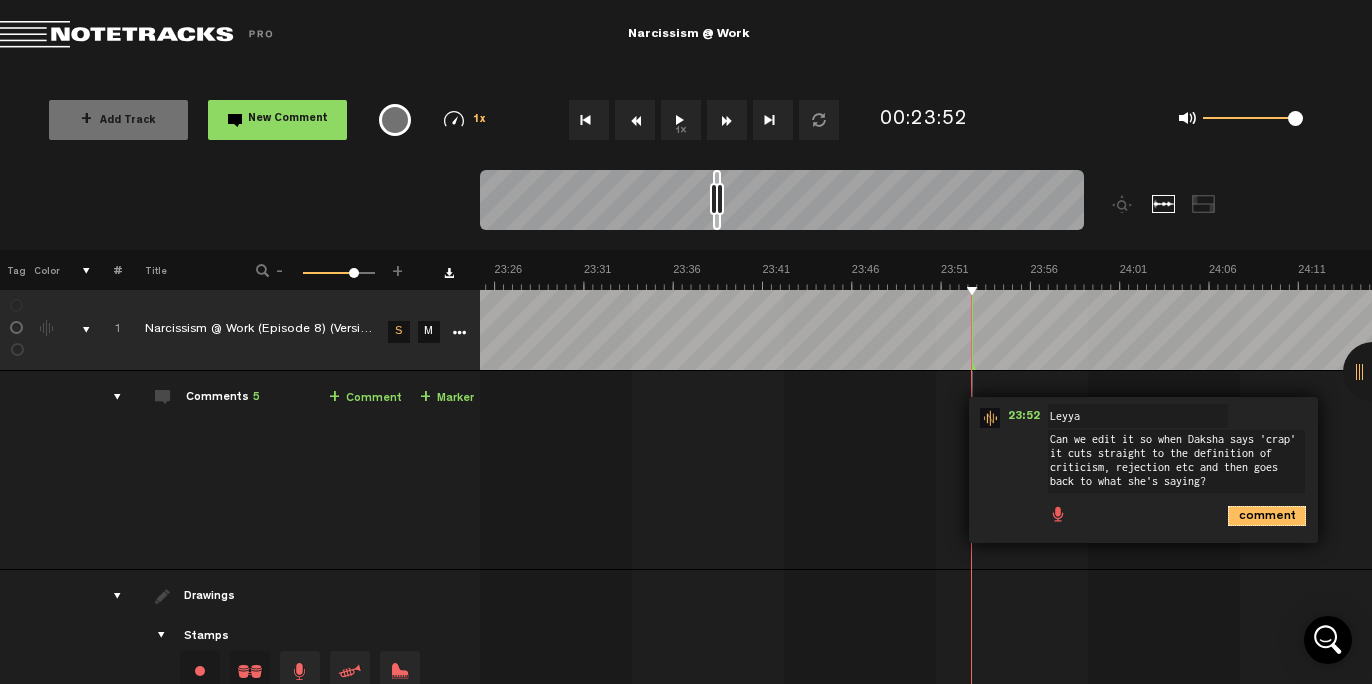 click on "comment" at bounding box center (1267, 516) 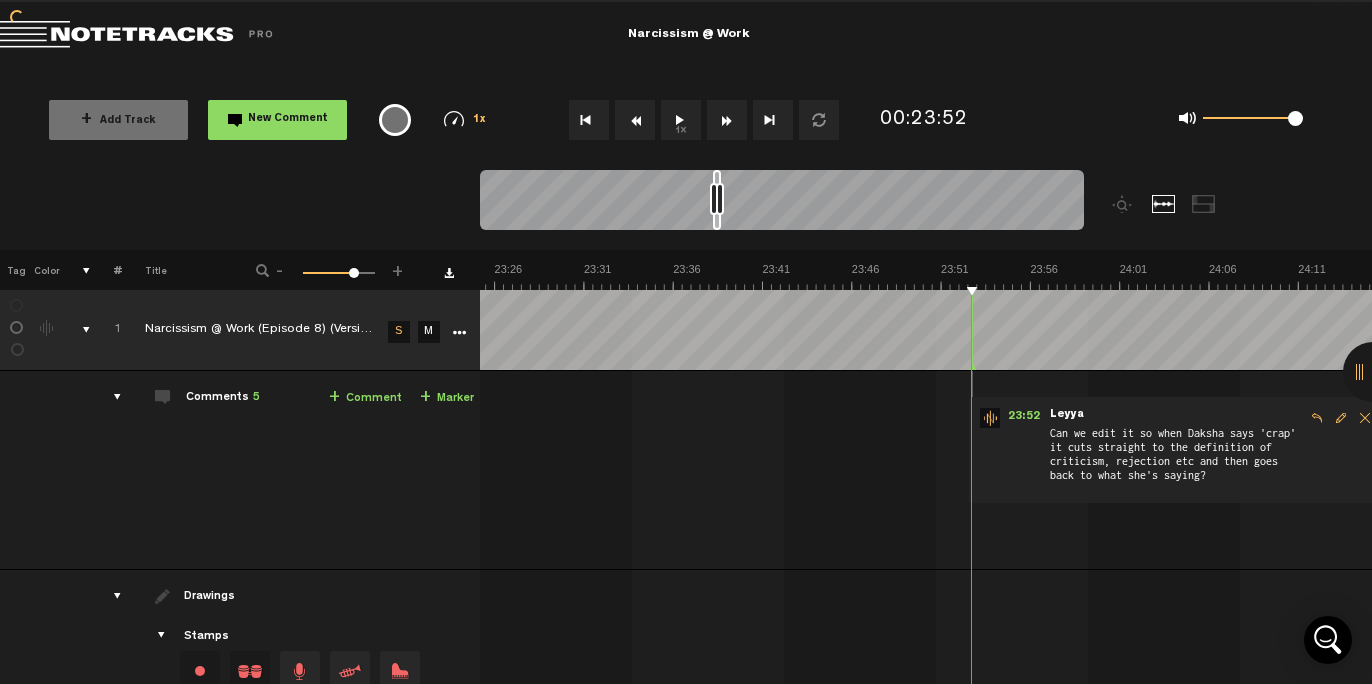 click on "1x" at bounding box center (681, 120) 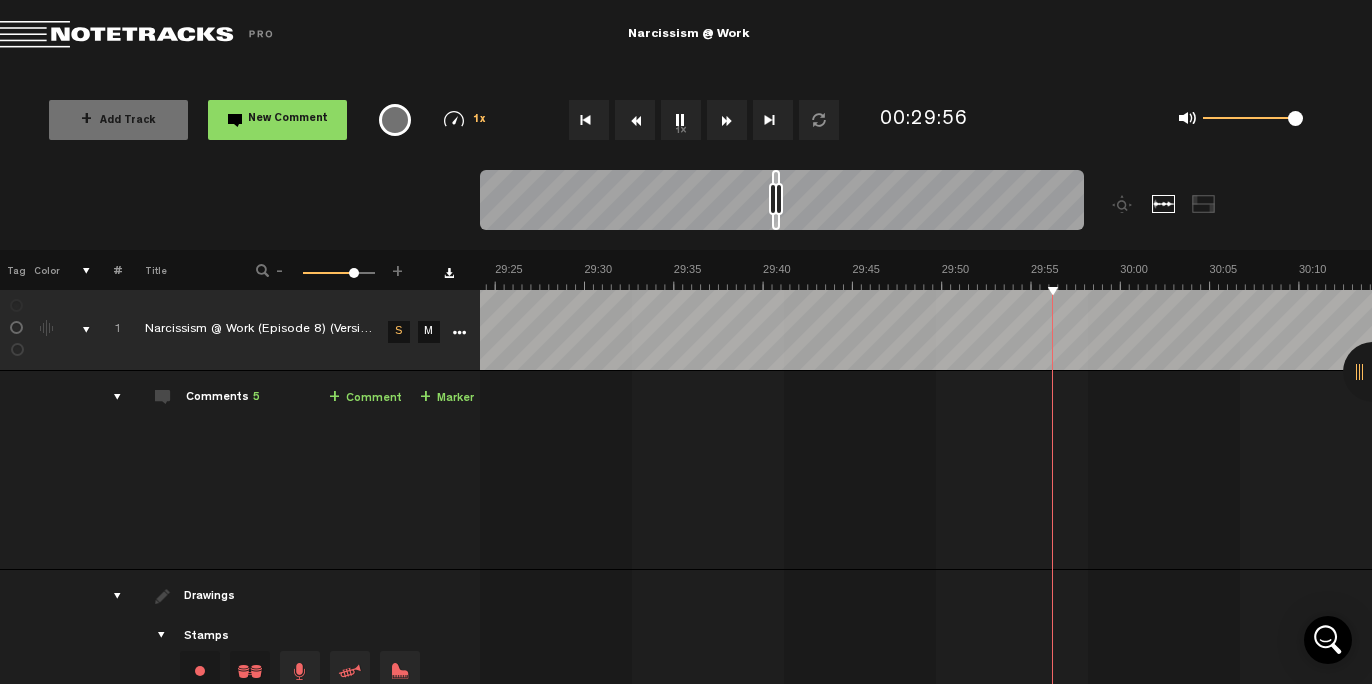 scroll, scrollTop: 0, scrollLeft: 31596, axis: horizontal 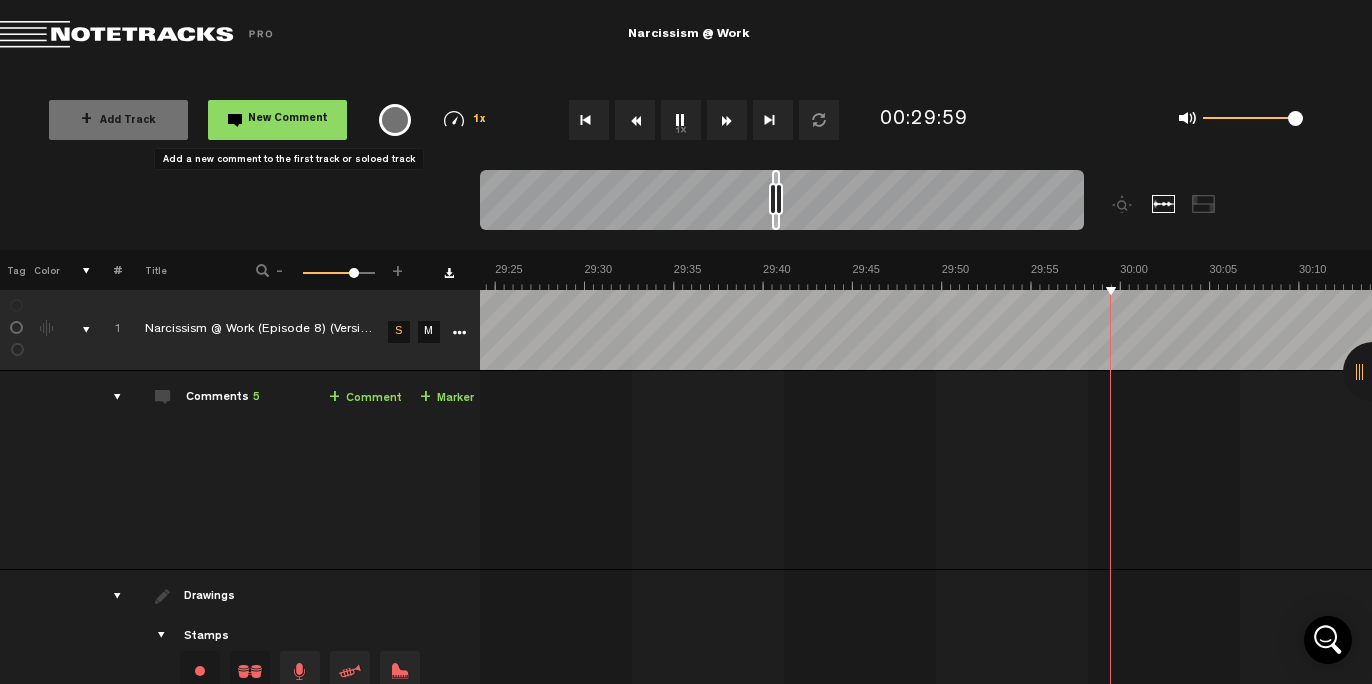 click on "New Comment" at bounding box center (288, 119) 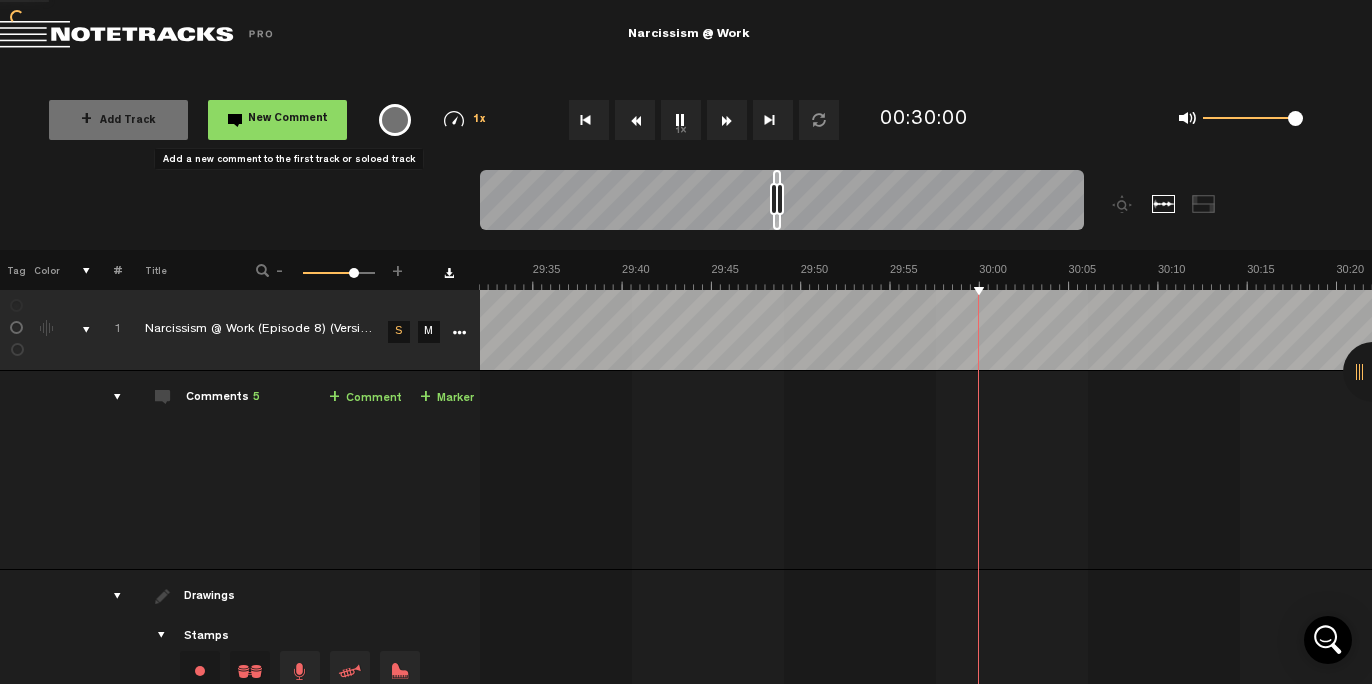 type 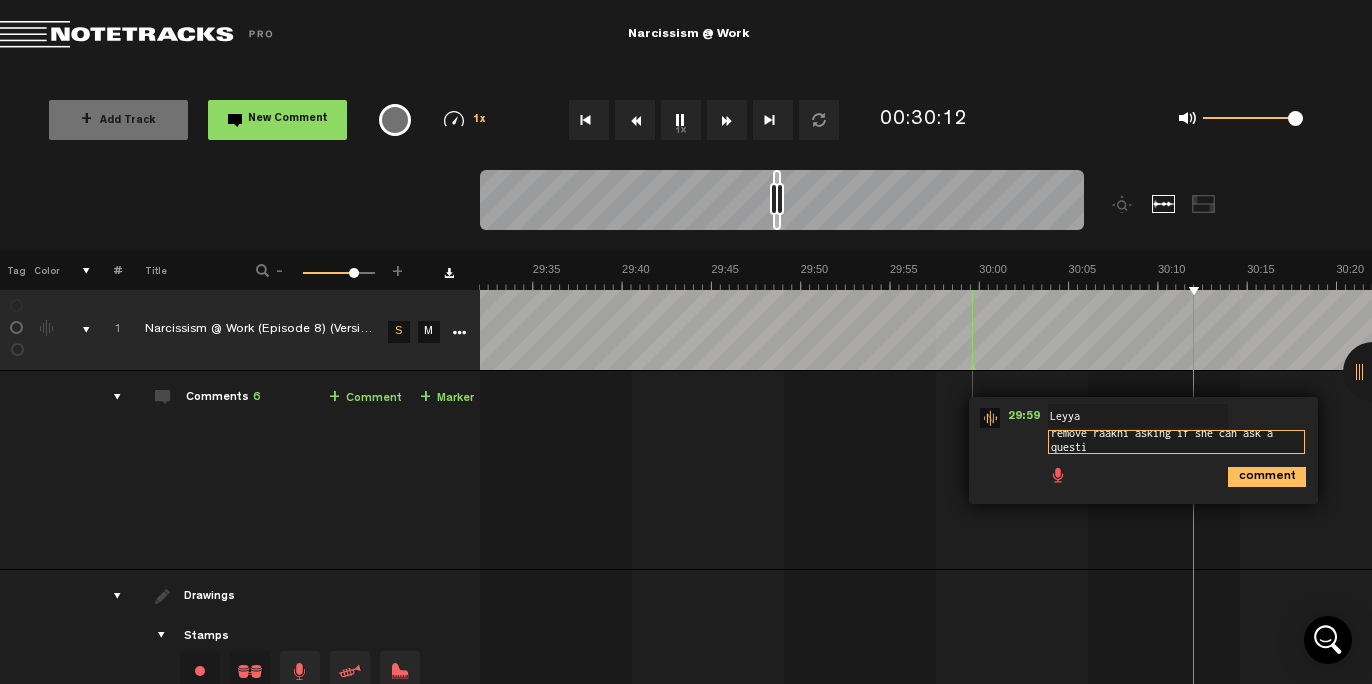 scroll, scrollTop: 2, scrollLeft: 0, axis: vertical 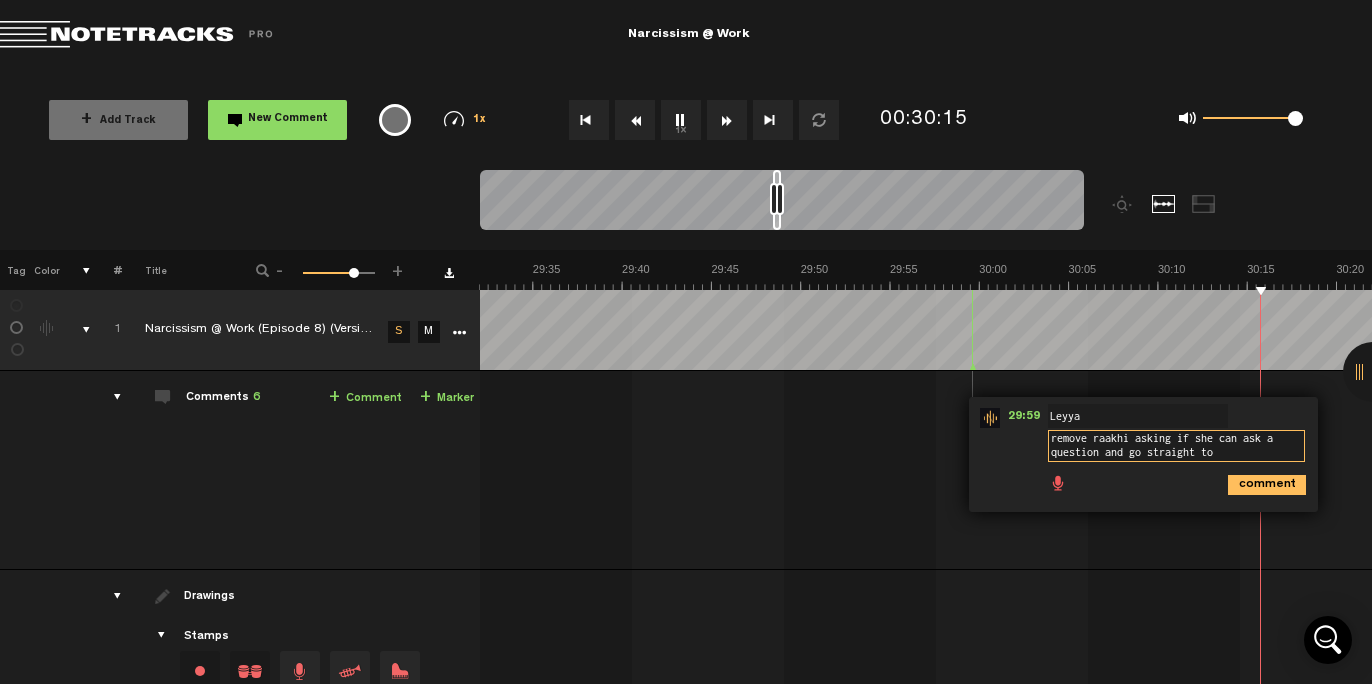 type on "remove raakhi asking if she can ask a question and go straight to Q" 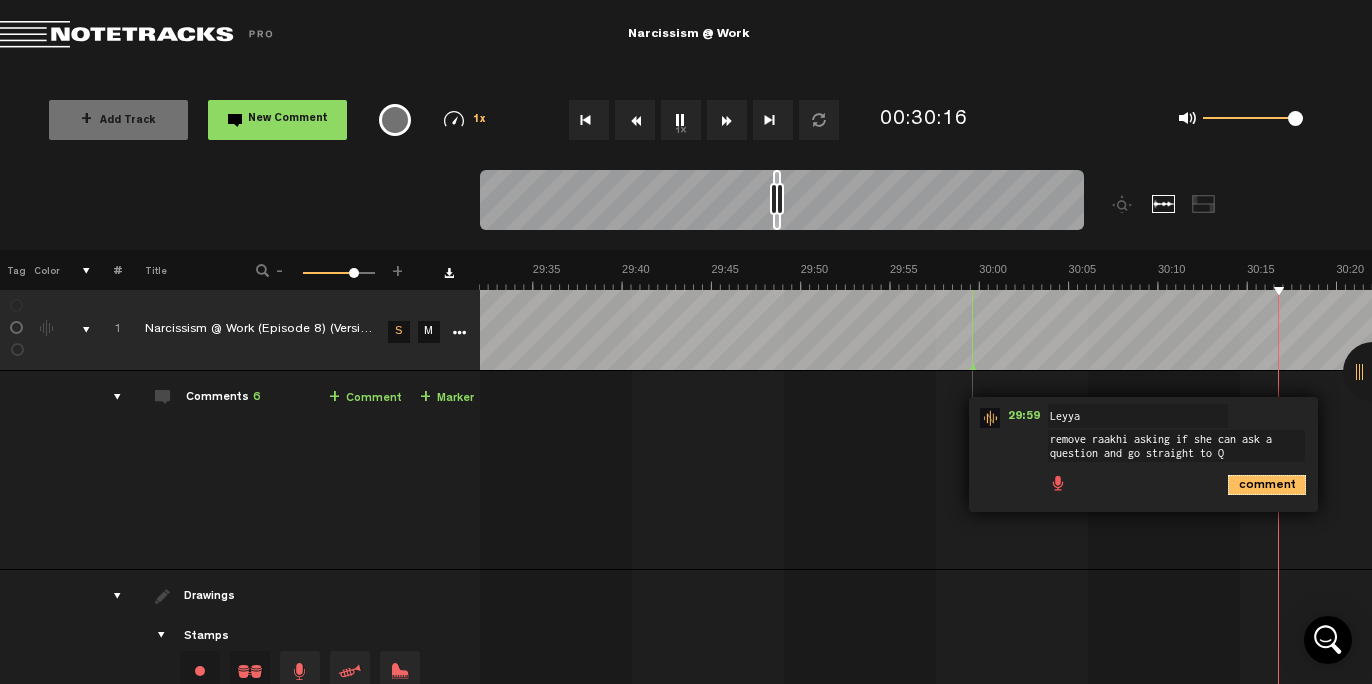 click on "comment" at bounding box center (1267, 485) 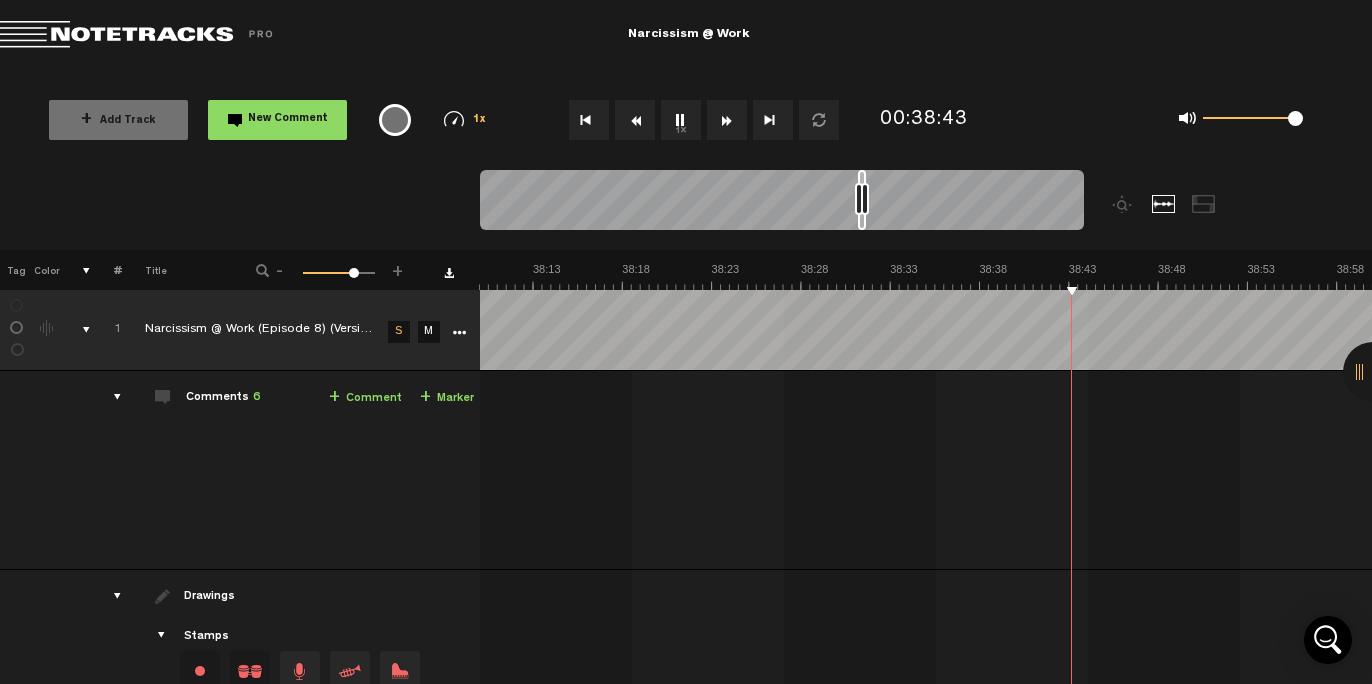 scroll, scrollTop: 0, scrollLeft: 41024, axis: horizontal 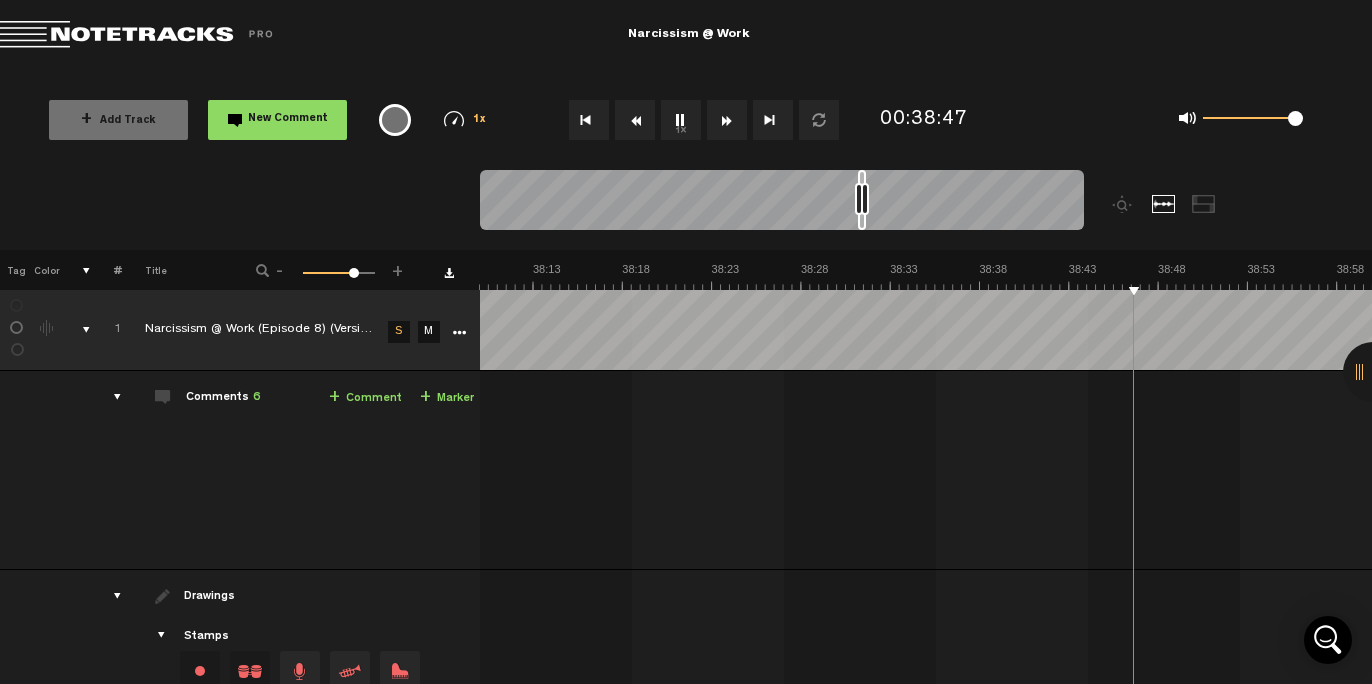 click on "New Comment" at bounding box center (288, 119) 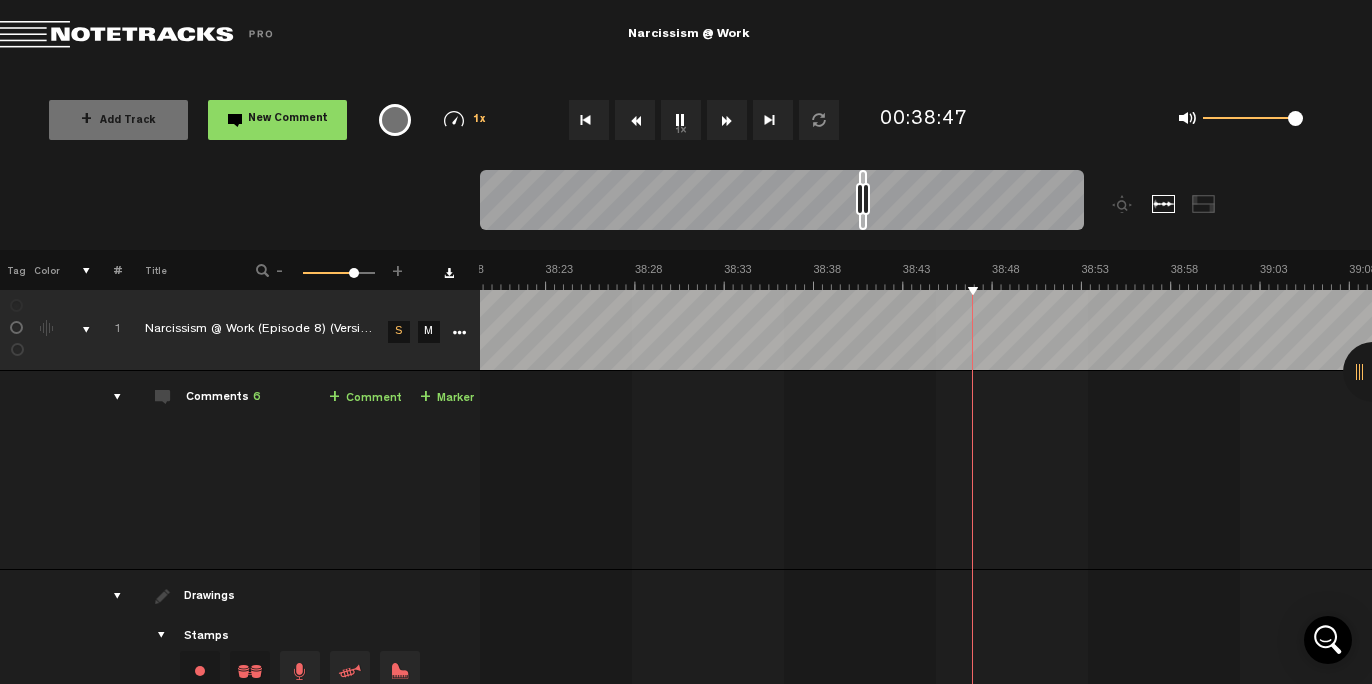 scroll, scrollTop: 0, scrollLeft: 41190, axis: horizontal 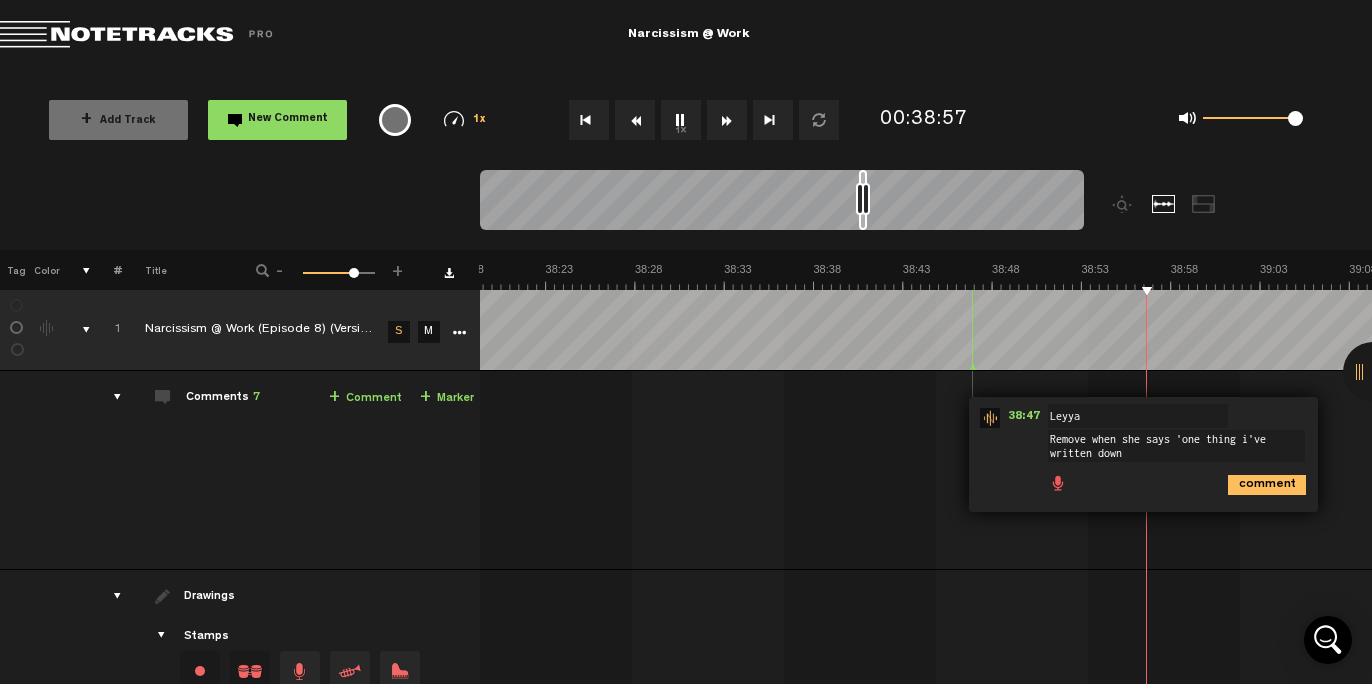 type on "Remove when she says 'one thing i've written down'" 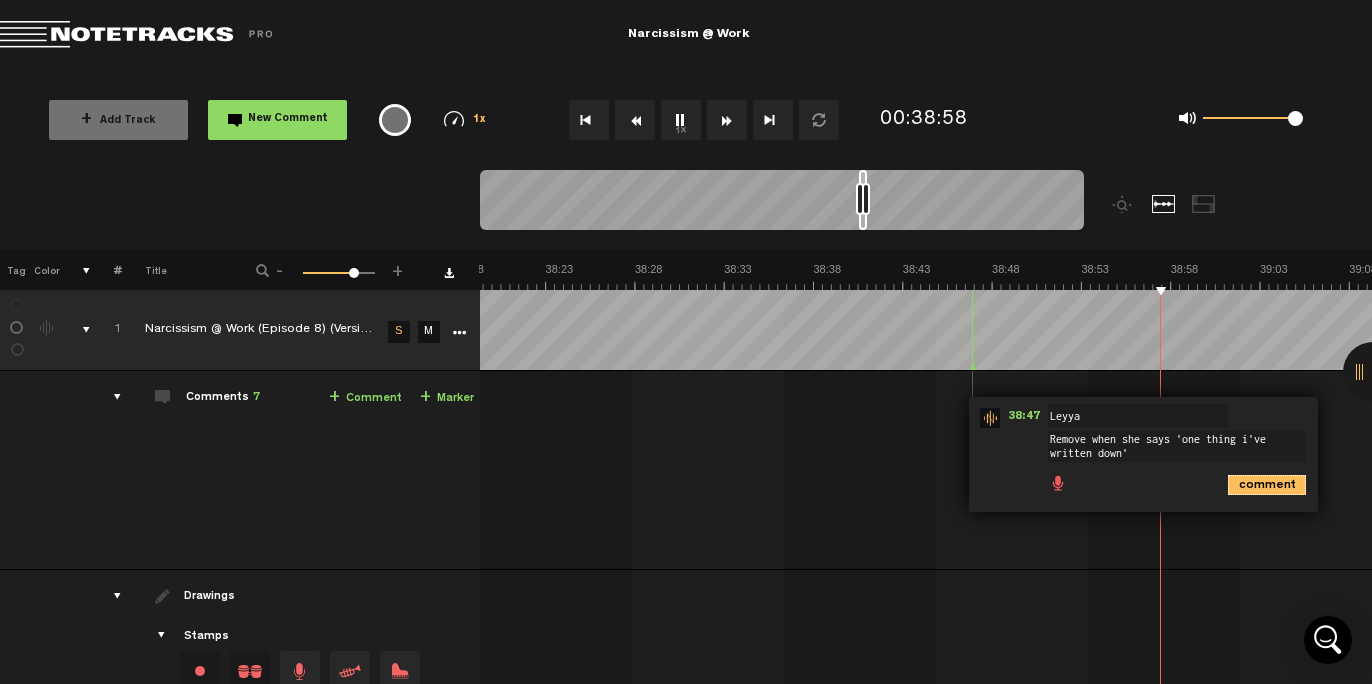 click on "comment" at bounding box center [1267, 485] 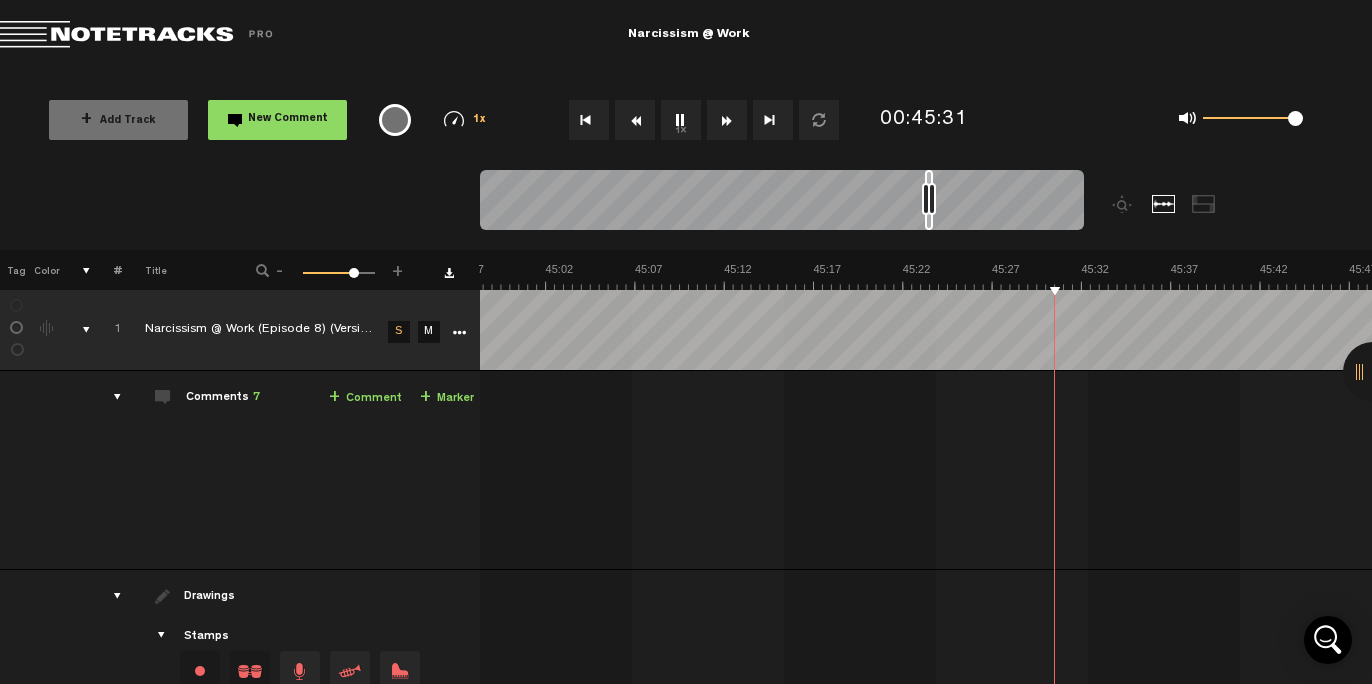 scroll, scrollTop: 0, scrollLeft: 48334, axis: horizontal 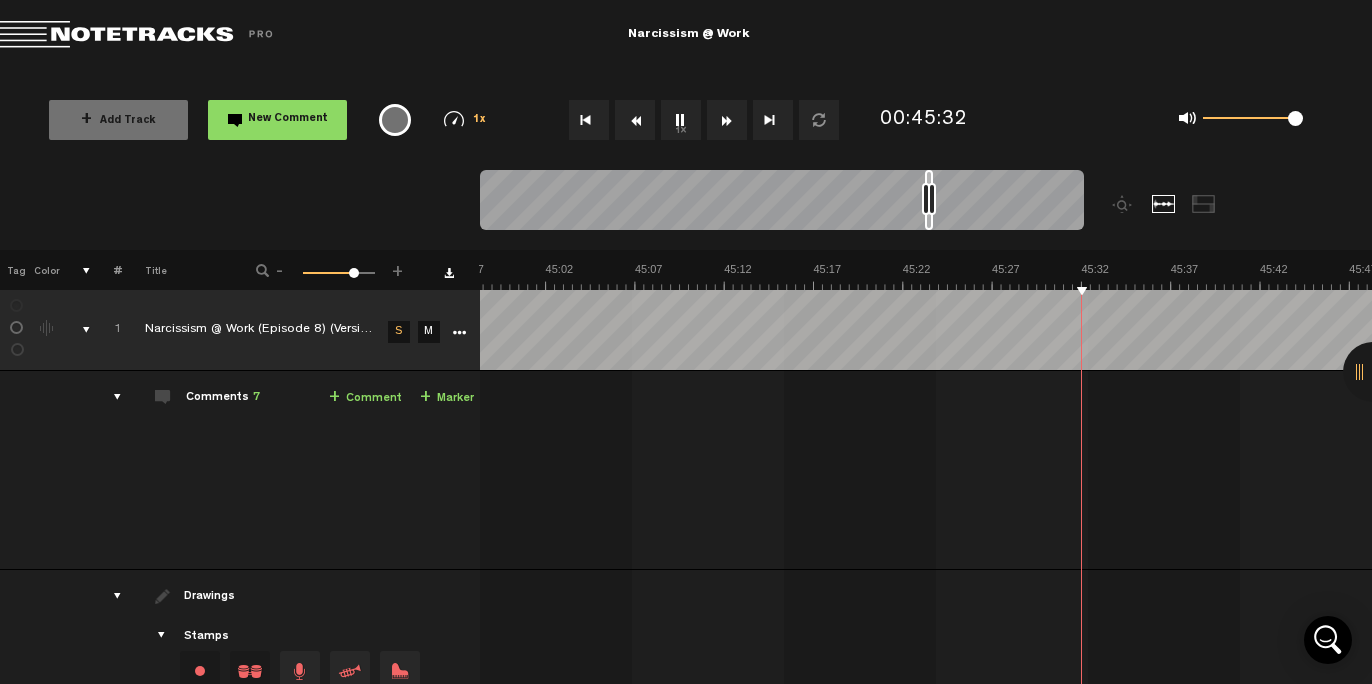 click on "1x" at bounding box center (681, 120) 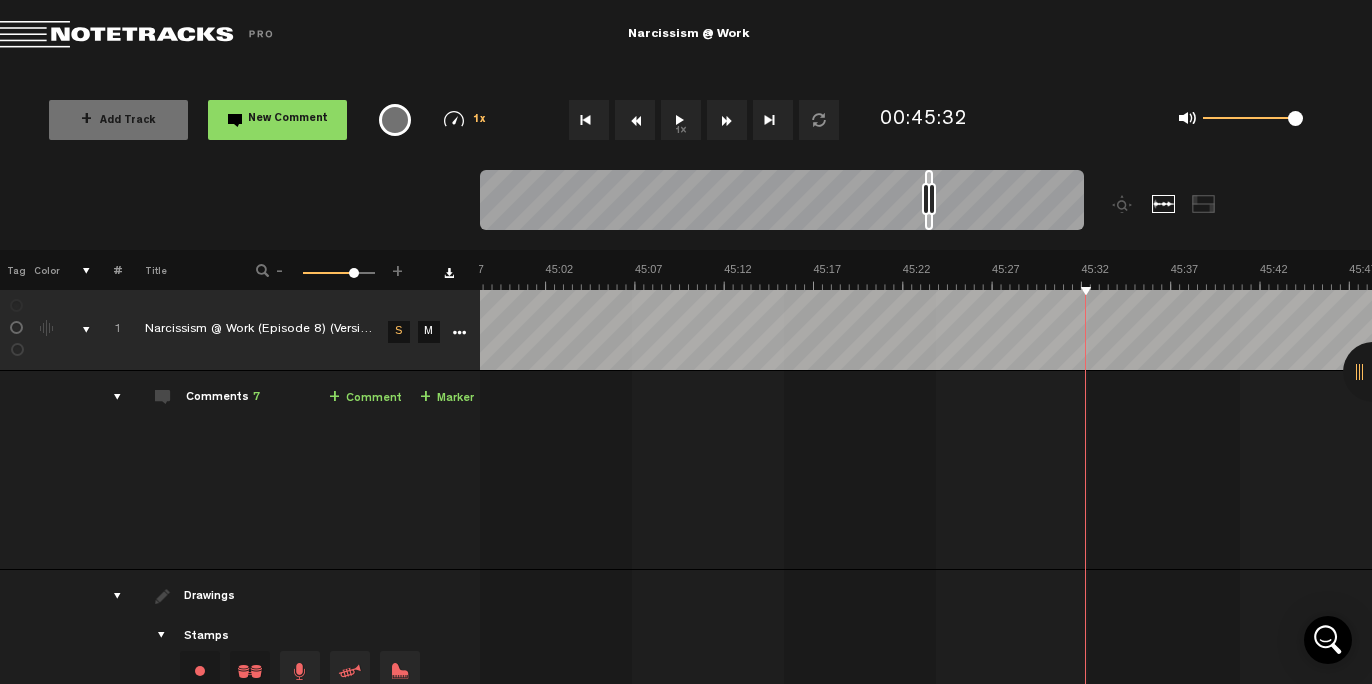 click on "1x" at bounding box center [681, 120] 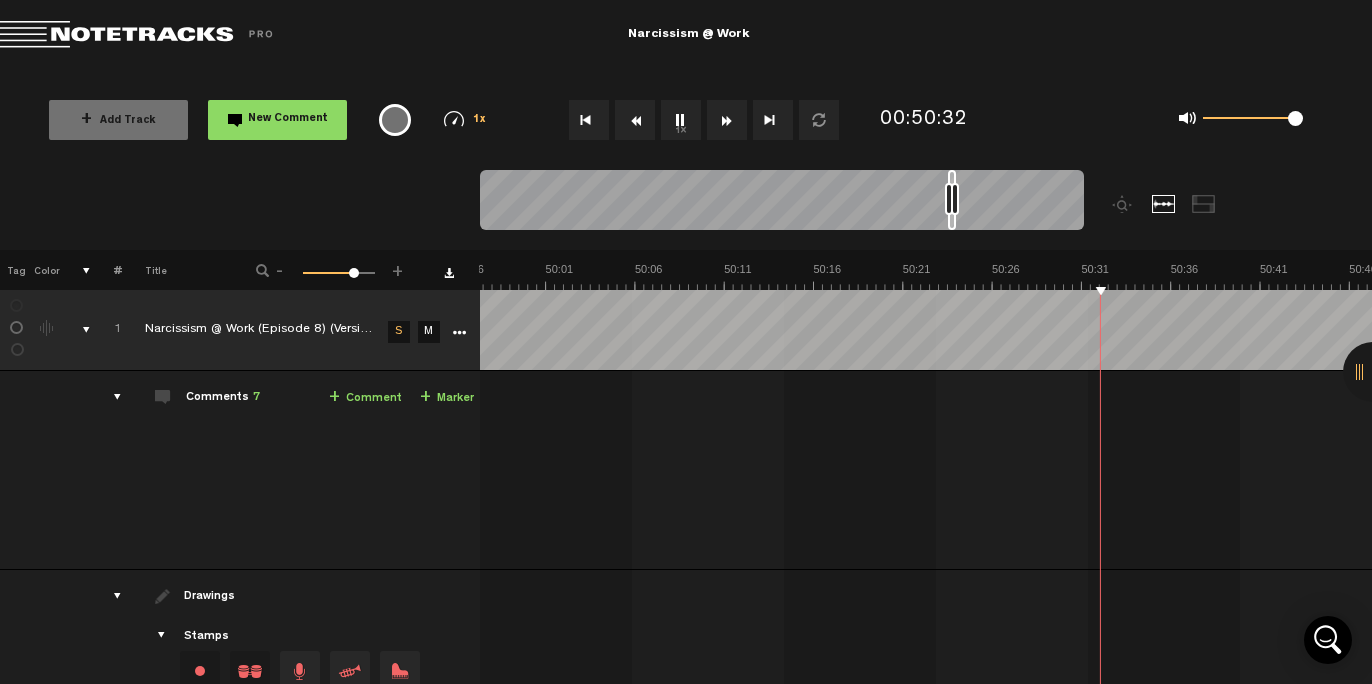 scroll, scrollTop: 0, scrollLeft: 53692, axis: horizontal 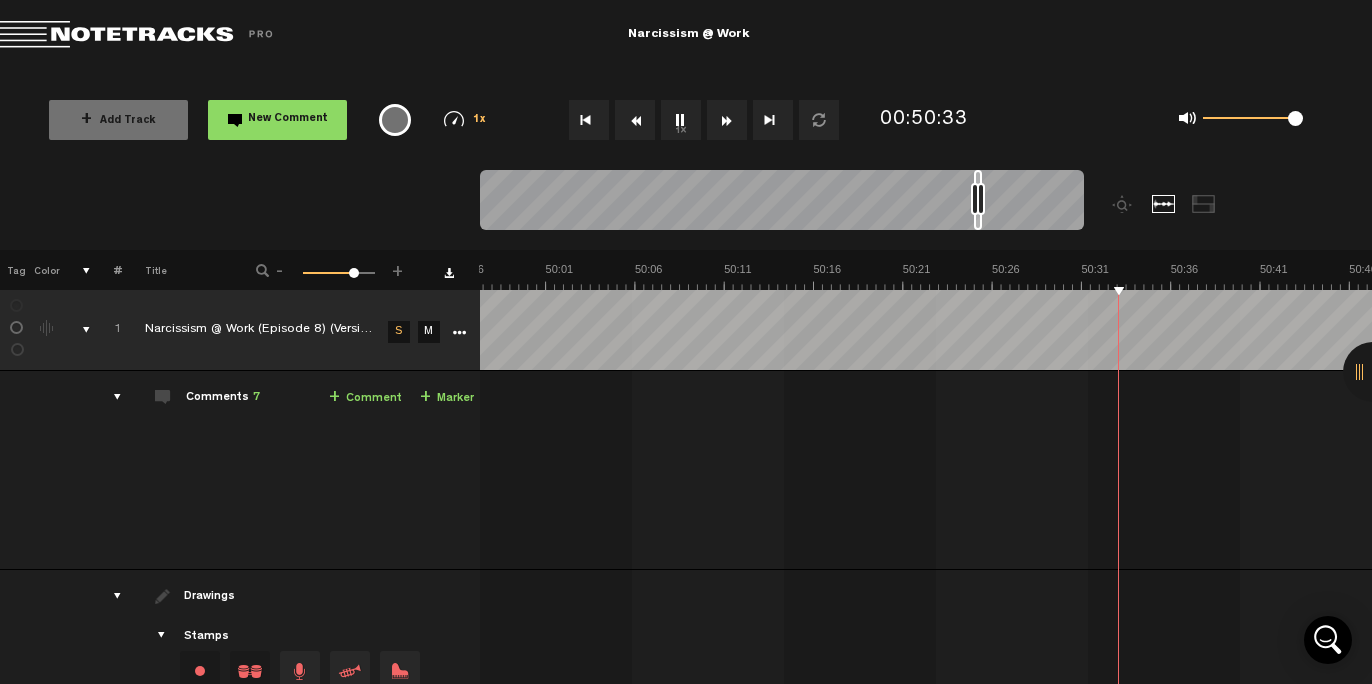 click on "1x" at bounding box center (681, 120) 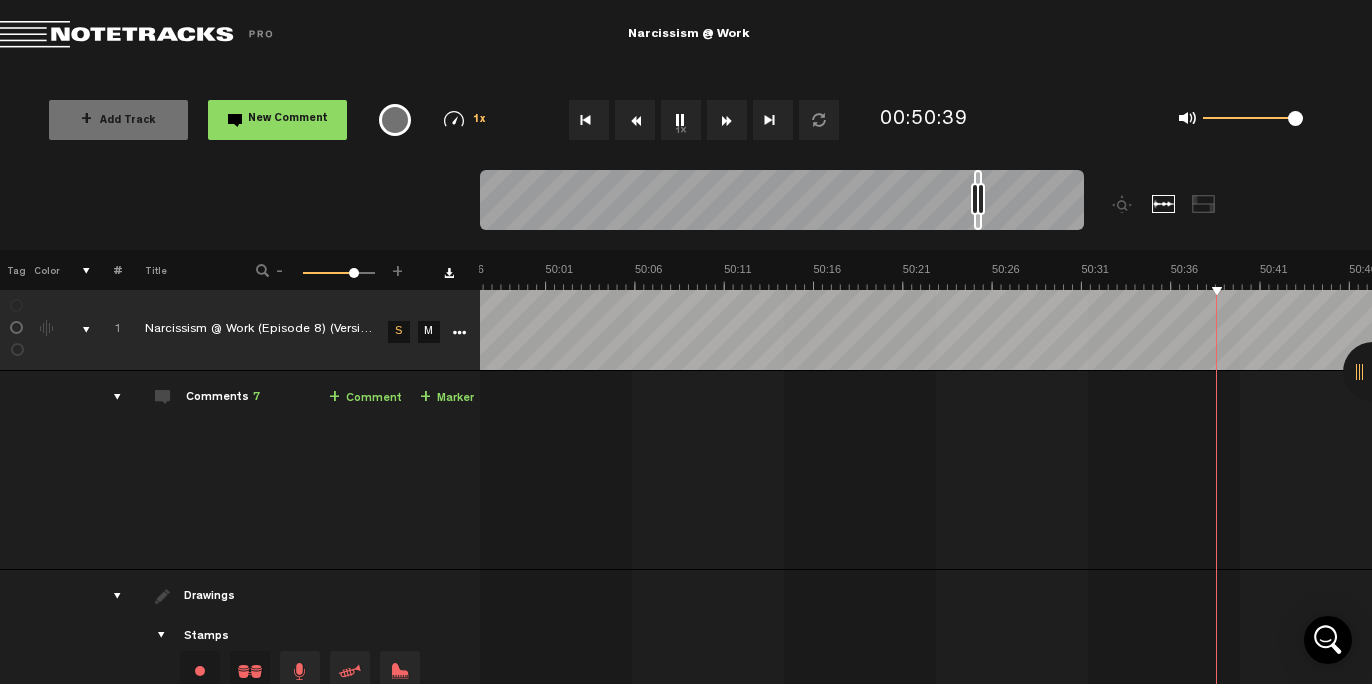 click on "1x" at bounding box center (681, 120) 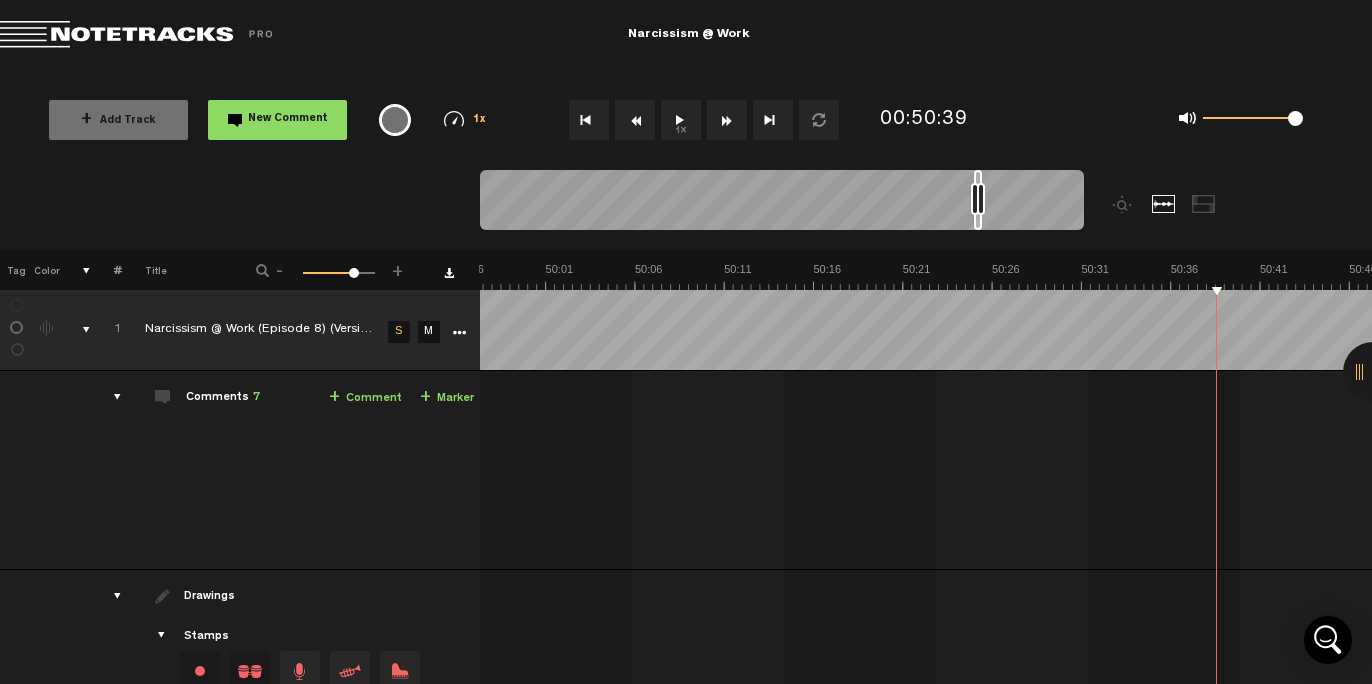 click on "1x" at bounding box center (681, 120) 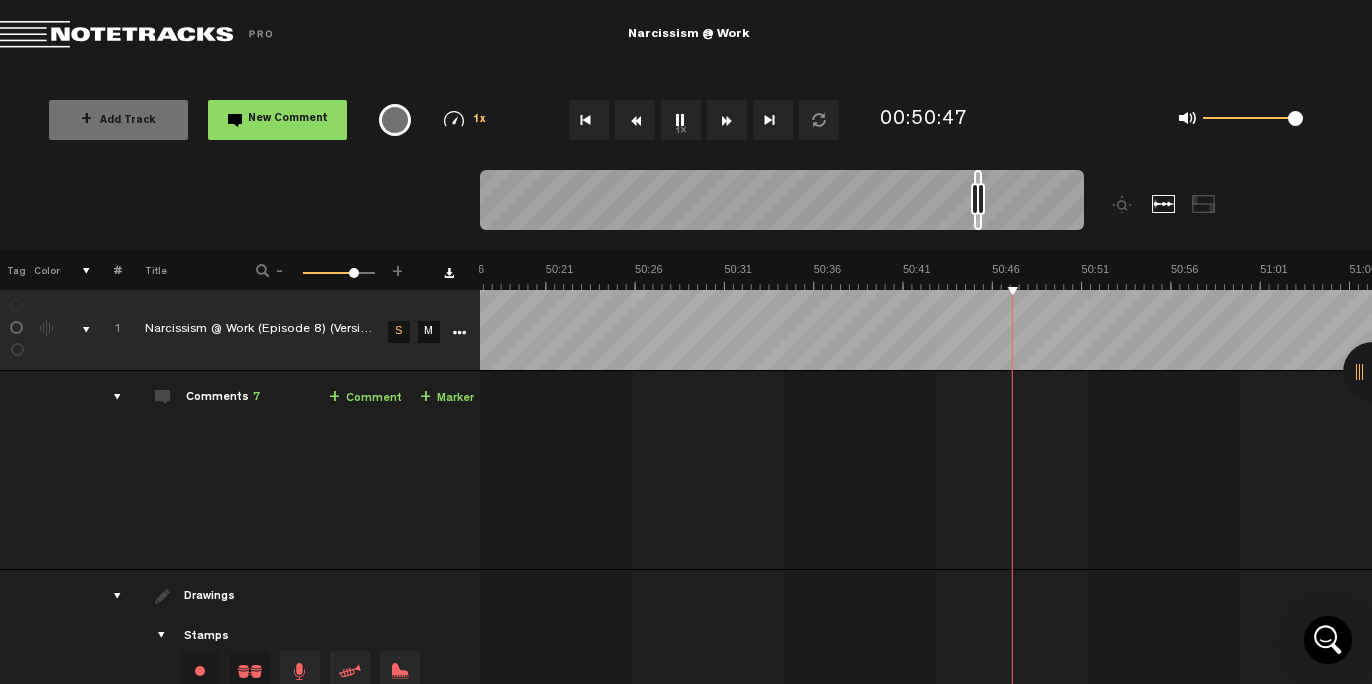 scroll, scrollTop: 0, scrollLeft: 54049, axis: horizontal 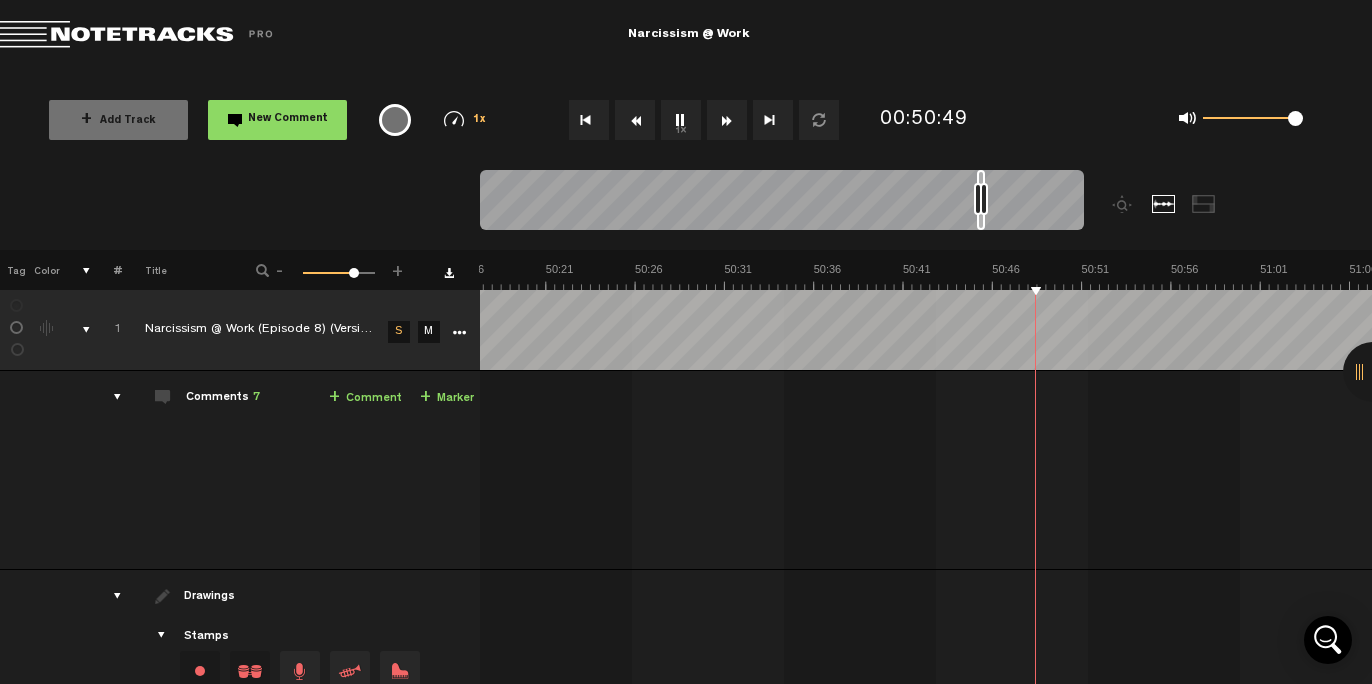 click at bounding box center (635, 120) 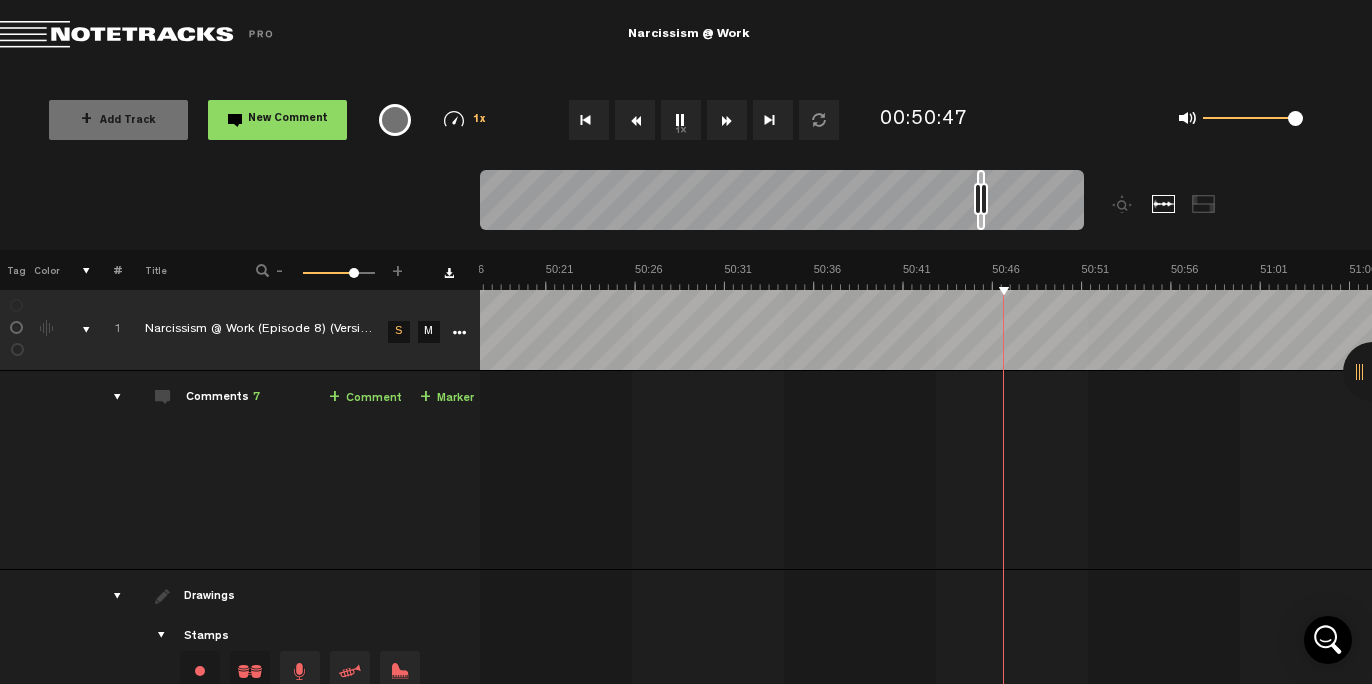 click at bounding box center [635, 120] 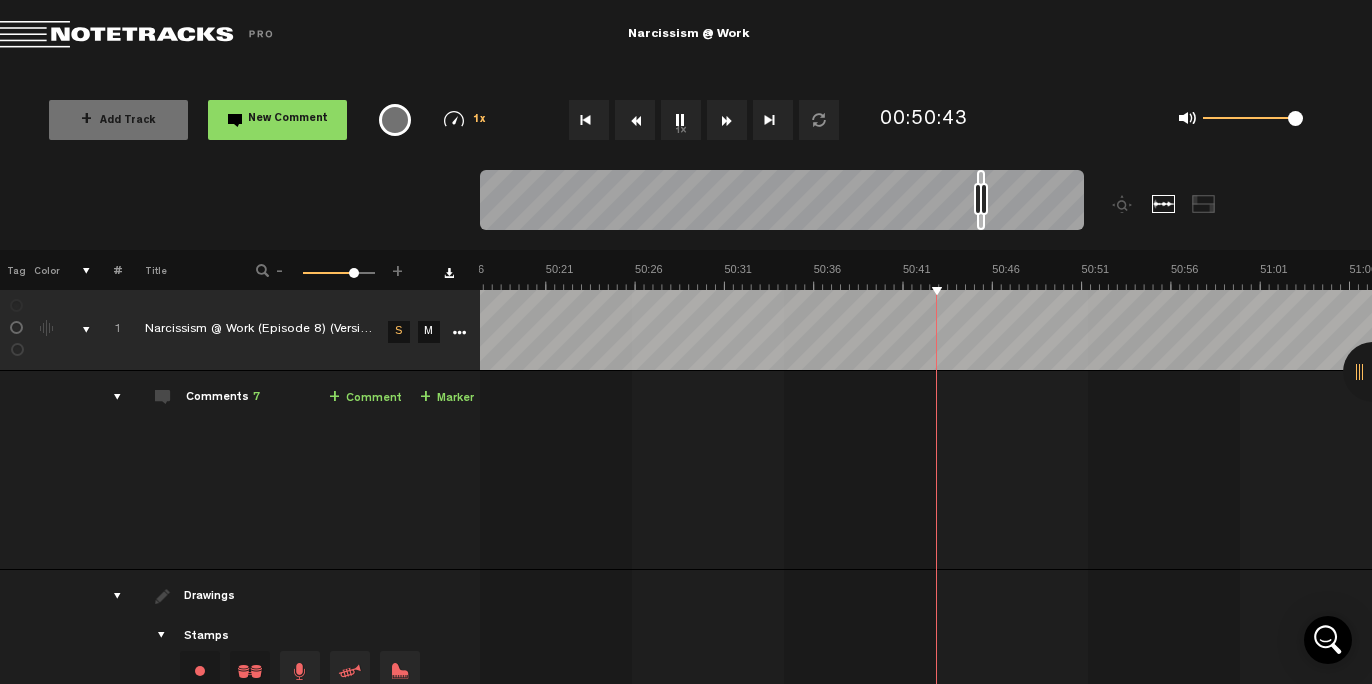 click at bounding box center (635, 120) 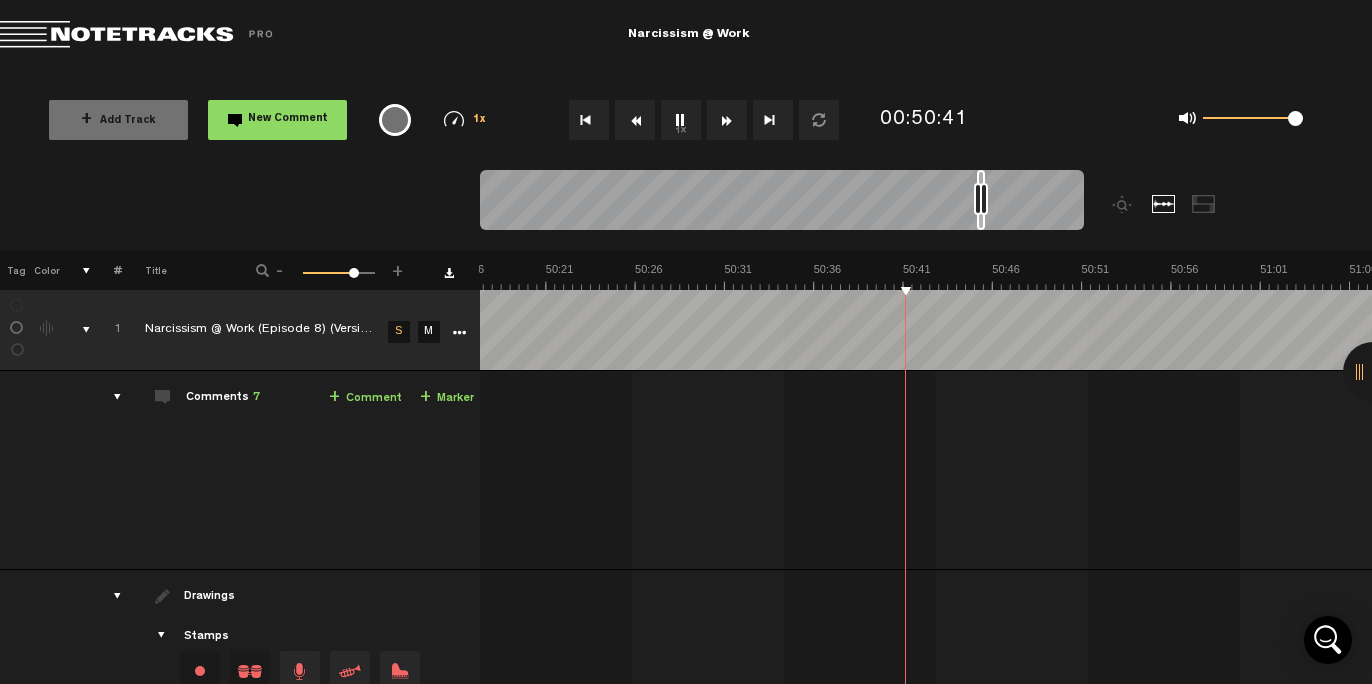 click at bounding box center [635, 120] 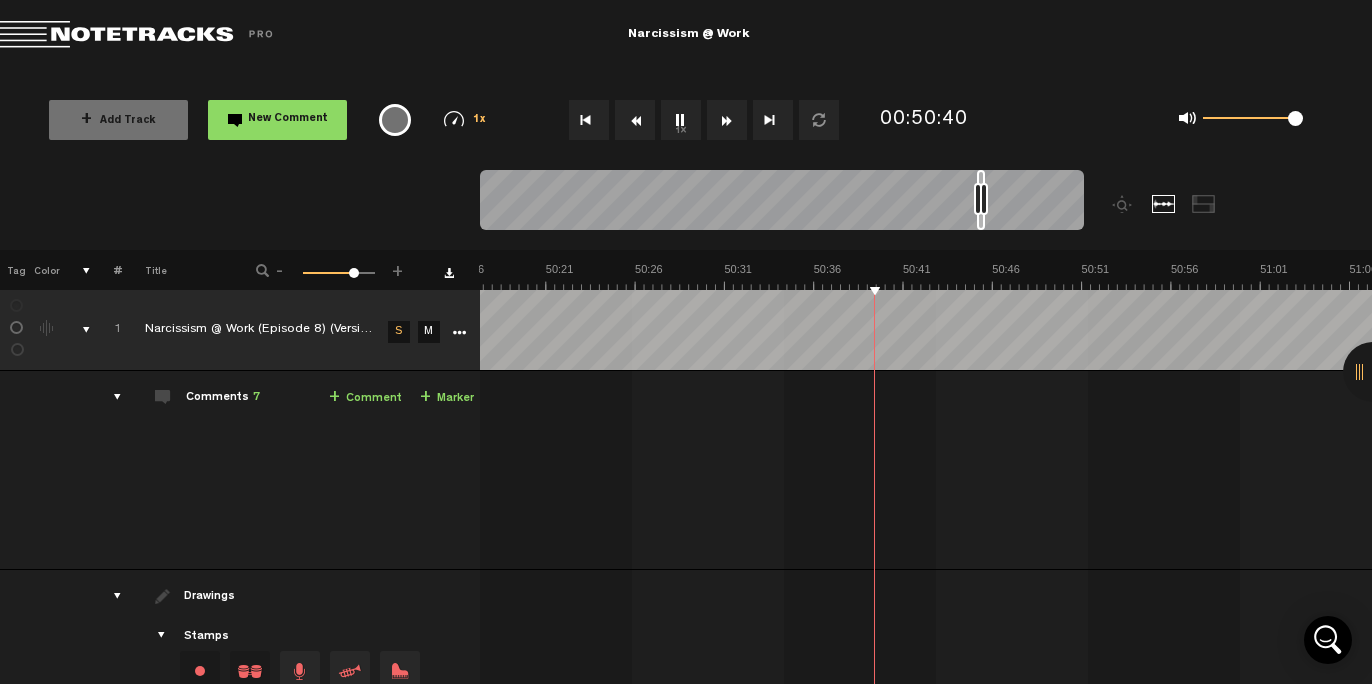 click at bounding box center [635, 120] 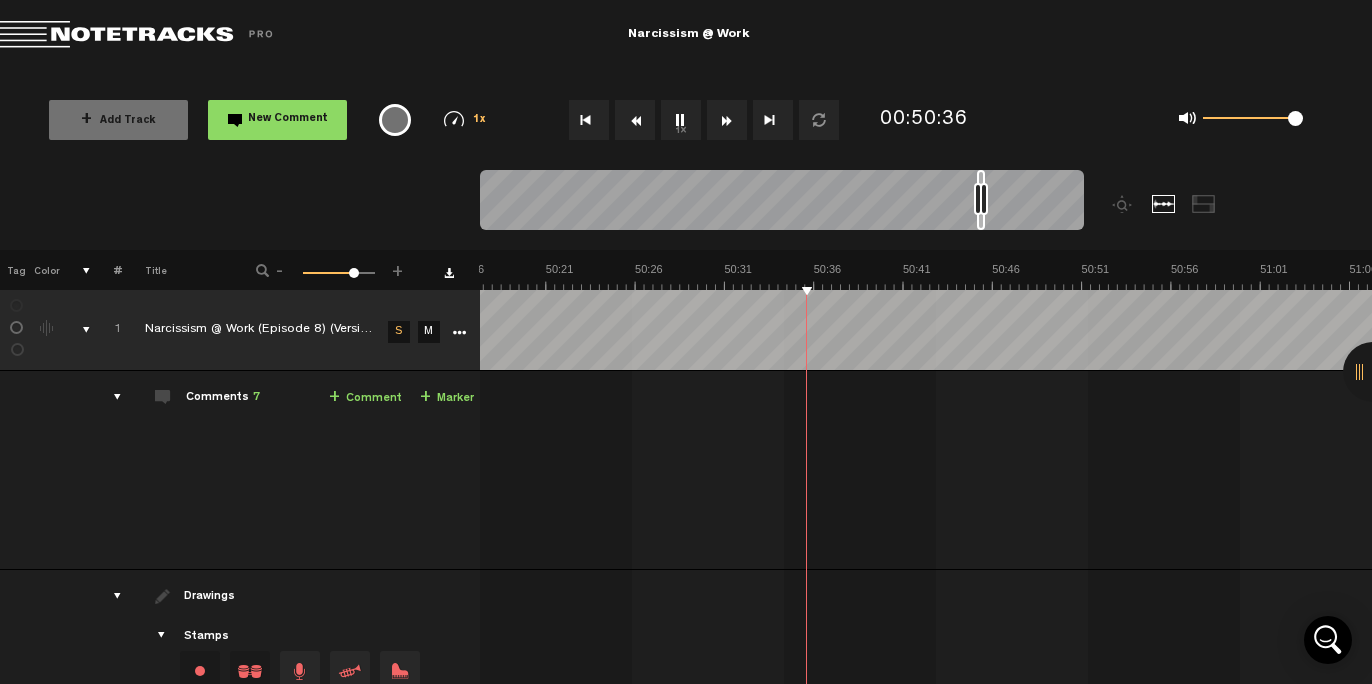 click at bounding box center [635, 120] 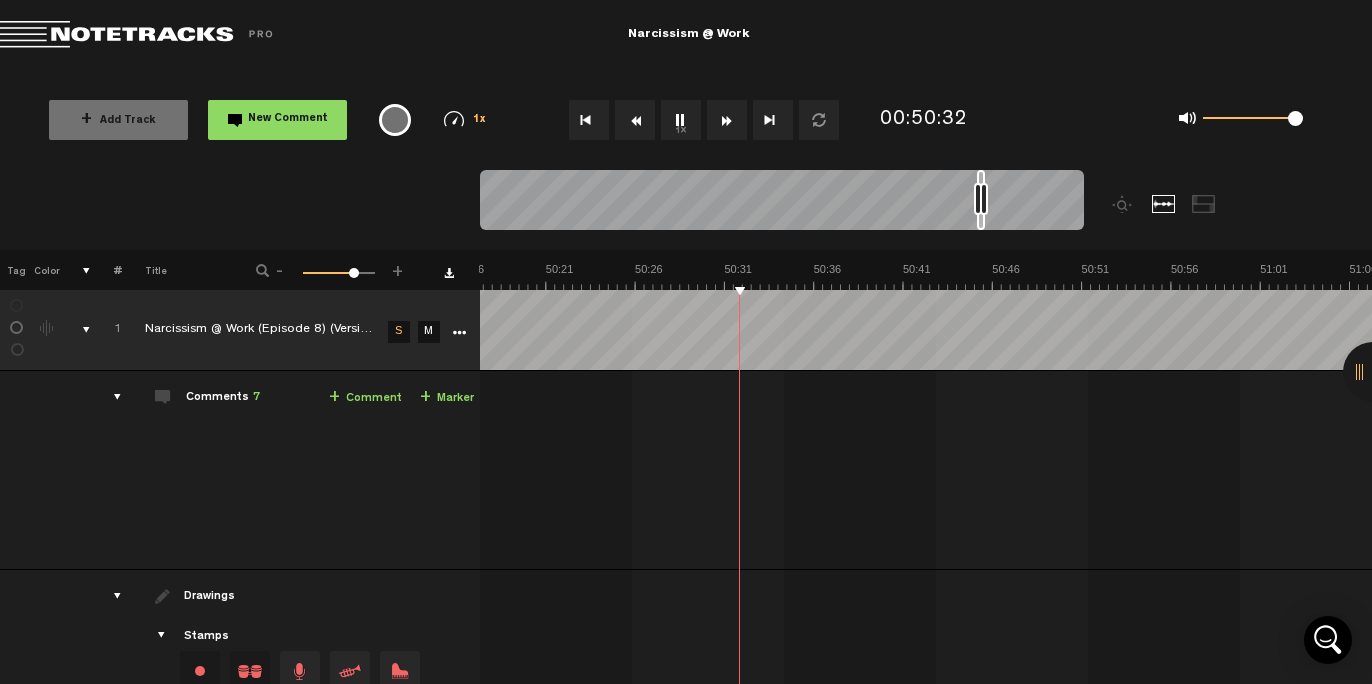click at bounding box center [635, 120] 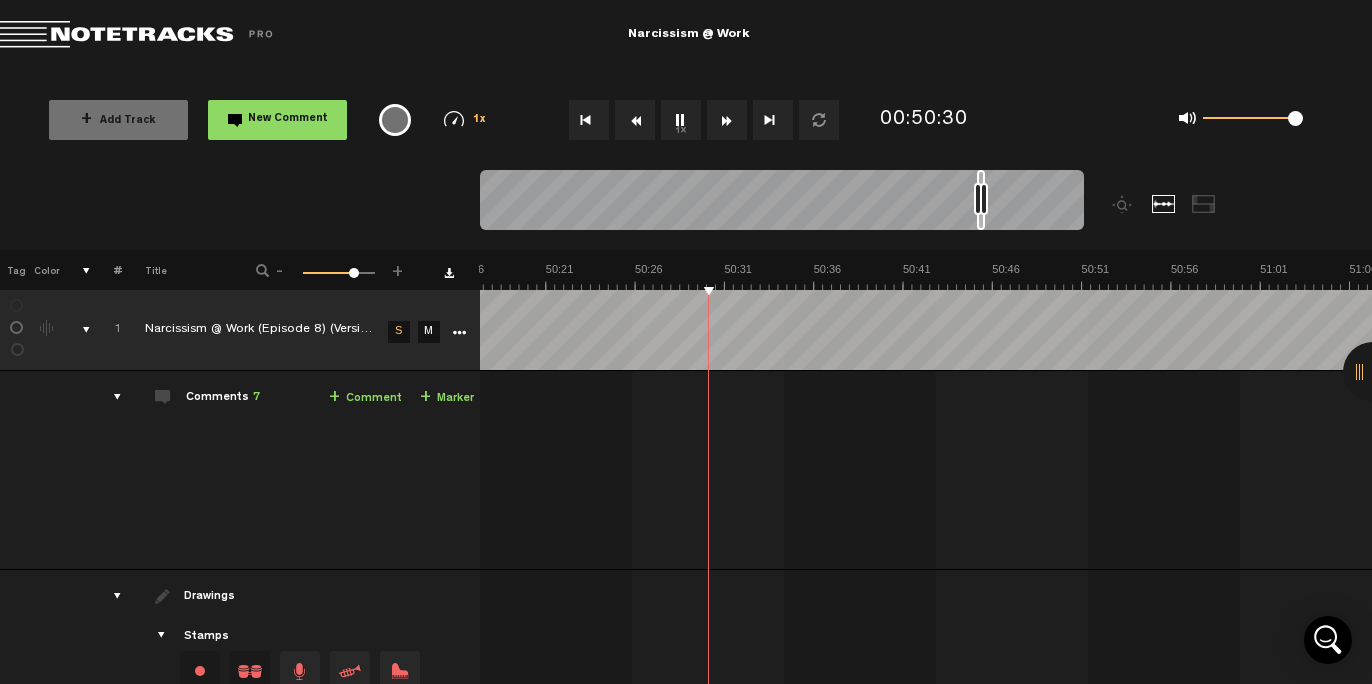 click at bounding box center (635, 120) 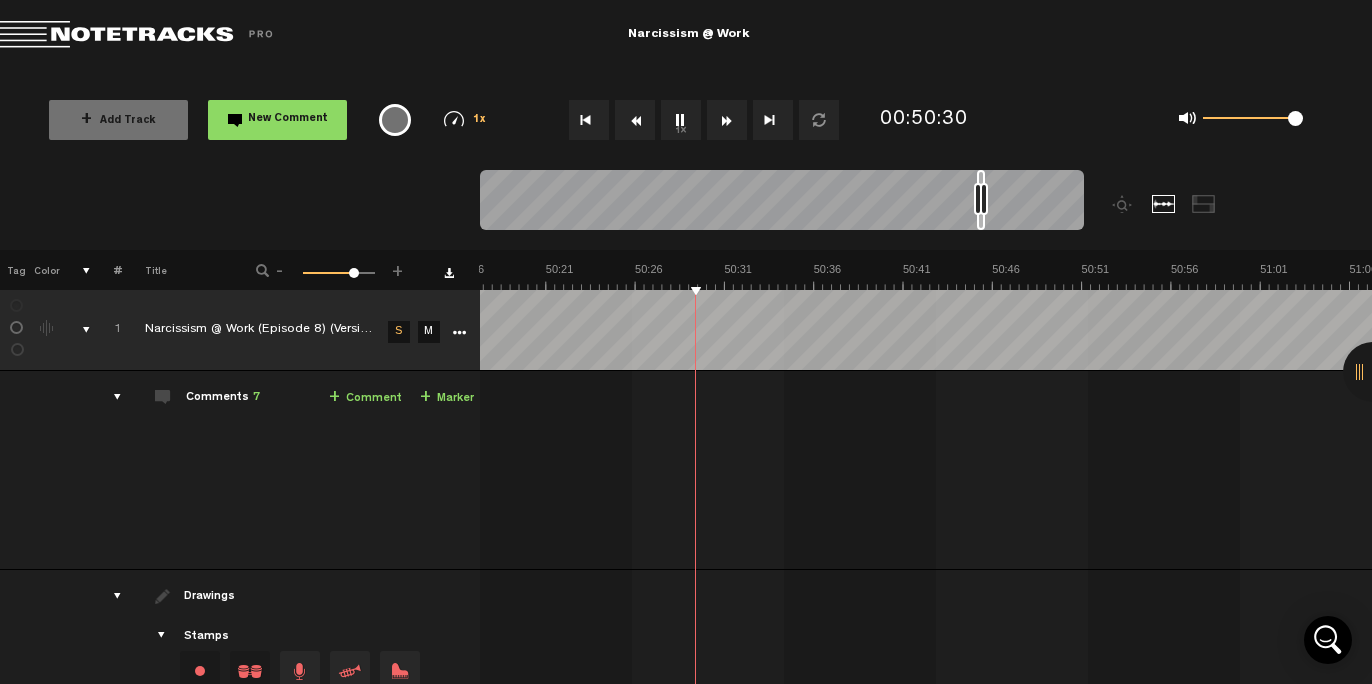 click at bounding box center [635, 120] 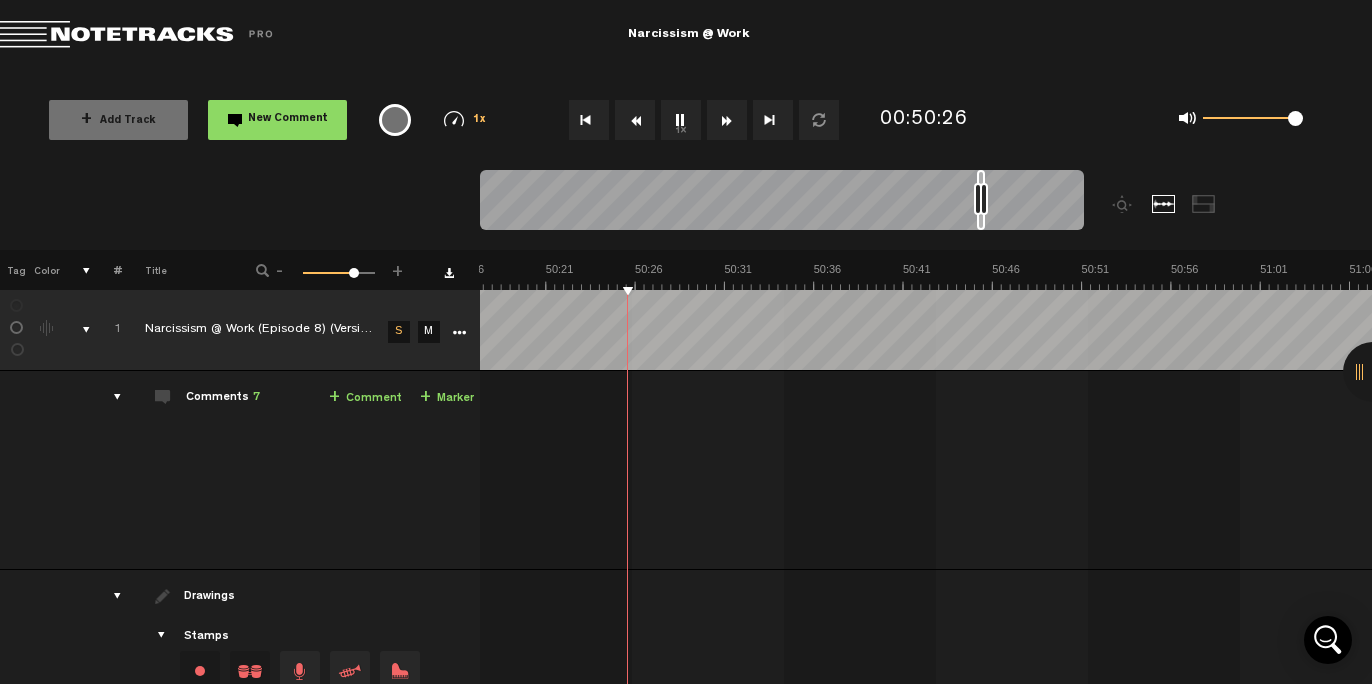 click at bounding box center [635, 120] 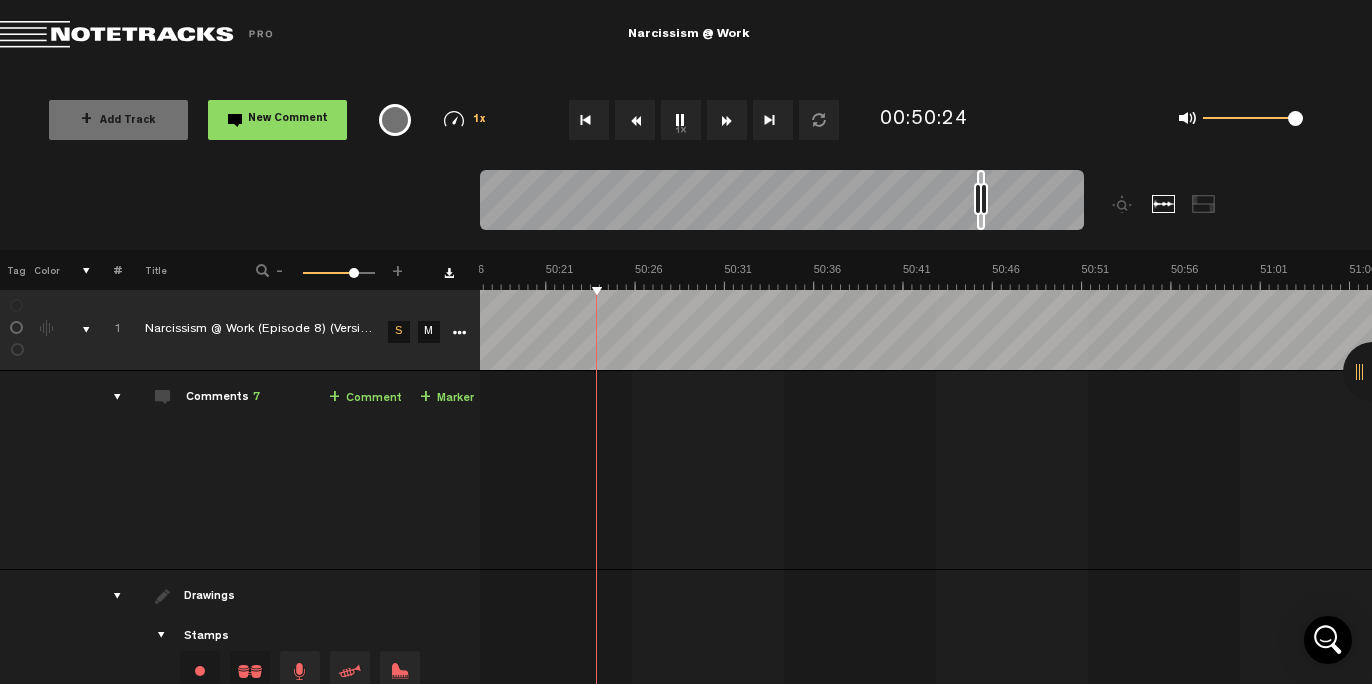 click at bounding box center (635, 120) 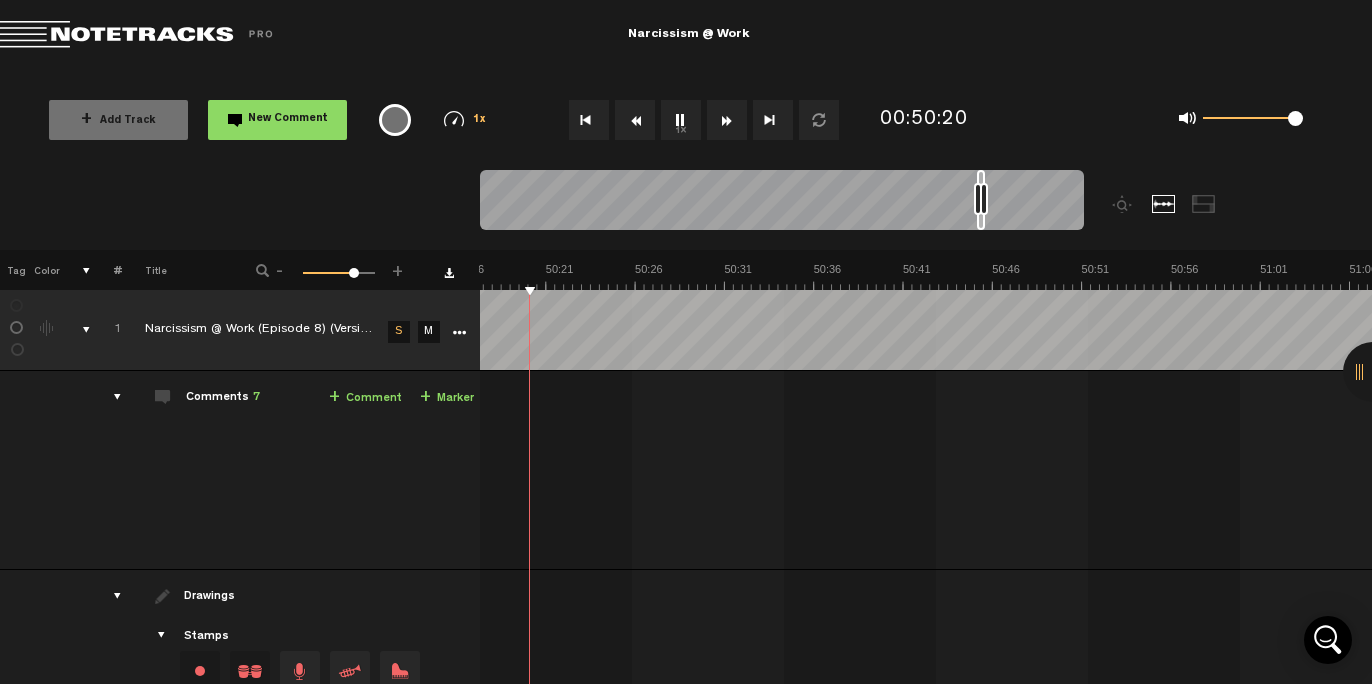 click at bounding box center [635, 120] 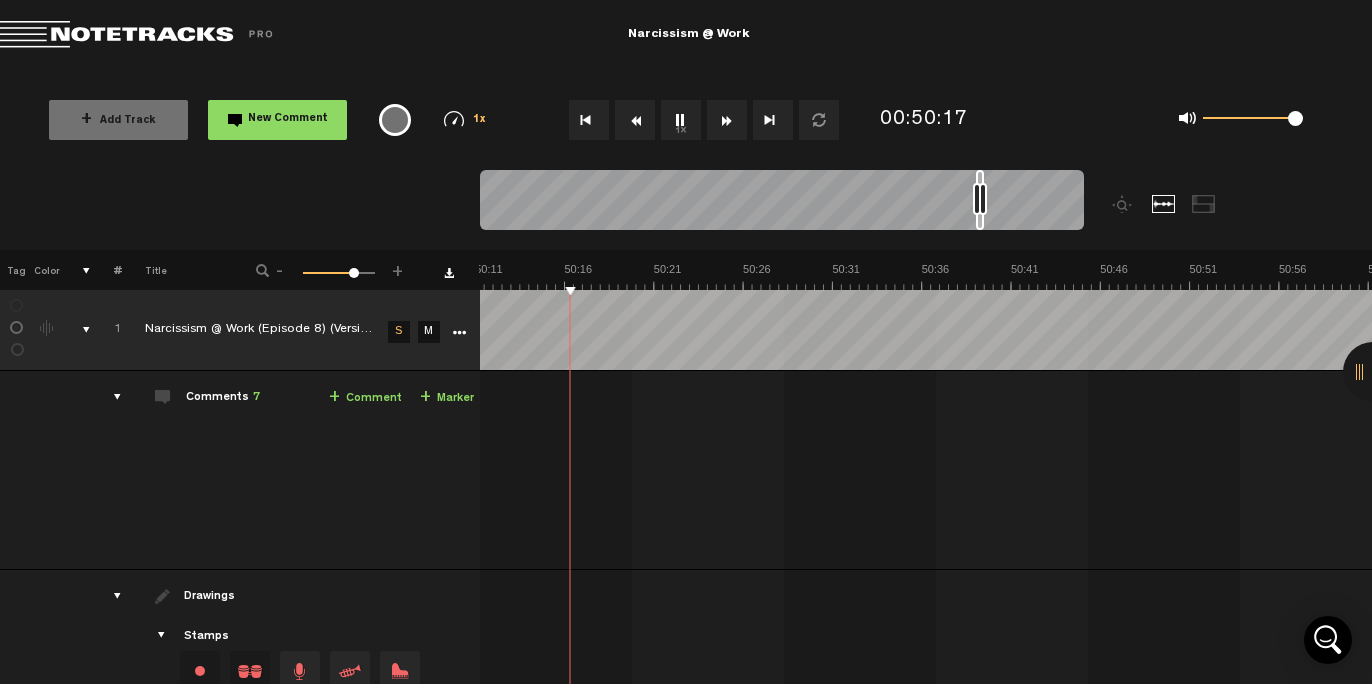 scroll, scrollTop: 0, scrollLeft: 53941, axis: horizontal 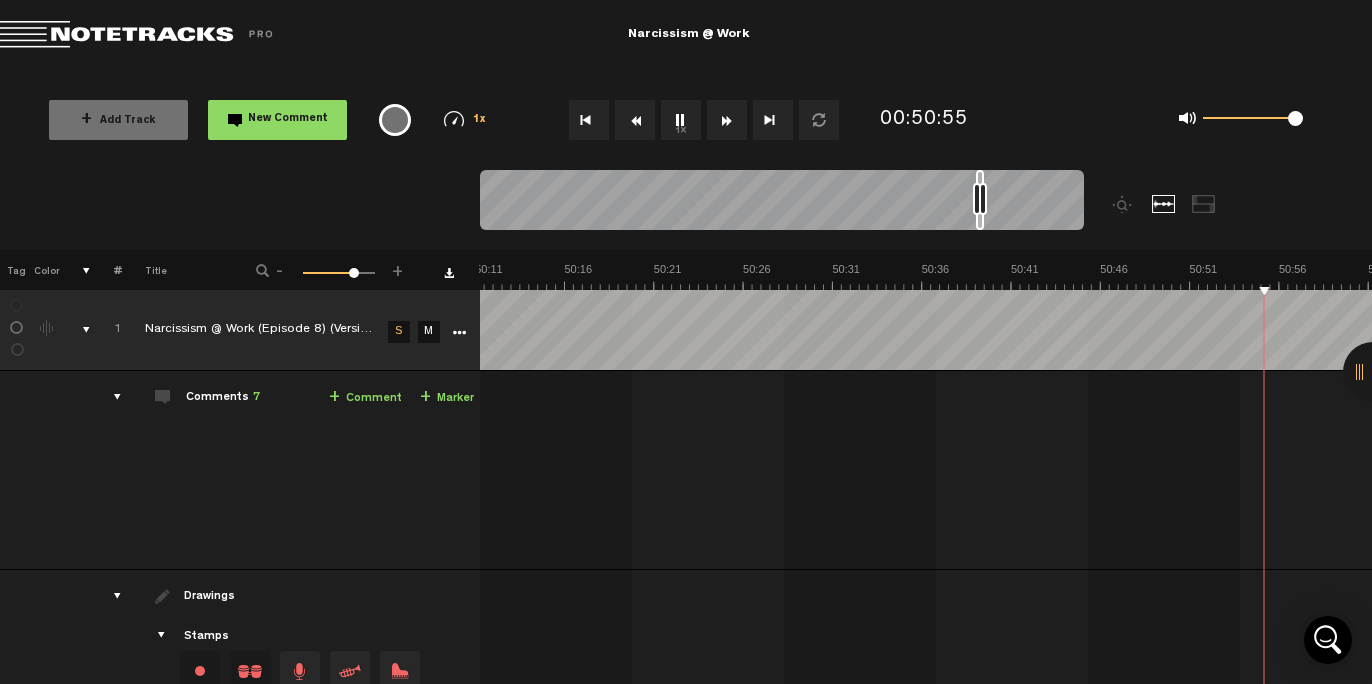 click on "1x" at bounding box center [681, 120] 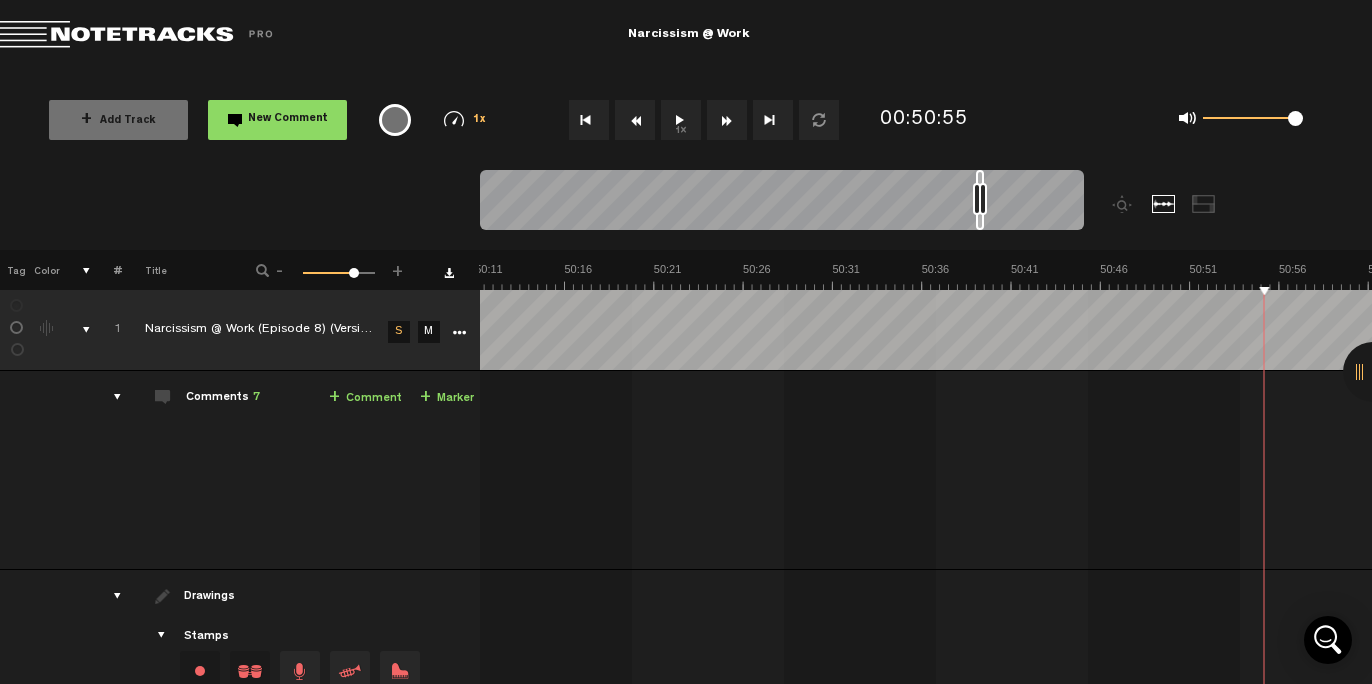 click on "1x" at bounding box center [681, 120] 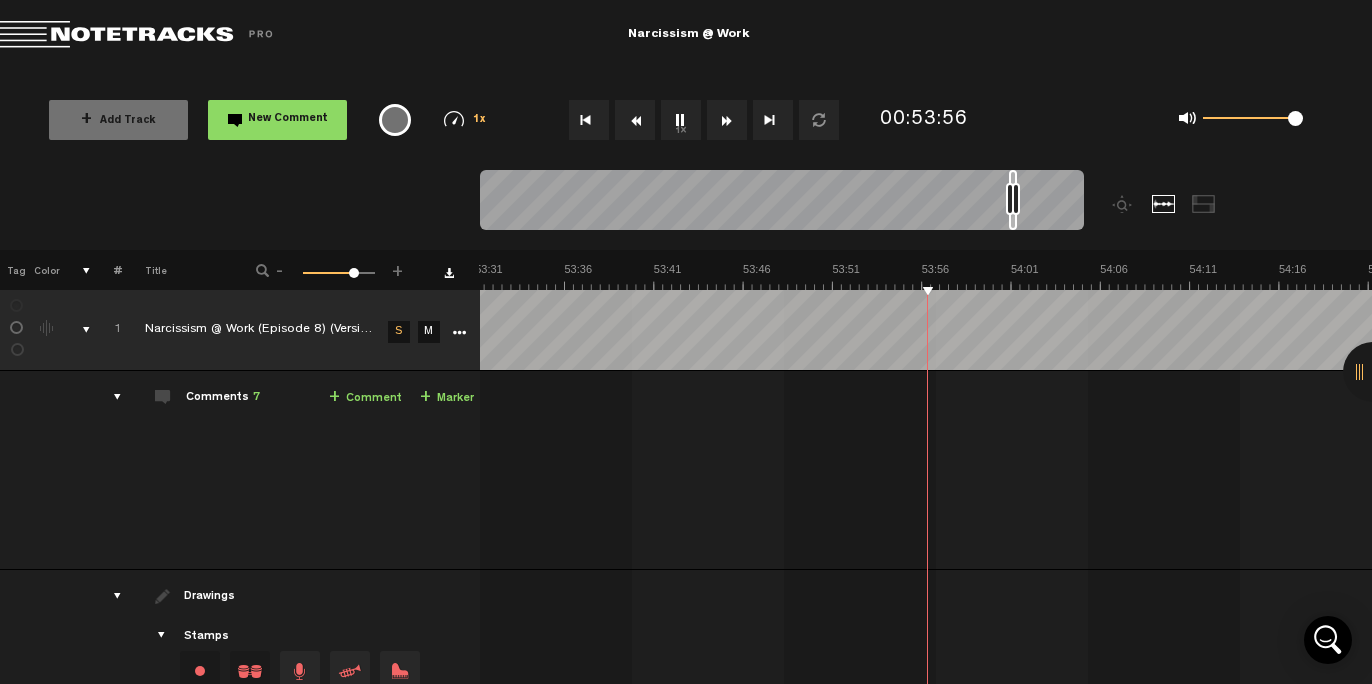 scroll, scrollTop: 0, scrollLeft: 57513, axis: horizontal 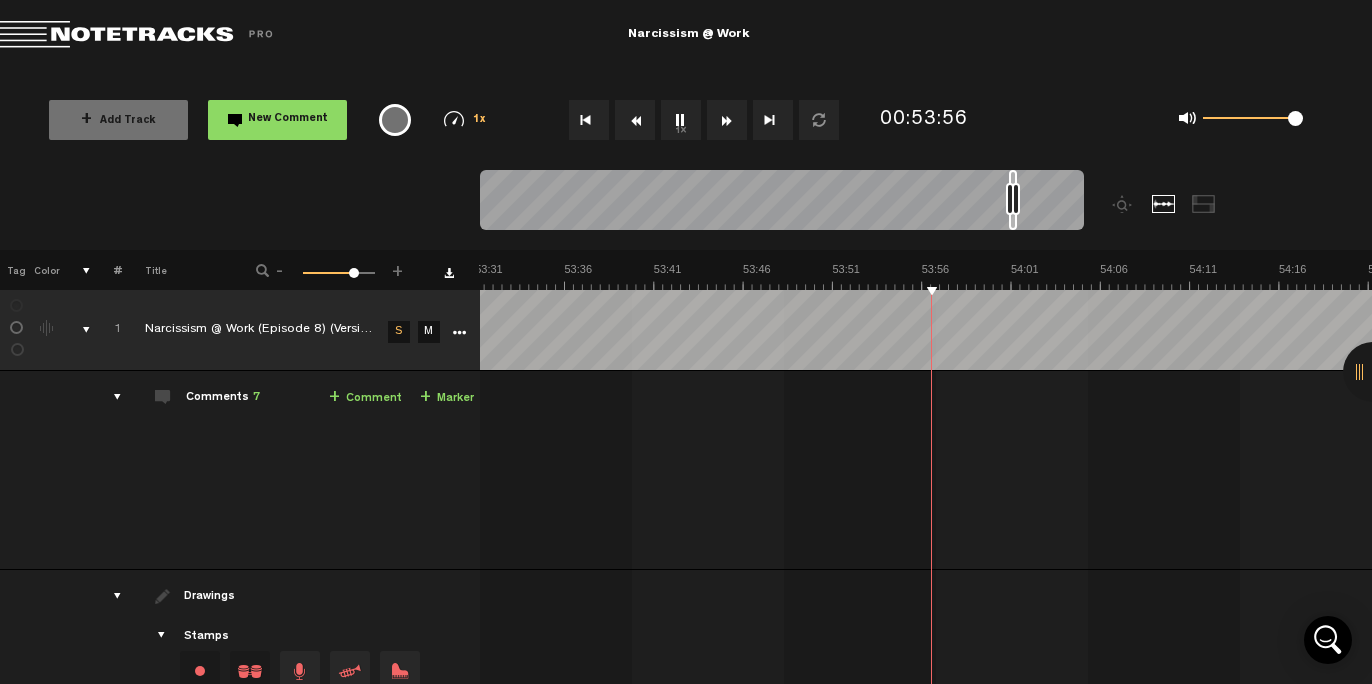 click on "New Comment" at bounding box center (277, 120) 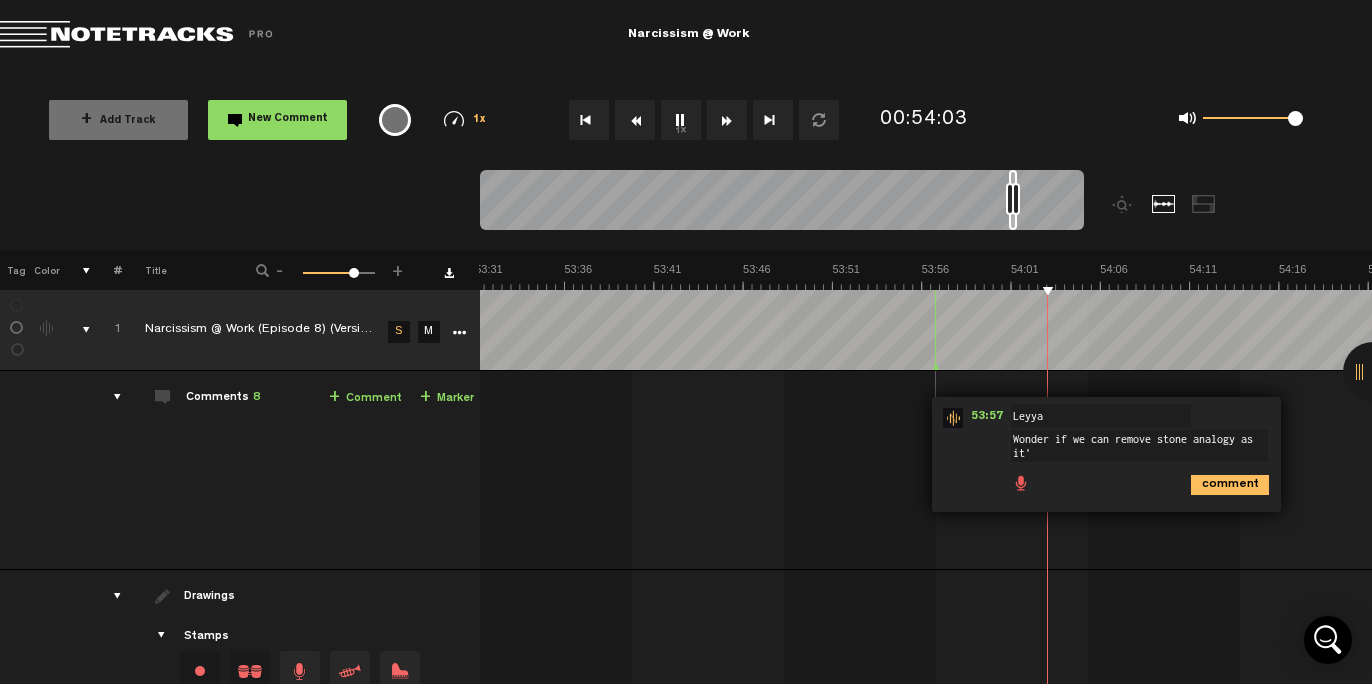 scroll, scrollTop: 2, scrollLeft: 0, axis: vertical 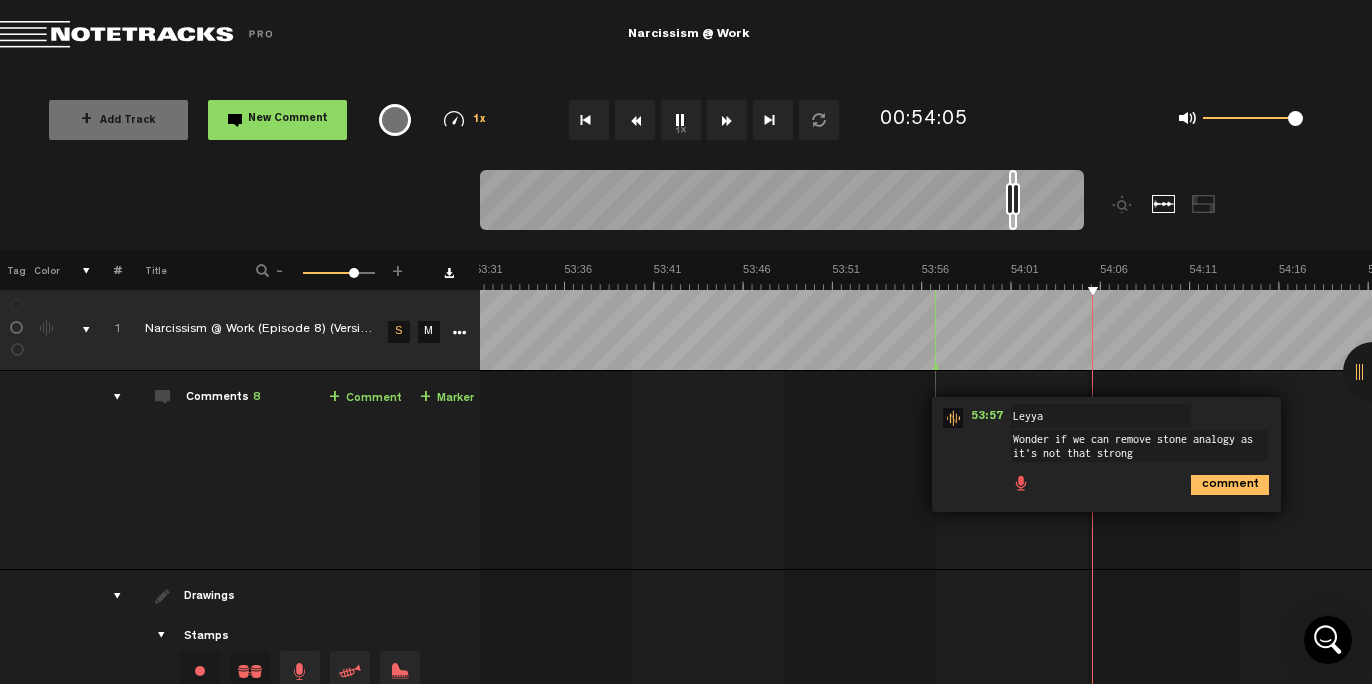 type on "Wonder if we can remove stone analogy as it's not that strong?" 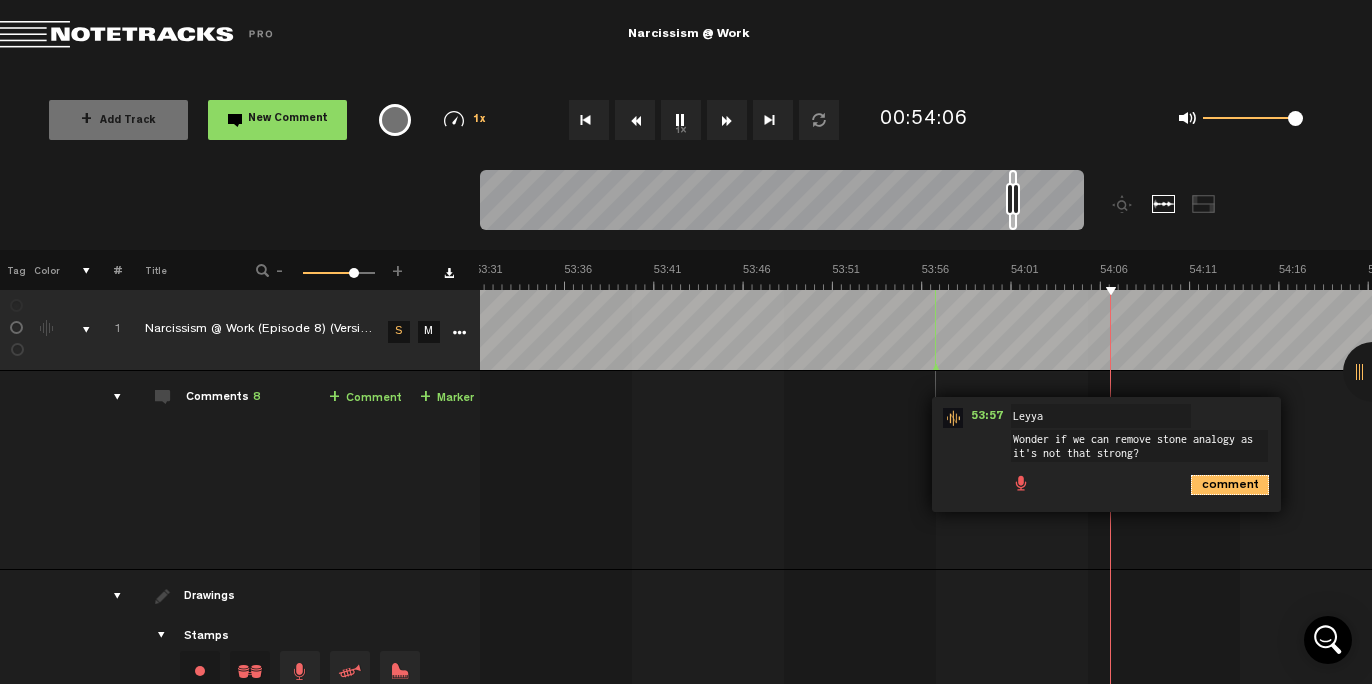 click on "comment" at bounding box center [1230, 485] 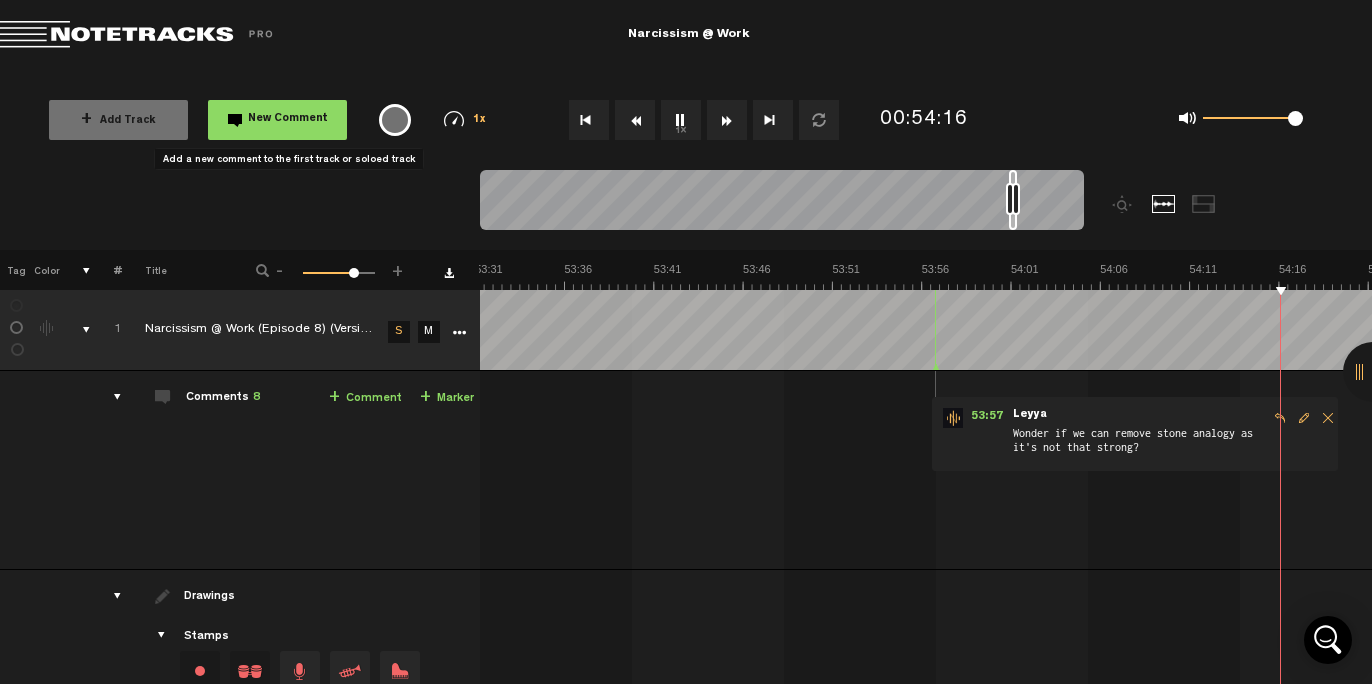 click on "New Comment" at bounding box center [288, 119] 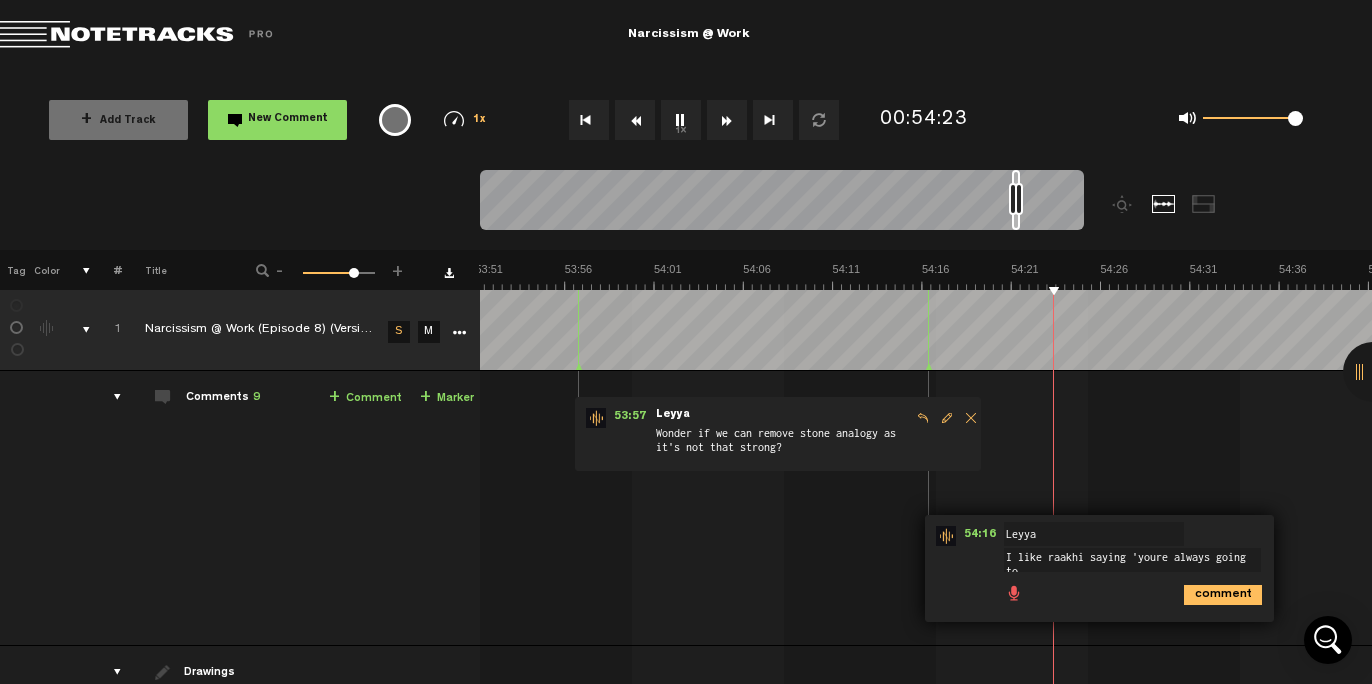 scroll, scrollTop: 2, scrollLeft: 0, axis: vertical 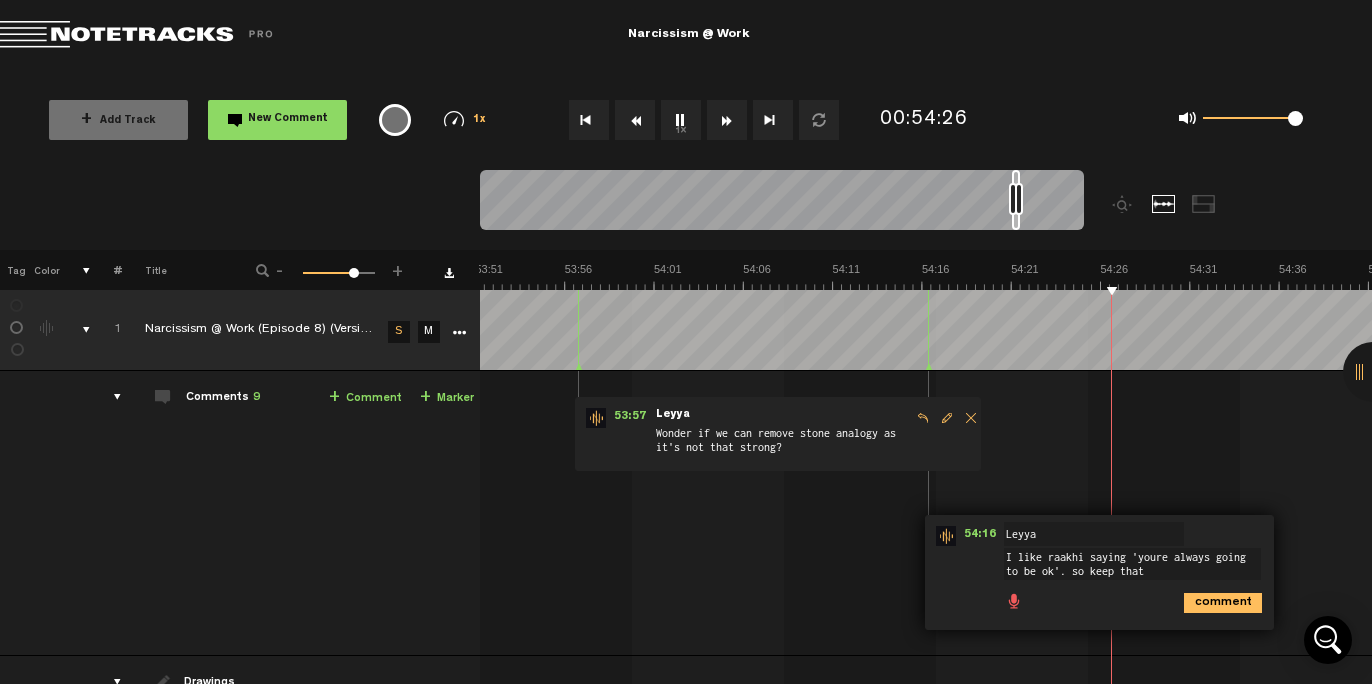 type on "I like raakhi saying 'youre always going to be ok'. so keep that" 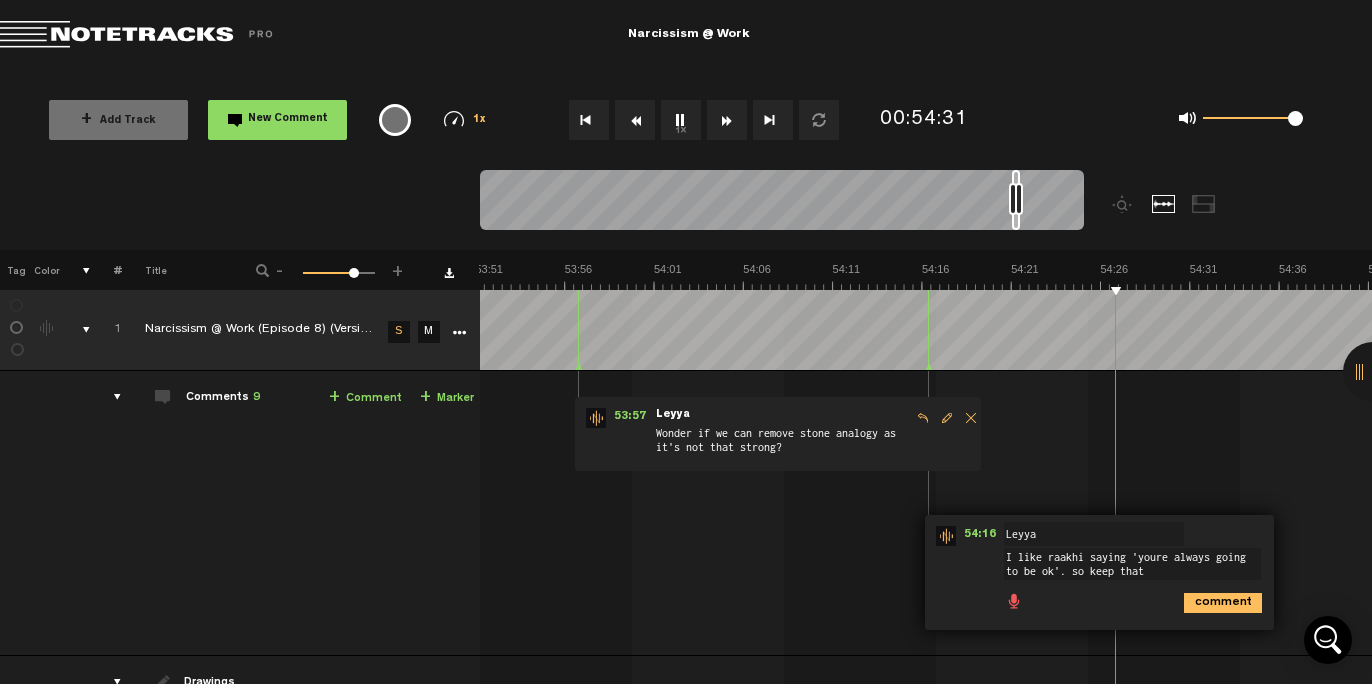 scroll, scrollTop: 0, scrollLeft: 0, axis: both 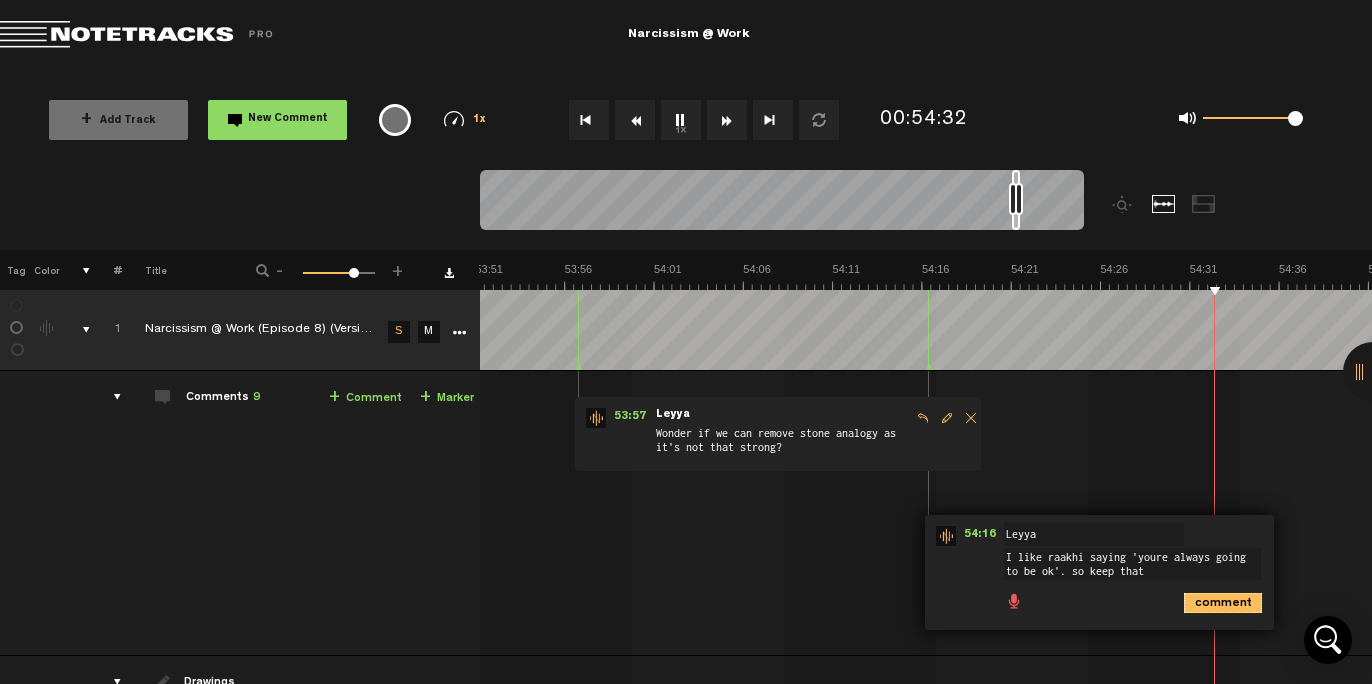 click on "comment" at bounding box center (1223, 603) 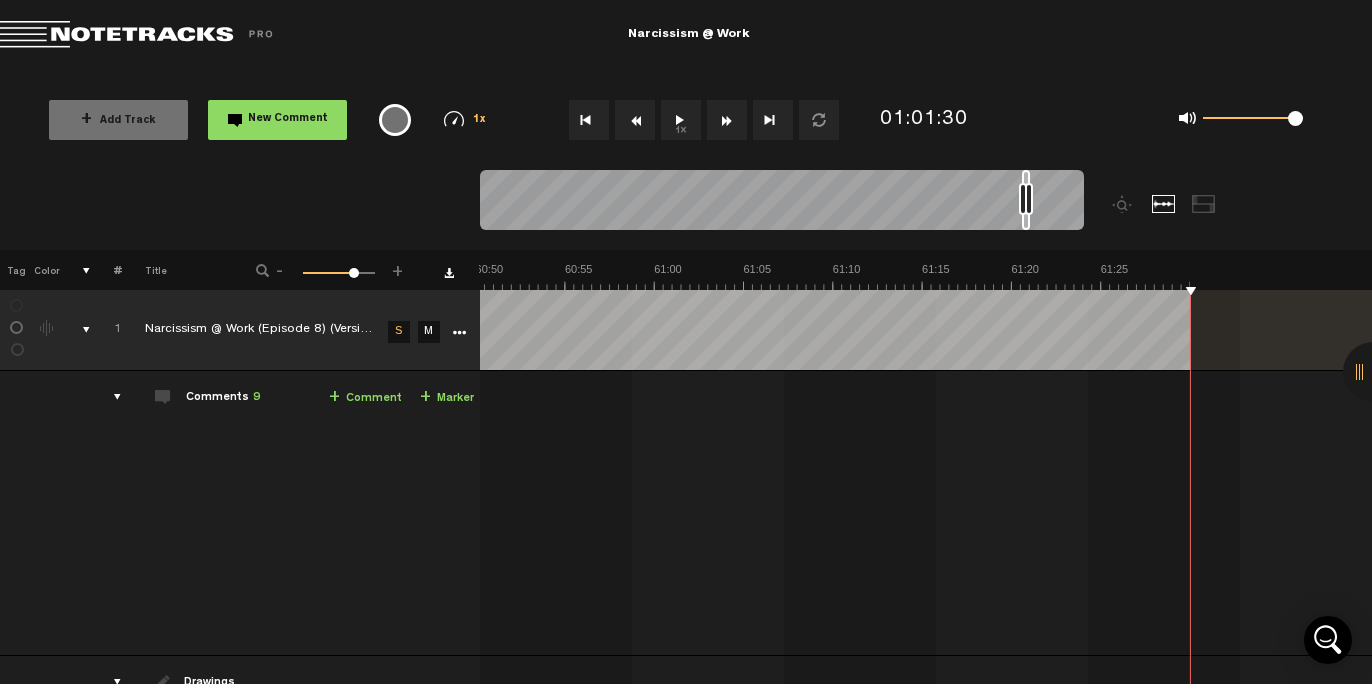 scroll, scrollTop: 0, scrollLeft: 65371, axis: horizontal 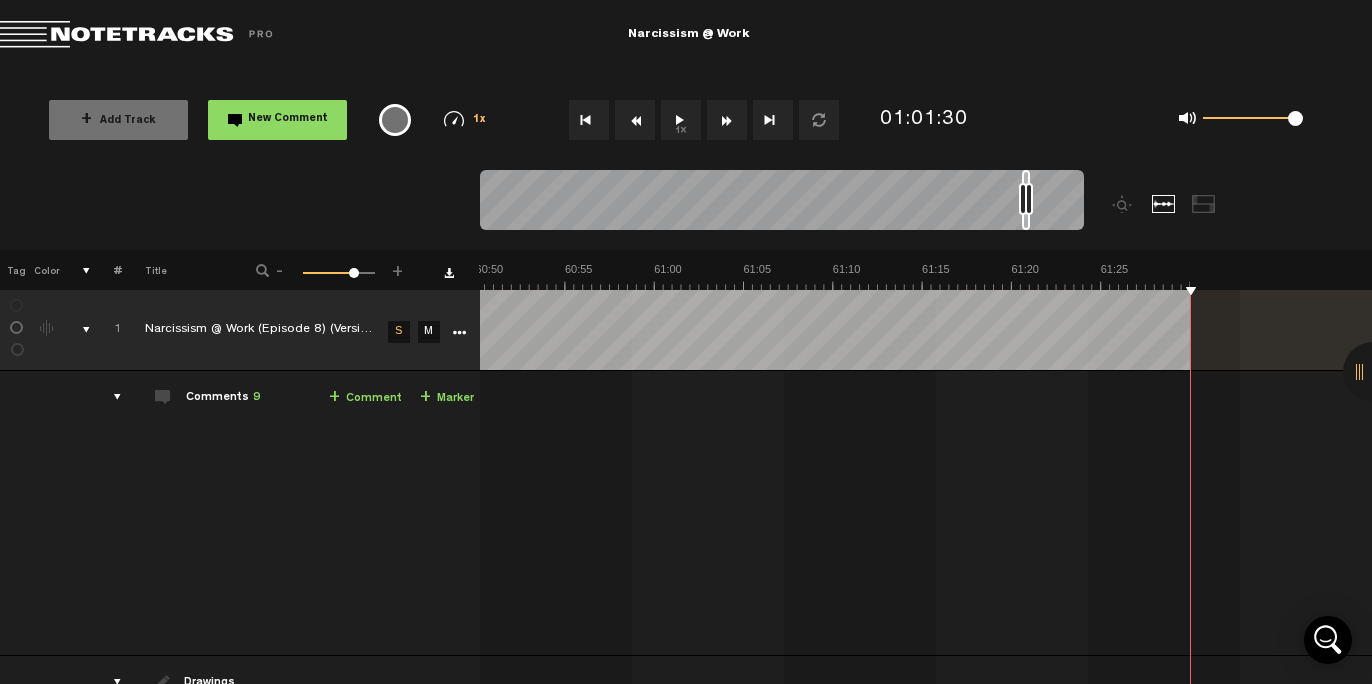 click on "Narcissism @ Work (Episode 8) (Version for Leyya to review before main edits)                     S             M                         Narcissism @ Work (Episode 8) (Version for Leyya to review before main edits) by [NAME]  1 collaborators                        06:49 -  NaN:NaN •  :  "We can remove the line about pulling knives on our siblings as it's not ok even as a joke lol!" Leyya We can remove the line about pulling knives on our siblings as it's not ok even as a joke lol!                             10:00 -  NaN:NaN •  :  "the whole thing about siblings could be removed." Leyya the whole thing about siblings could be removed.                             12:38 -  NaN:NaN •  :  "Raakhi's bit here about being on the hill can go" Leyya Raakhi's bit here about being on the hill can go                             14:41 -  NaN:NaN •  :  Leyya                             23:52 -  NaN:NaN •  :  Leyya" at bounding box center (926, 513) 